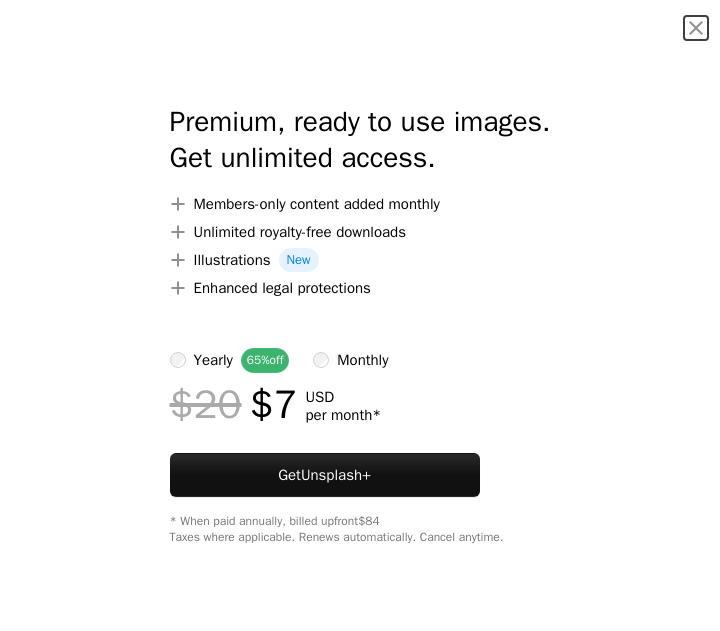 scroll, scrollTop: 15800, scrollLeft: 0, axis: vertical 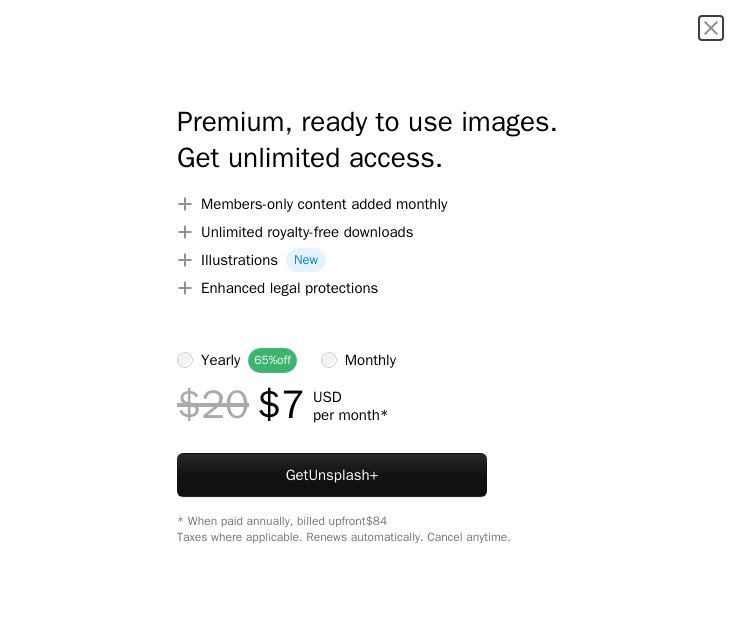 click on "An X shape" at bounding box center [711, 28] 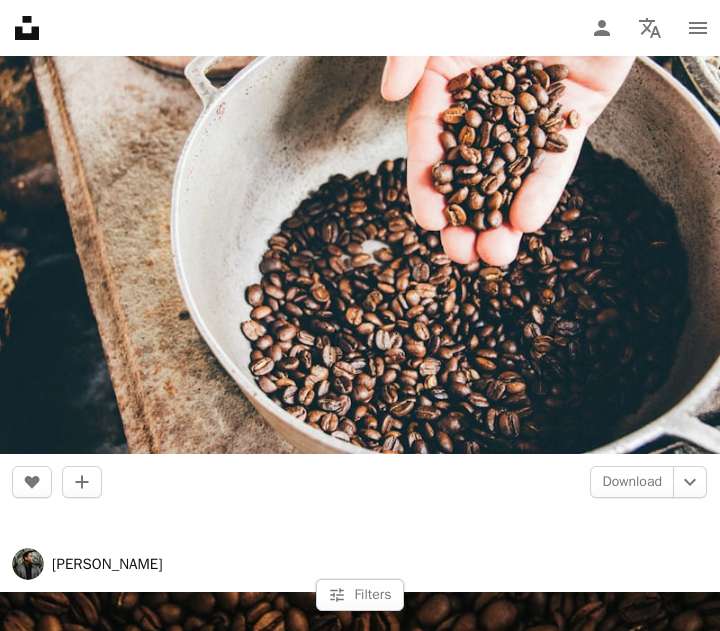 scroll, scrollTop: 23600, scrollLeft: 0, axis: vertical 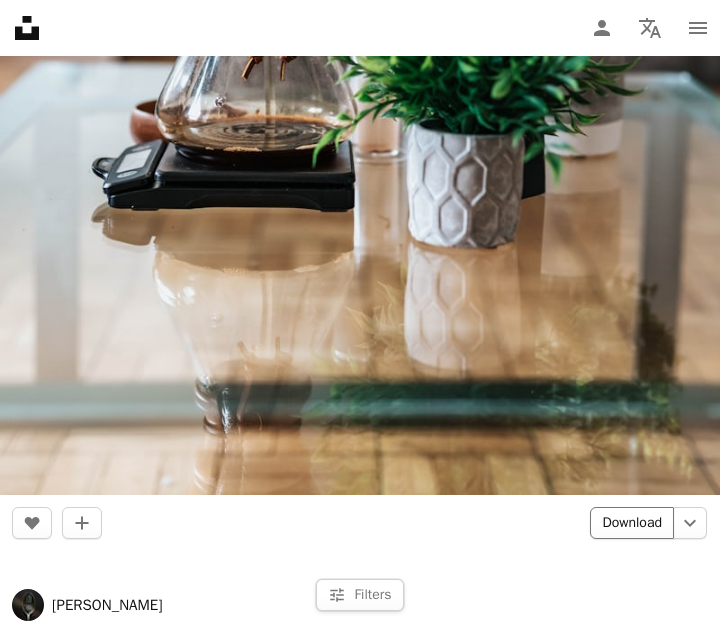 click on "Download" at bounding box center (632, 523) 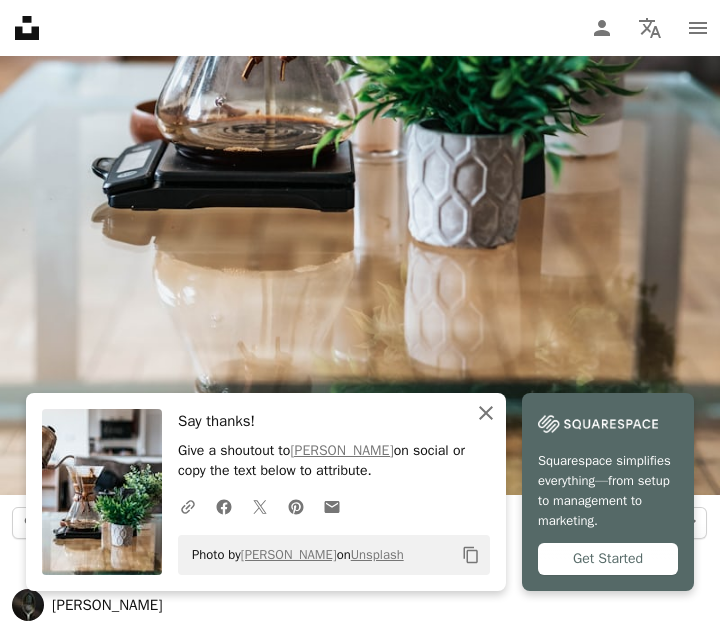 click 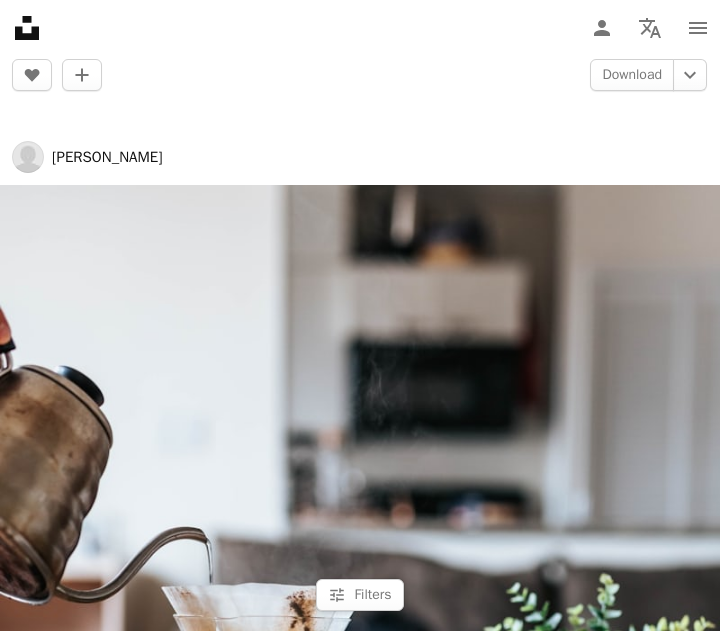 scroll, scrollTop: 37153, scrollLeft: 0, axis: vertical 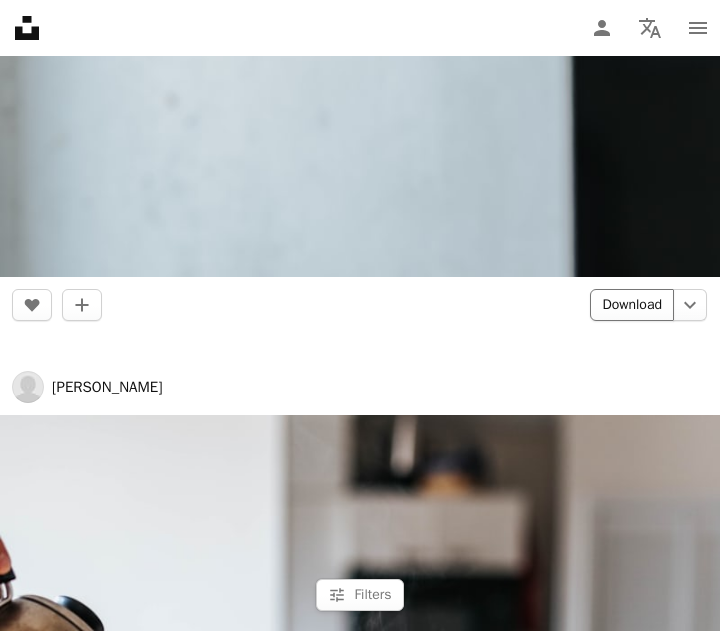click on "Download" at bounding box center (632, 305) 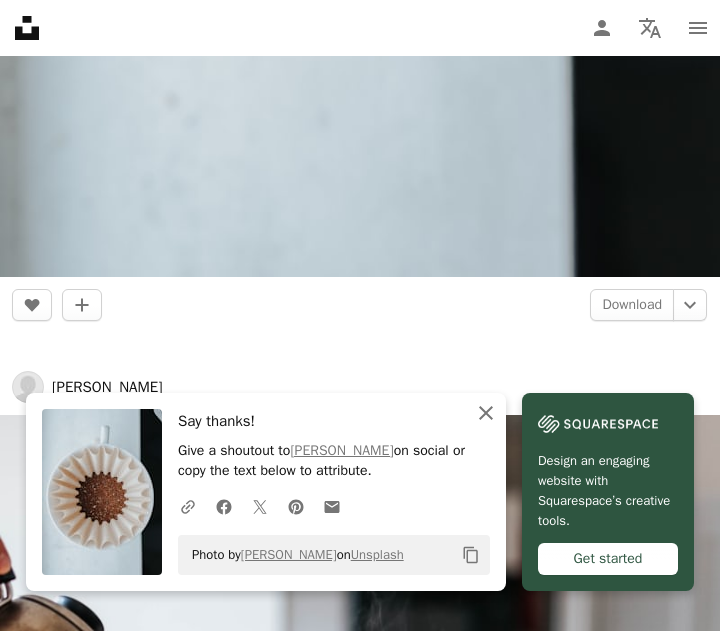 click on "An X shape" 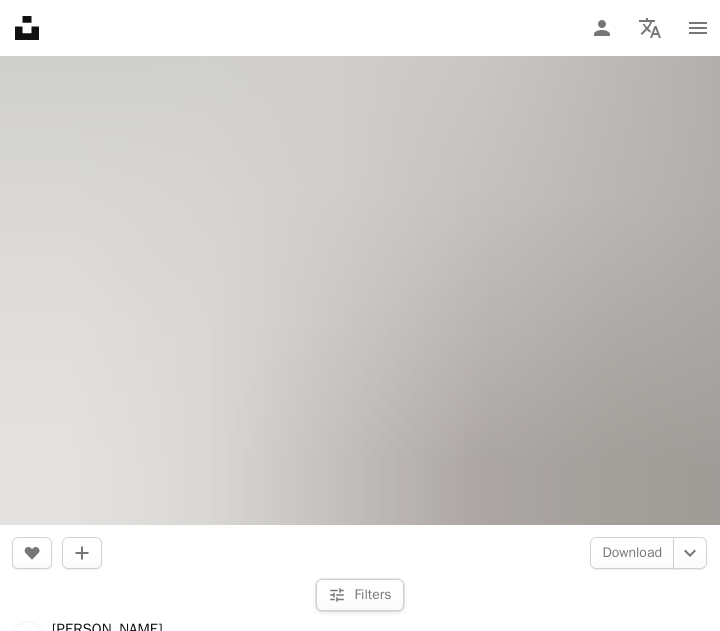 scroll, scrollTop: 43853, scrollLeft: 0, axis: vertical 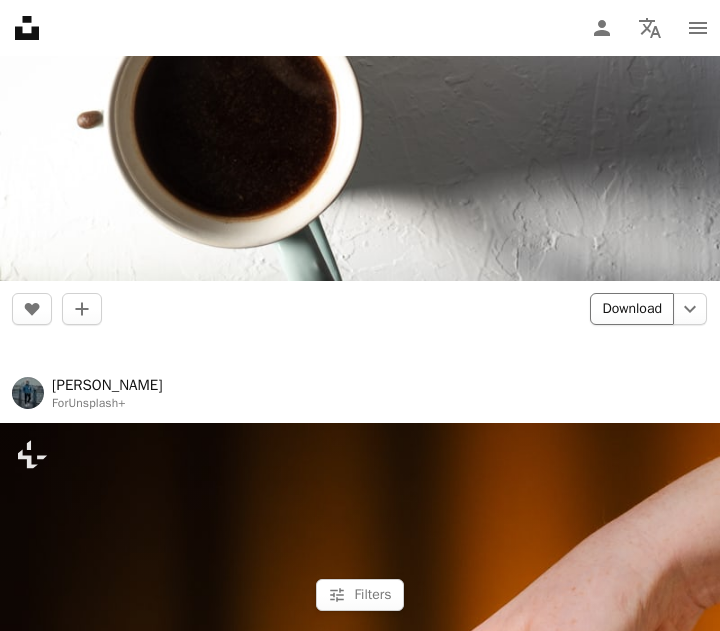 click on "Download" at bounding box center [632, 309] 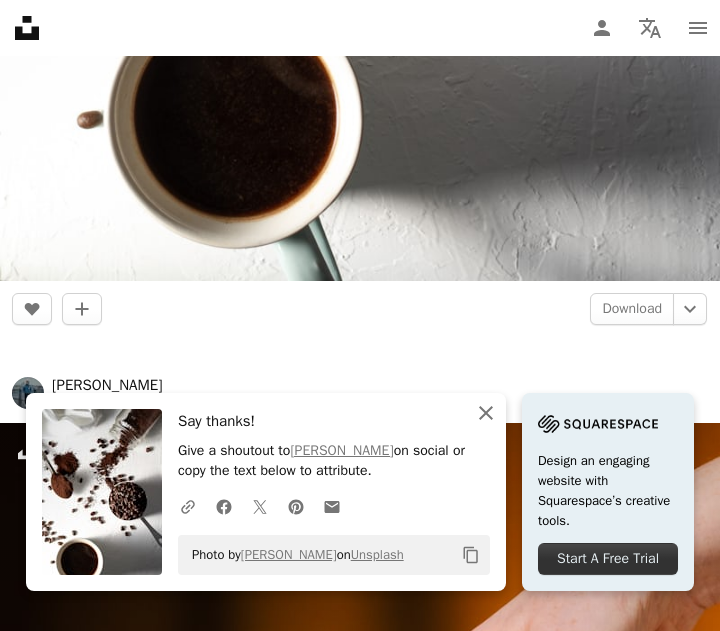 click on "An X shape" 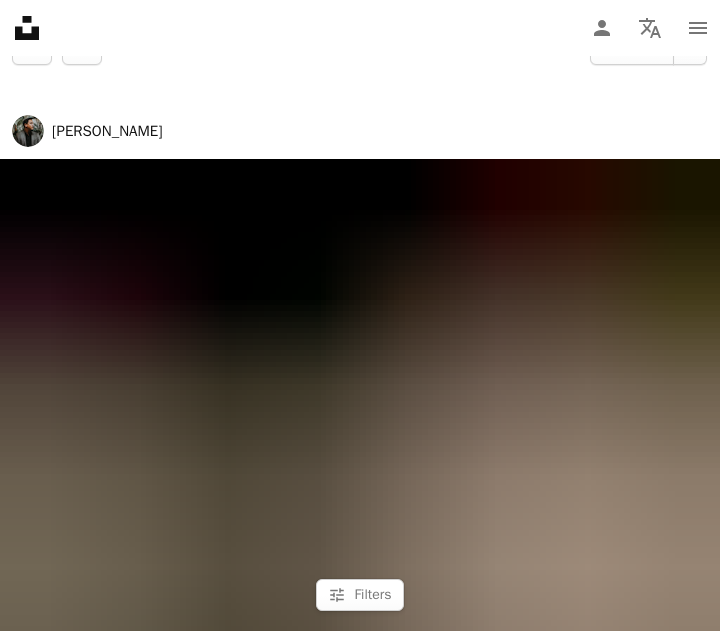 scroll, scrollTop: 46653, scrollLeft: 0, axis: vertical 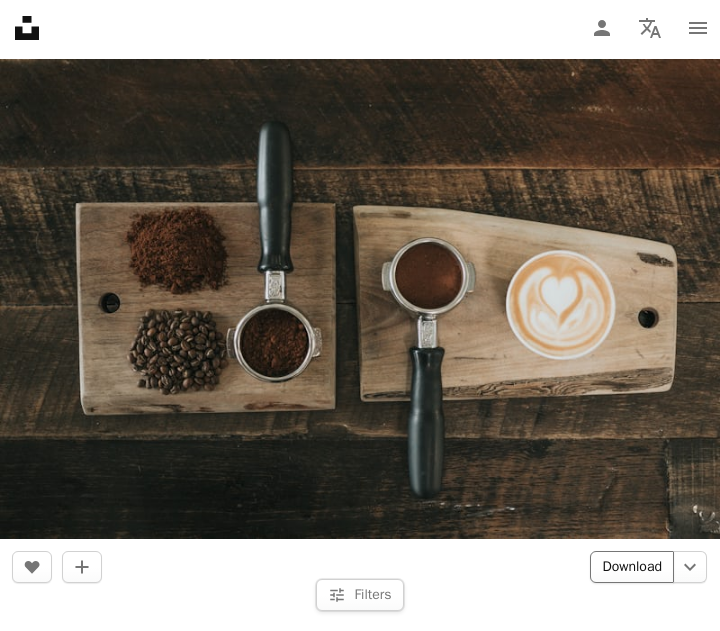 click on "Download" at bounding box center [632, 567] 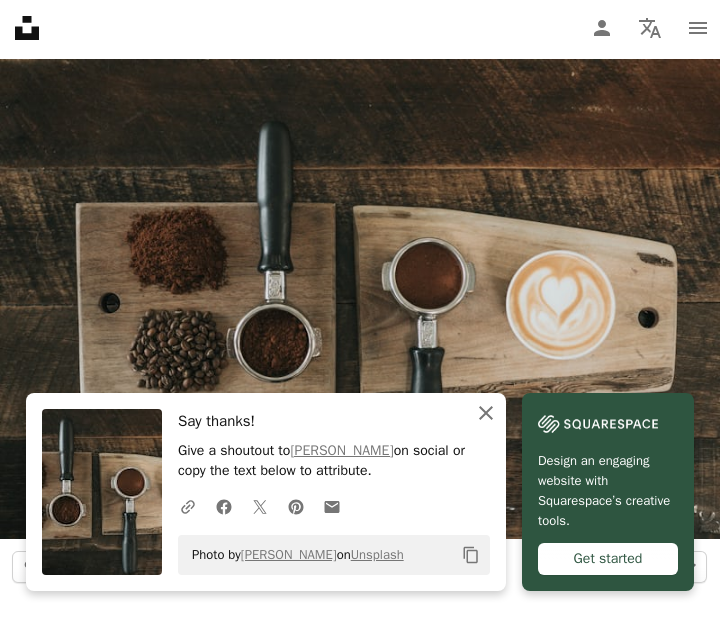 click on "An X shape" 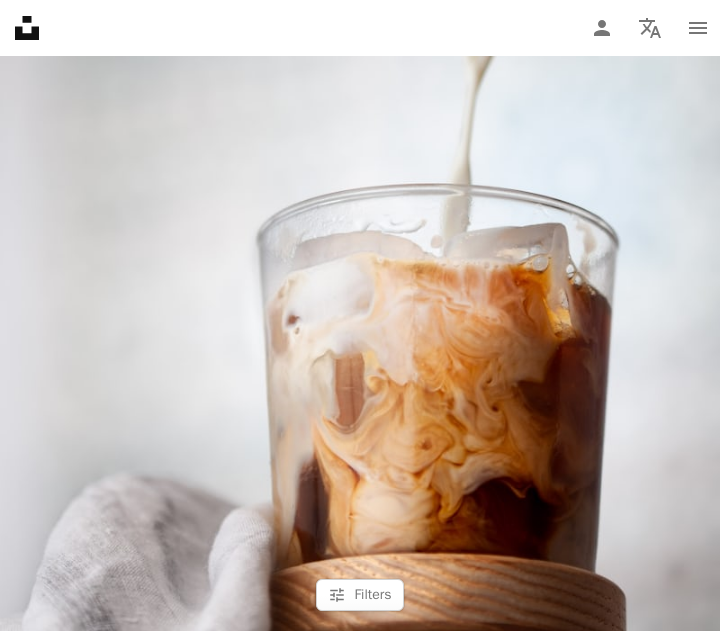 scroll, scrollTop: 46153, scrollLeft: 0, axis: vertical 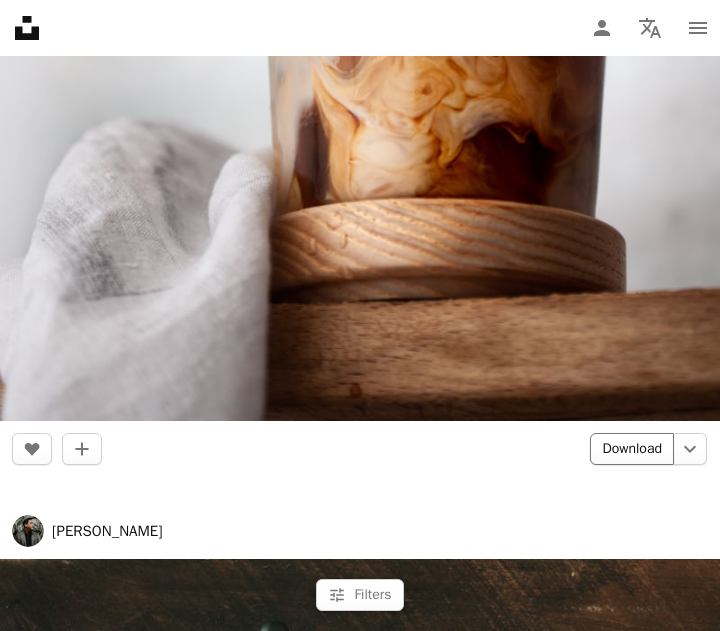 click on "Download" at bounding box center (632, 449) 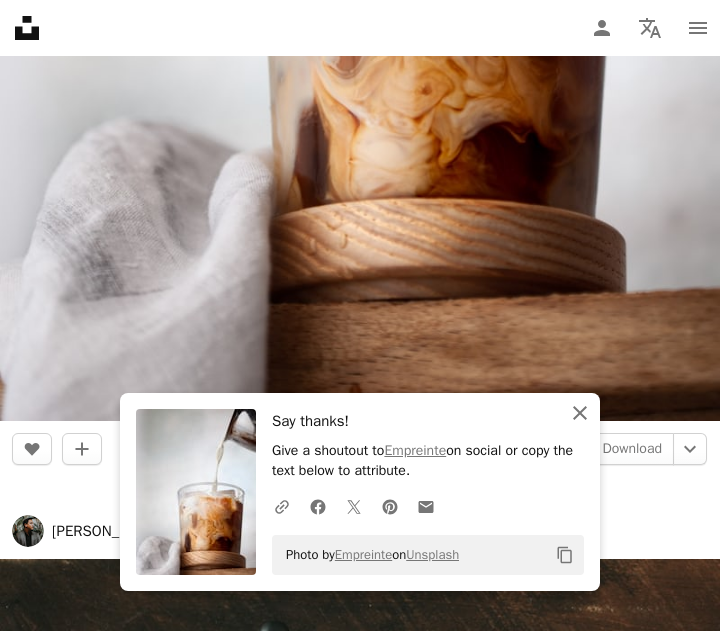 click on "An X shape" 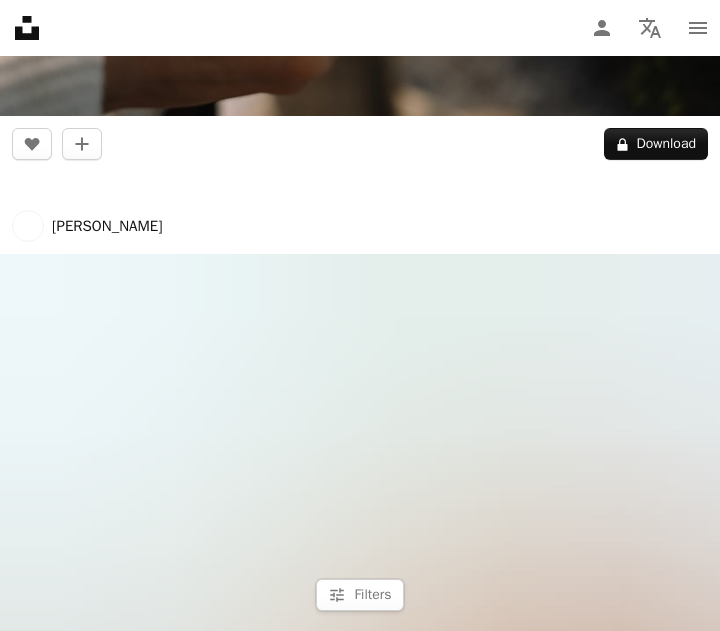 scroll, scrollTop: 55653, scrollLeft: 0, axis: vertical 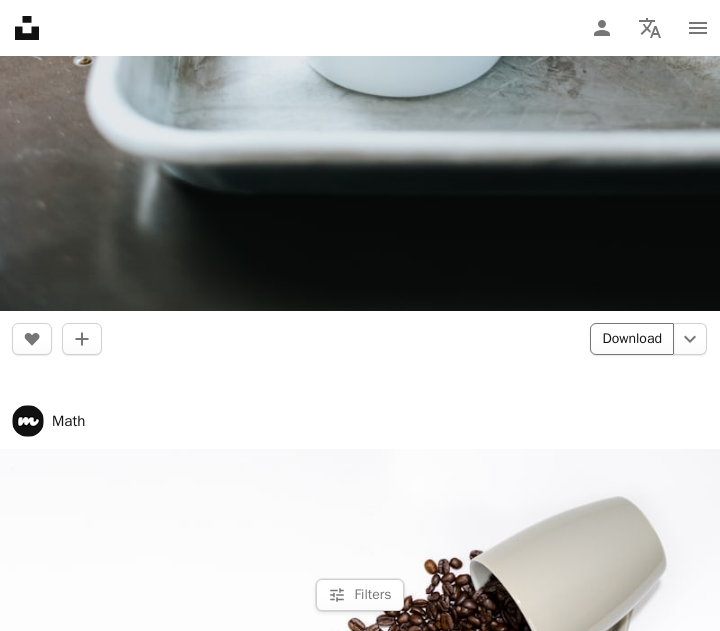 click on "Download" at bounding box center (632, 339) 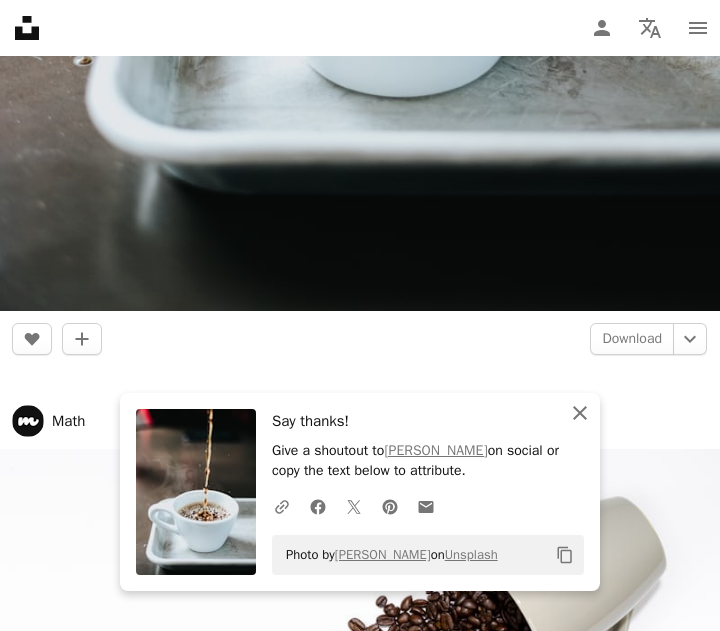 click on "An X shape" 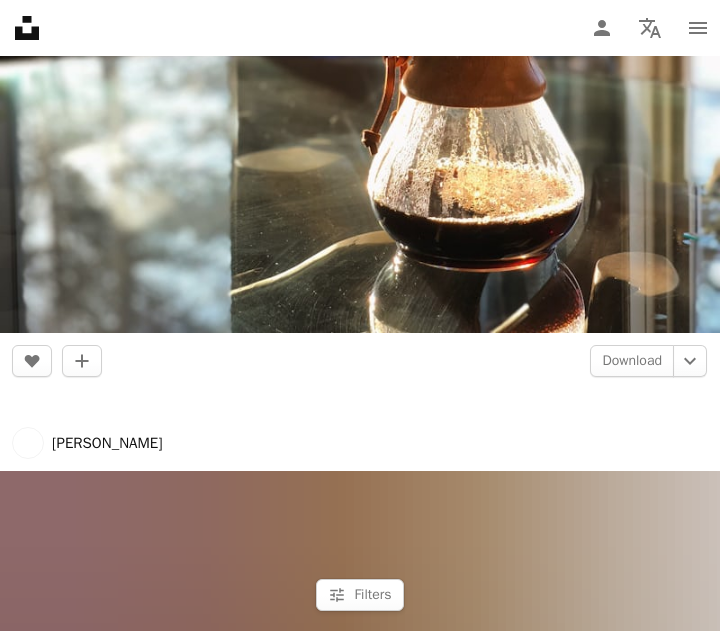 scroll, scrollTop: 70301, scrollLeft: 0, axis: vertical 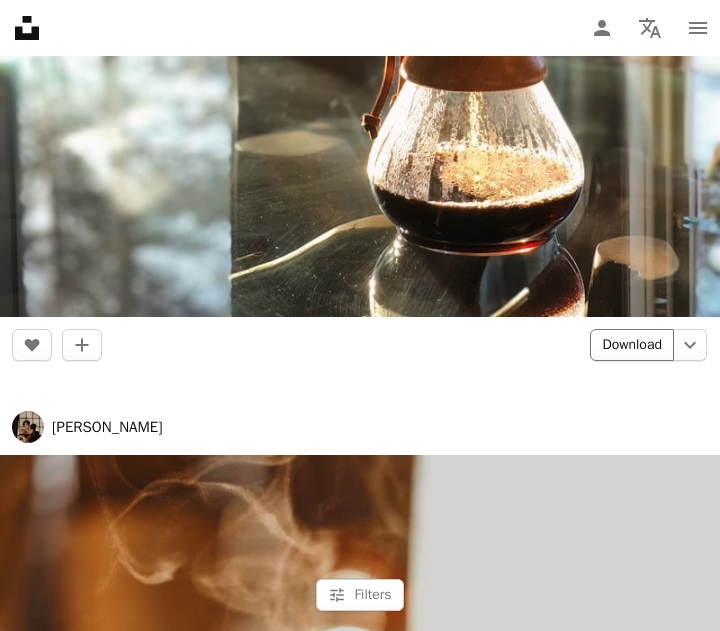 click on "Download" at bounding box center (632, 345) 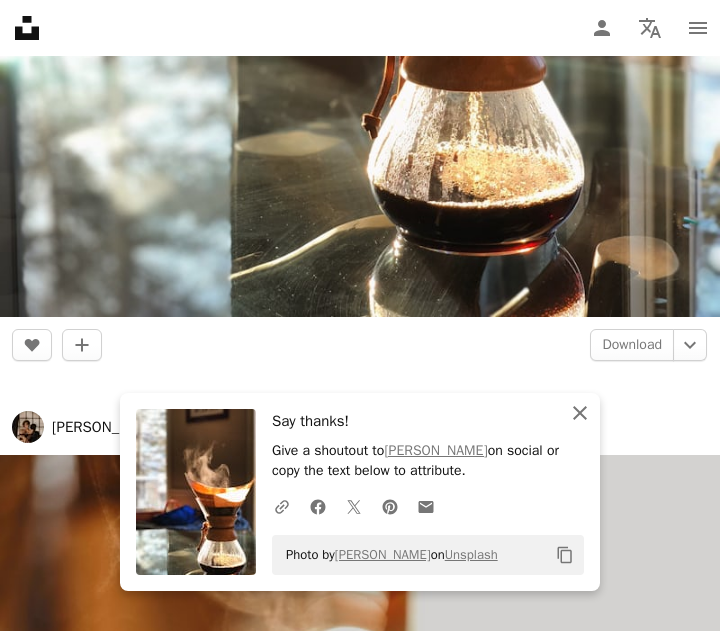 click on "An X shape" 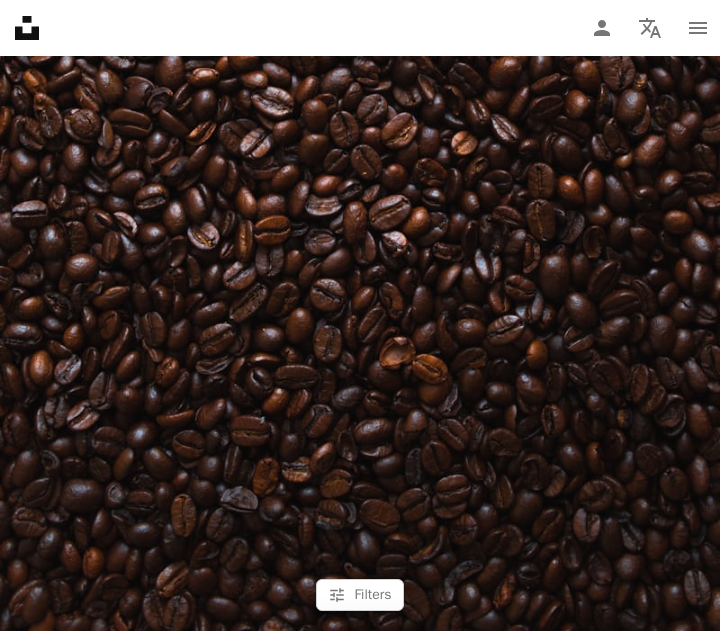 scroll, scrollTop: 90801, scrollLeft: 0, axis: vertical 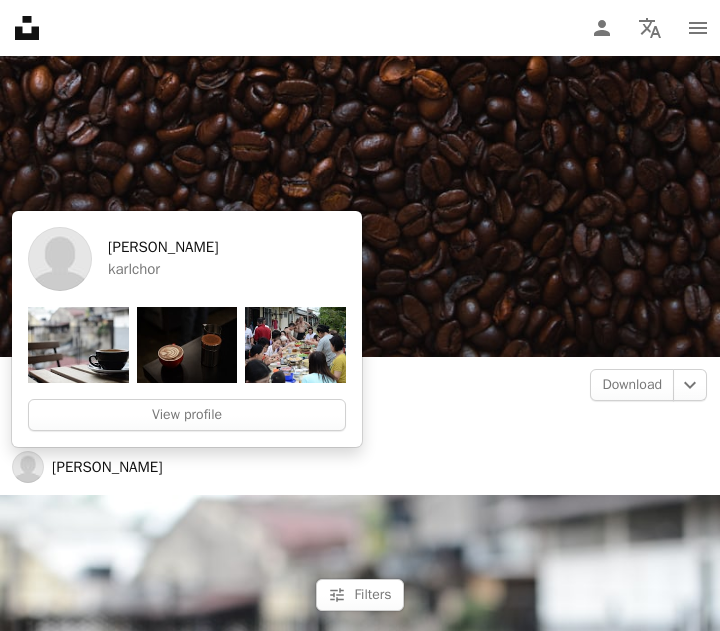 click on "[PERSON_NAME]" at bounding box center (360, 467) 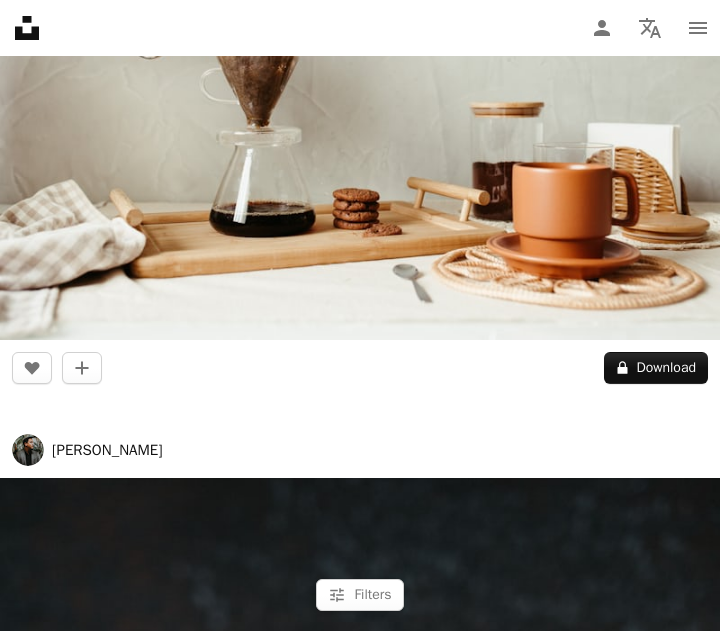 scroll, scrollTop: 96701, scrollLeft: 0, axis: vertical 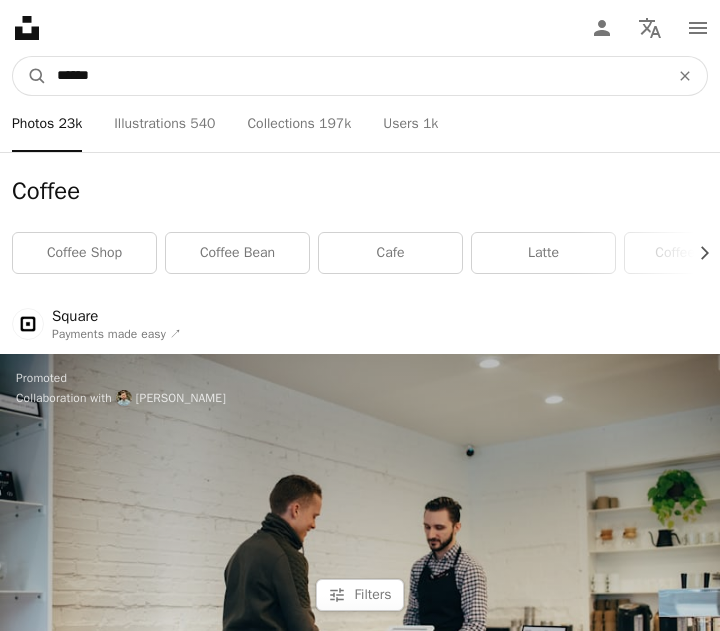click on "******" at bounding box center [355, 76] 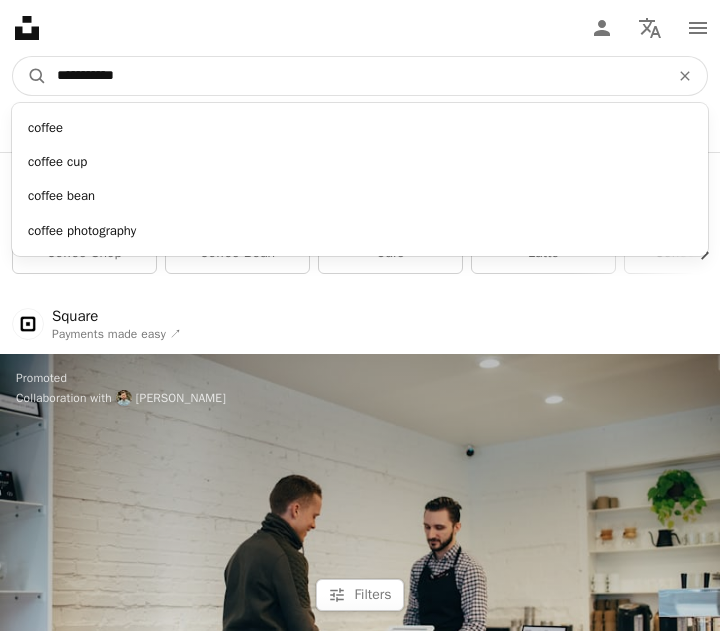 type on "**********" 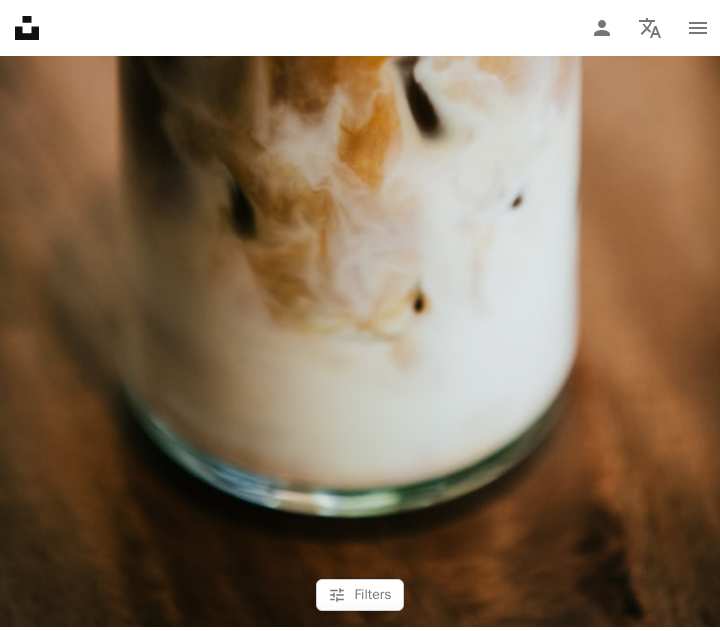 scroll, scrollTop: 1900, scrollLeft: 0, axis: vertical 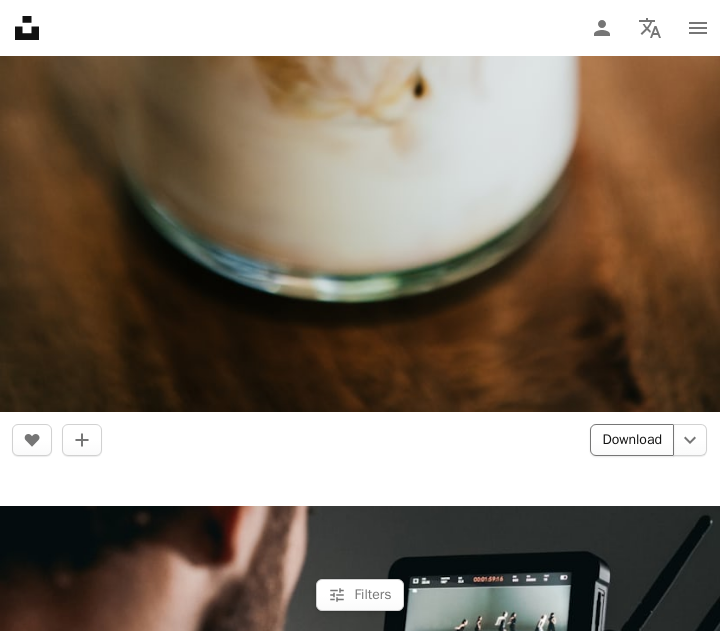click on "Download" at bounding box center (632, 440) 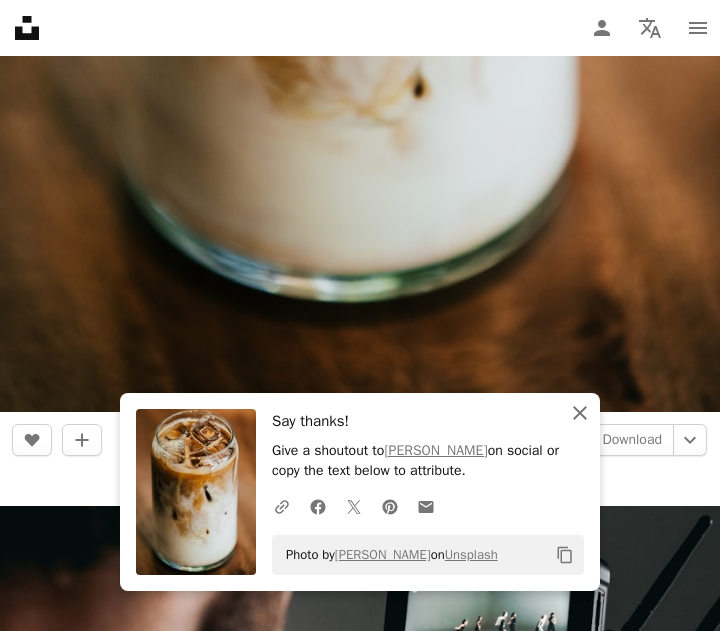 click on "An X shape" 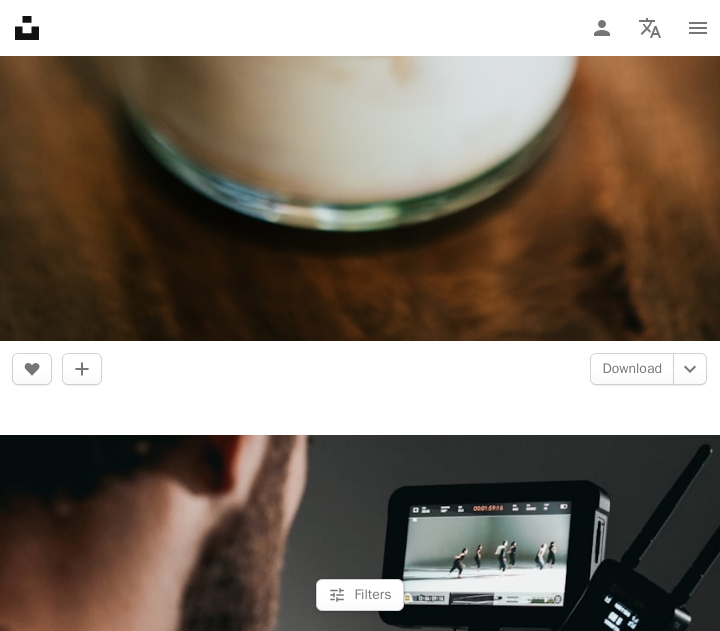scroll, scrollTop: 2400, scrollLeft: 0, axis: vertical 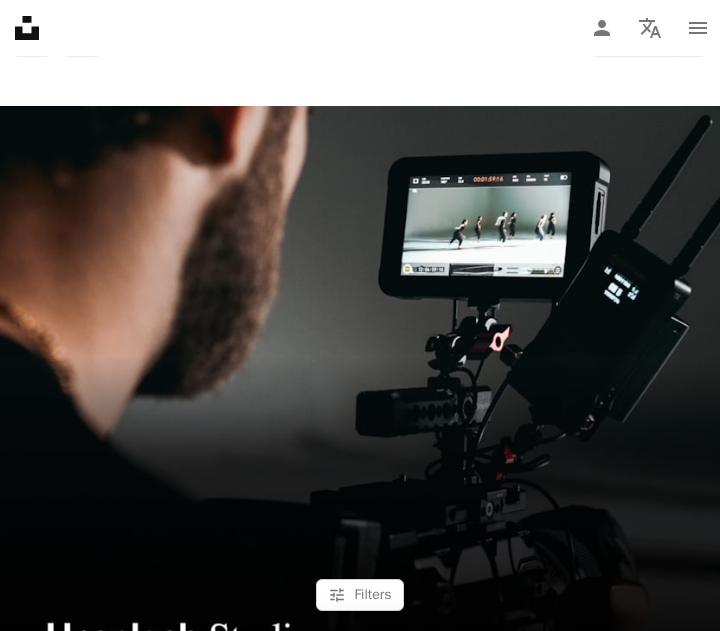 click on "[PERSON_NAME] For  Unsplash+ Plus sign for Unsplash+ A heart A plus sign A lock Download [PERSON_NAME] A heart A plus sign Download Chevron down –– ––– –––  –– ––– –  ––– –––  ––––  –   – –– –––  – – ––– –– –– –––– –– On-brand and on budget images for your next campaign Learn More Kaffee [PERSON_NAME] A heart A plus sign Download Chevron down [PERSON_NAME] A heart A plus sign Download Chevron down [PERSON_NAME] For  Unsplash+ Plus sign for Unsplash+ A heart A plus sign A lock Download [PERSON_NAME] A heart A plus sign Download Chevron down Eiliv Aceron A heart A plus sign Download Chevron down [PERSON_NAME] A heart A plus sign Download Chevron down [PERSON_NAME] For  Unsplash+ Plus sign for Unsplash+ A heart A plus sign A lock Download [PERSON_NAME] A heart A plus sign Download Chevron down [PERSON_NAME] A heart A plus sign Download Chevron down [PERSON_NAME] A heart A plus sign Download Chevron down [PERSON_NAME]" at bounding box center (360, 9591) 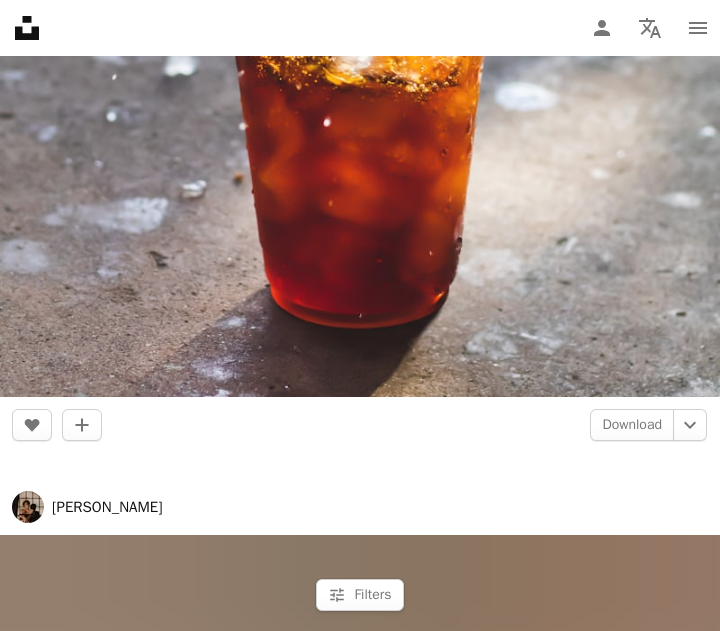 scroll, scrollTop: 4100, scrollLeft: 0, axis: vertical 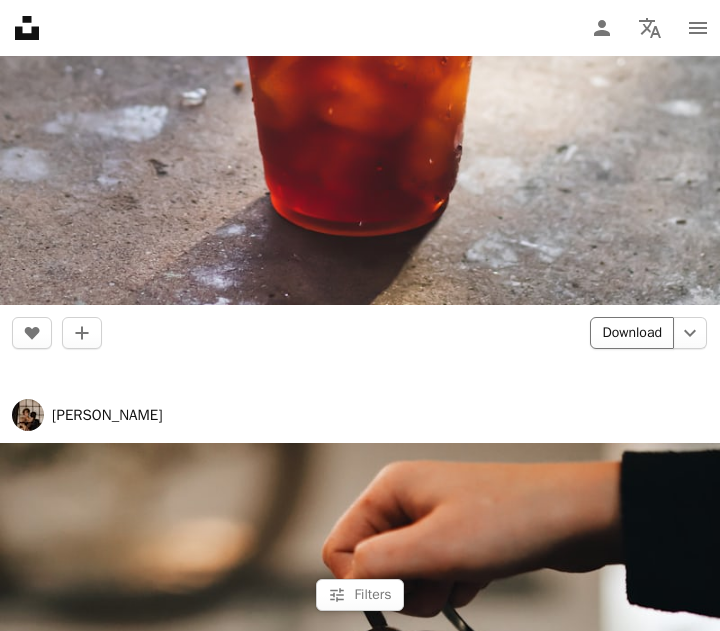 click on "Download" at bounding box center [632, 333] 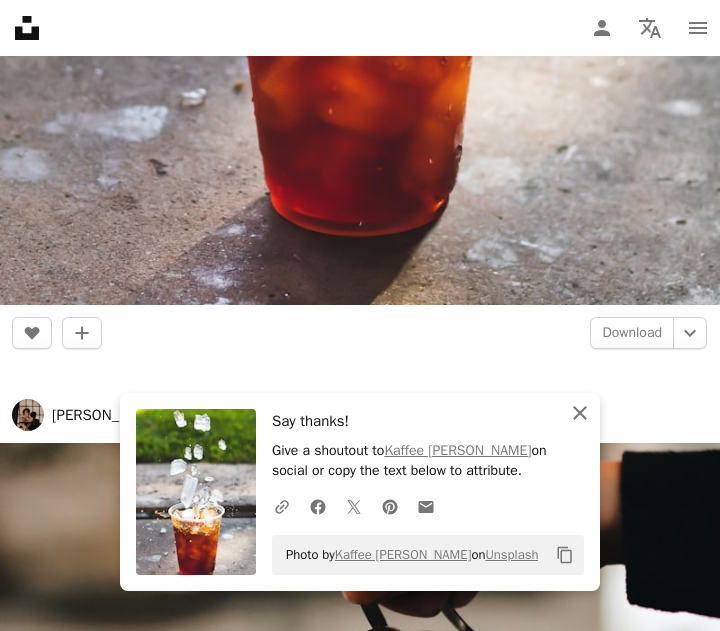 click on "An X shape" 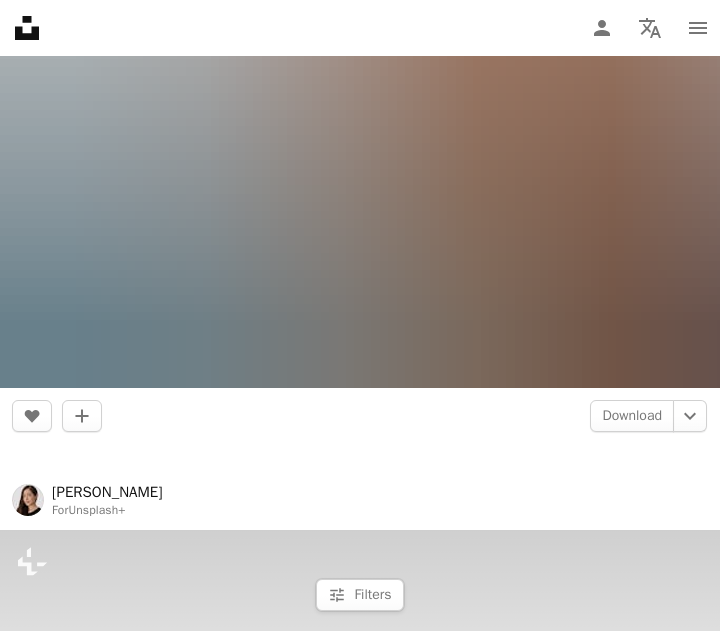 scroll, scrollTop: 13400, scrollLeft: 0, axis: vertical 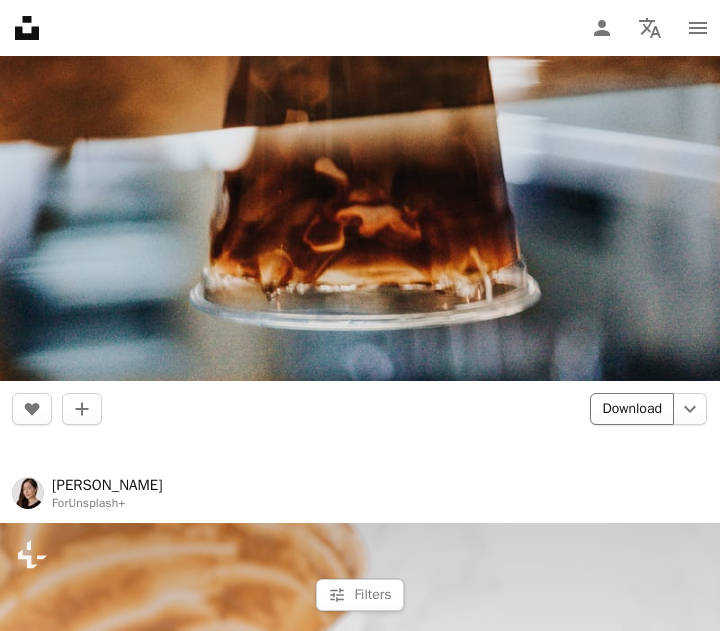 click on "Download" at bounding box center (632, 409) 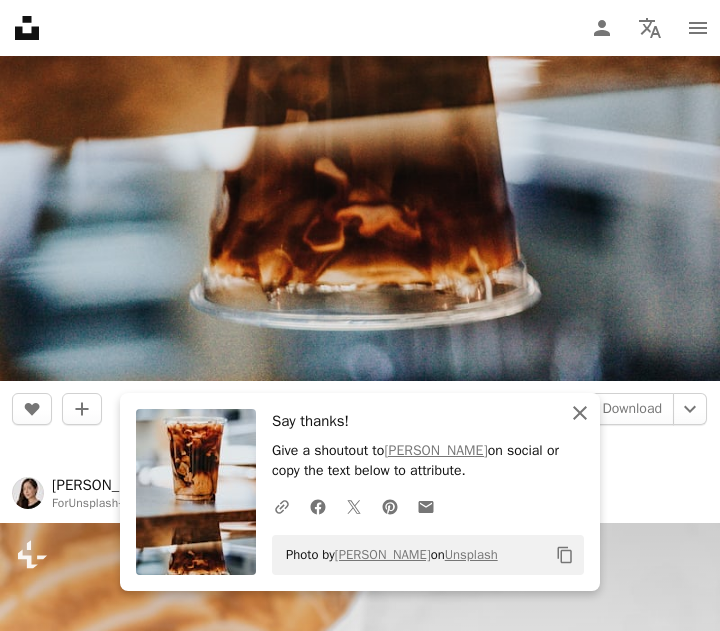 click on "An X shape" 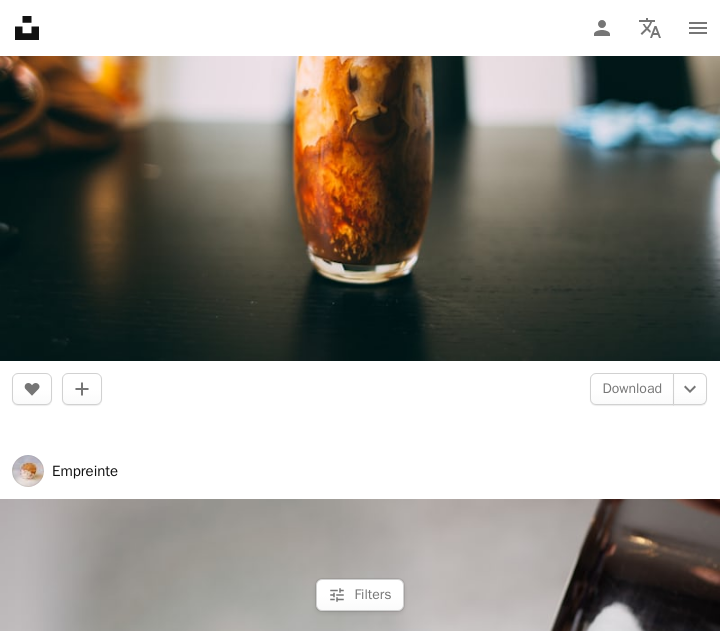 scroll, scrollTop: 30200, scrollLeft: 0, axis: vertical 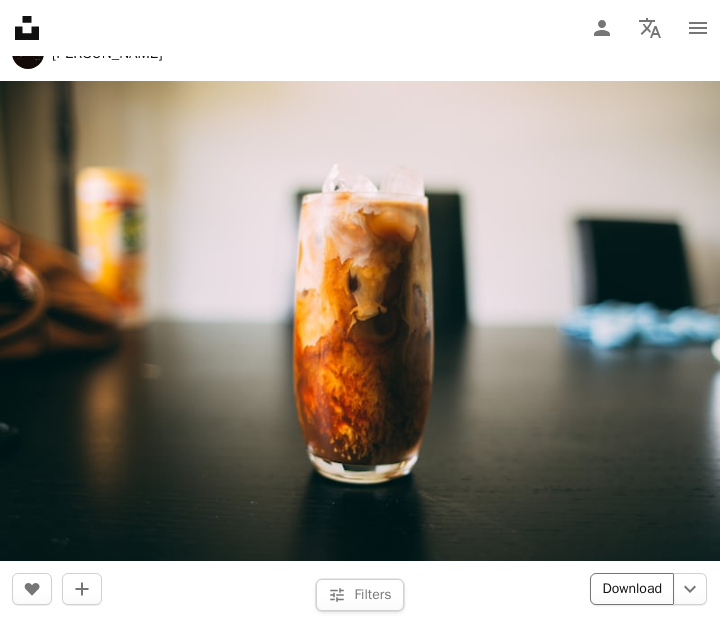 click on "Download" at bounding box center (632, 589) 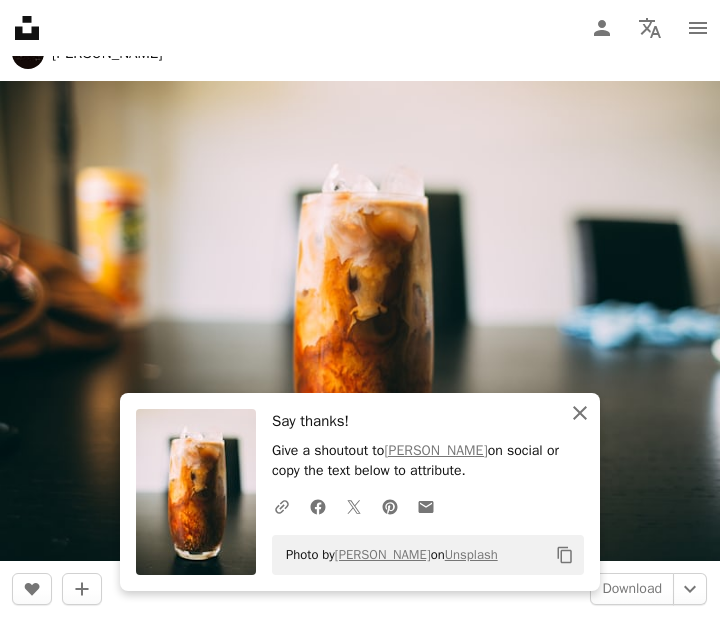 click on "An X shape" 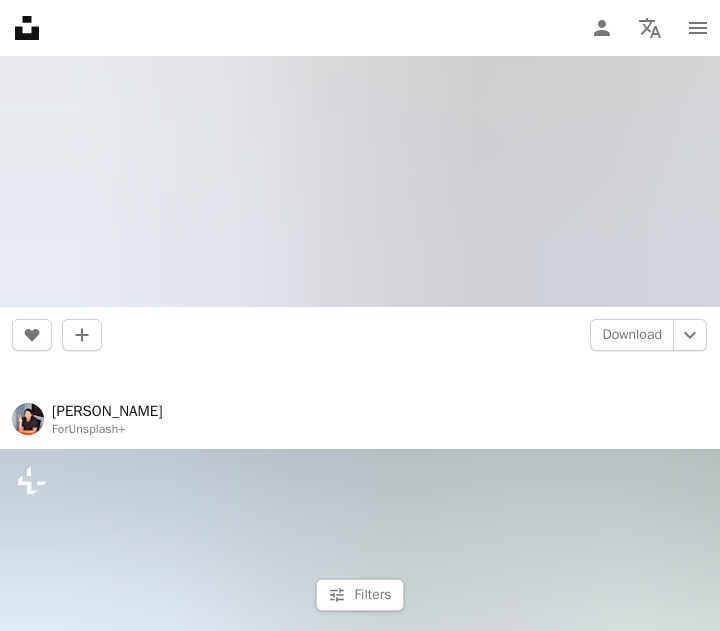 scroll, scrollTop: 40800, scrollLeft: 0, axis: vertical 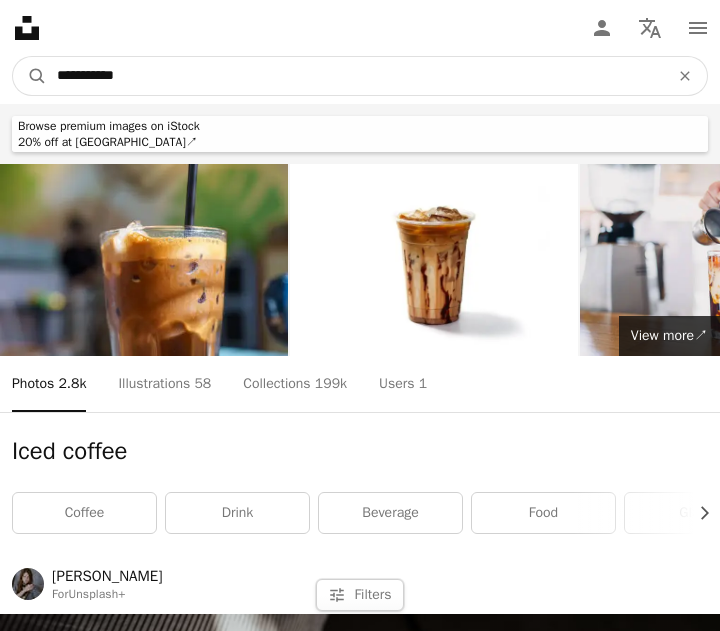 drag, startPoint x: 126, startPoint y: 70, endPoint x: -110, endPoint y: 71, distance: 236.00212 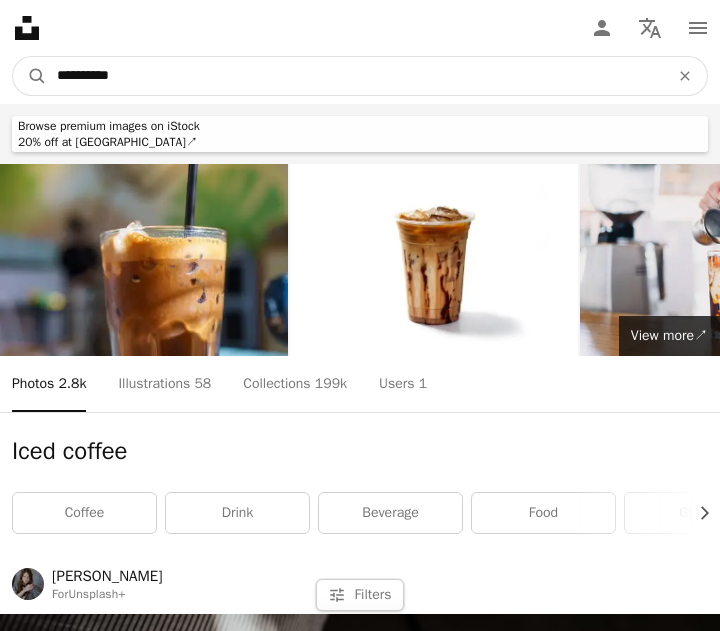 type on "**********" 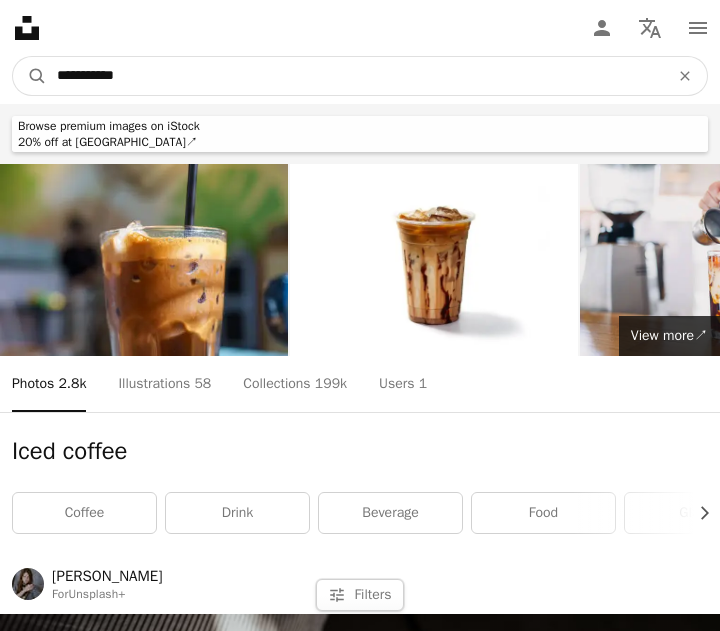 click on "A magnifying glass" at bounding box center (30, 76) 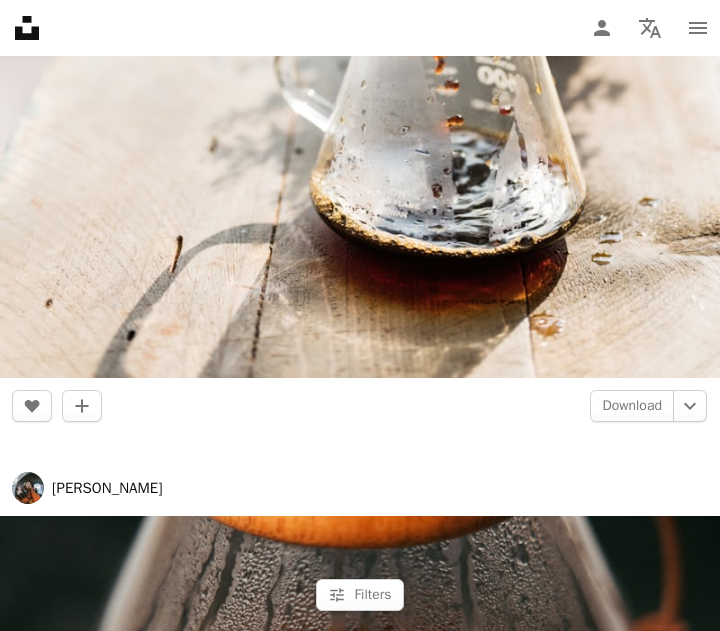 scroll, scrollTop: 14300, scrollLeft: 0, axis: vertical 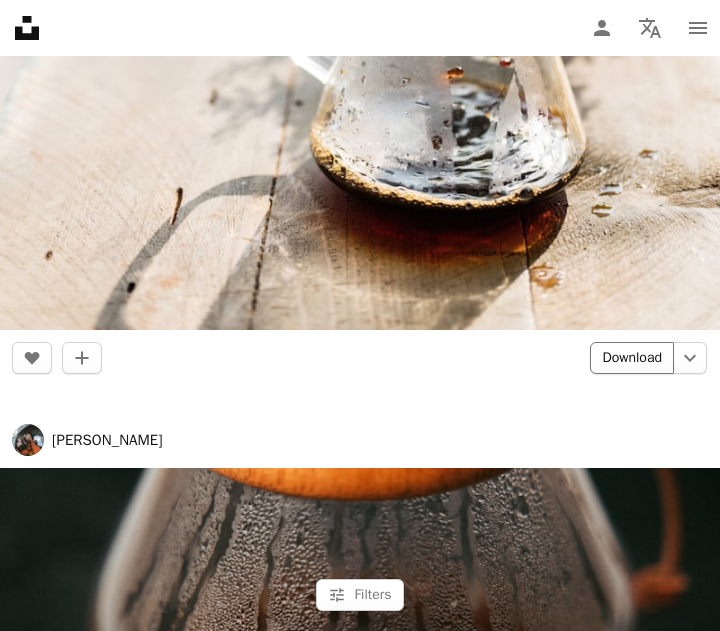 click on "Download" at bounding box center (632, 358) 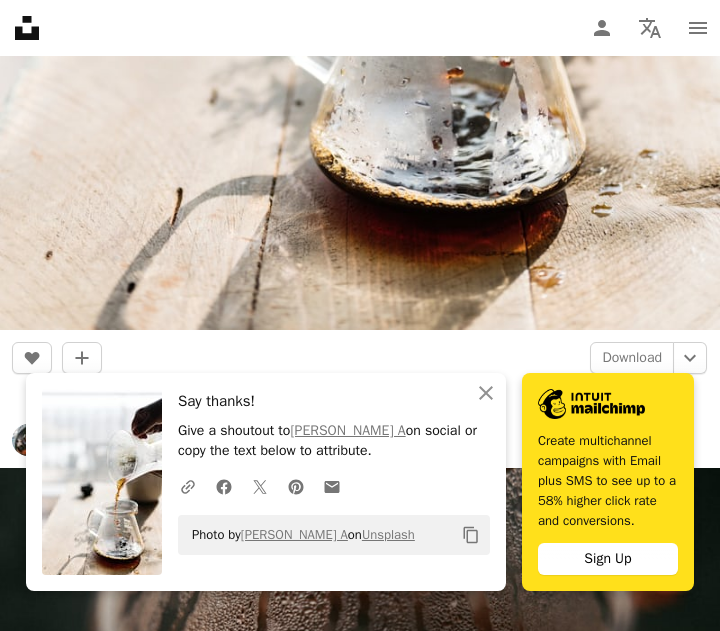 drag, startPoint x: 547, startPoint y: 361, endPoint x: 527, endPoint y: 372, distance: 22.825424 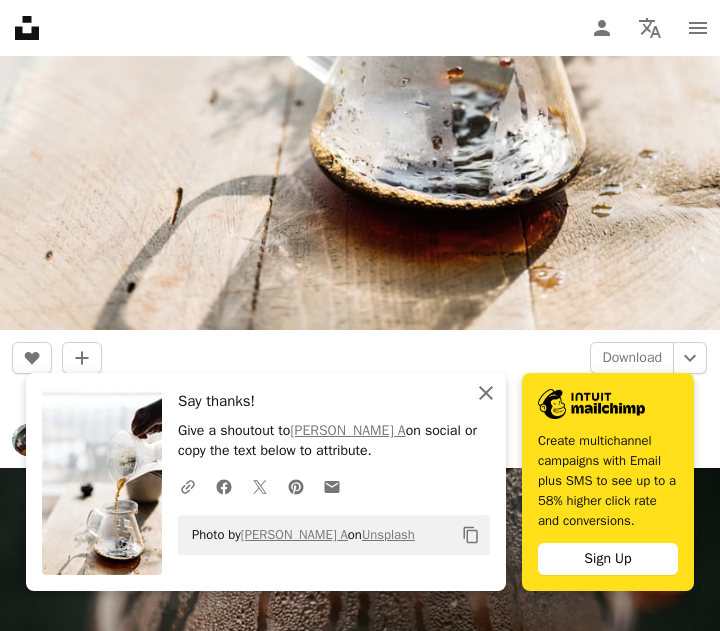 click 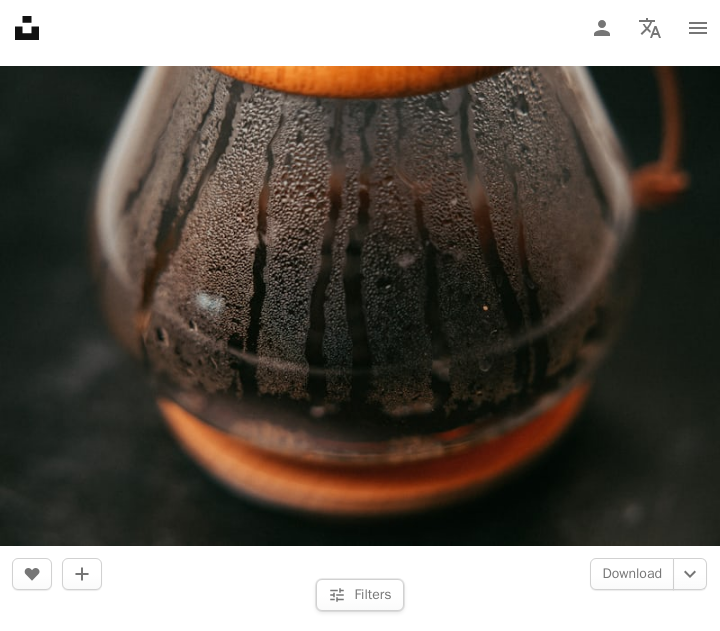 scroll, scrollTop: 14700, scrollLeft: 0, axis: vertical 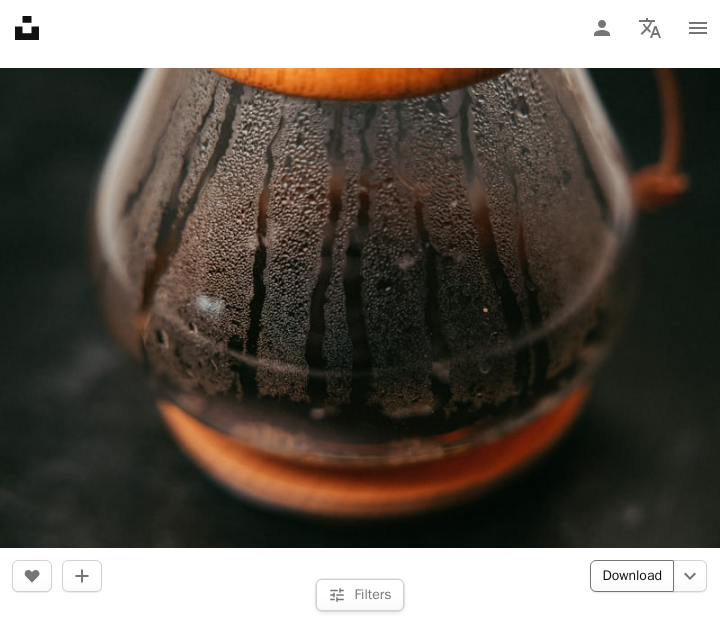click on "Download" at bounding box center [632, 576] 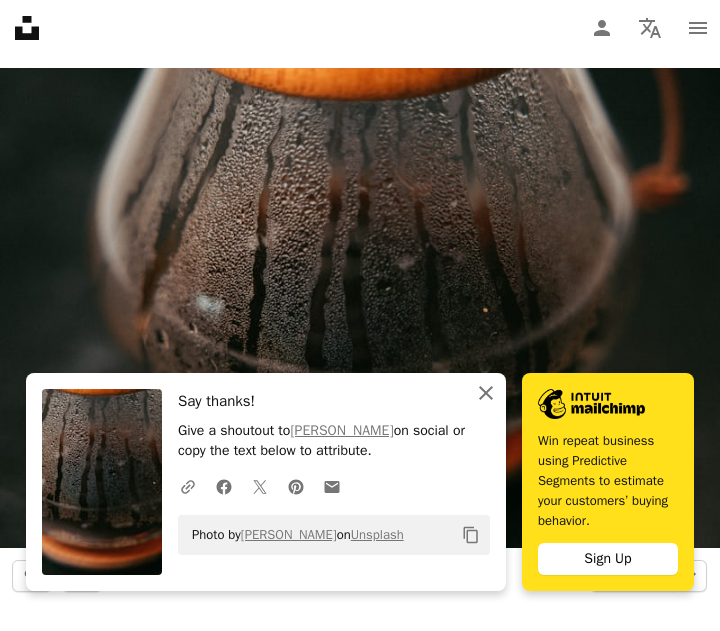 click on "An X shape" 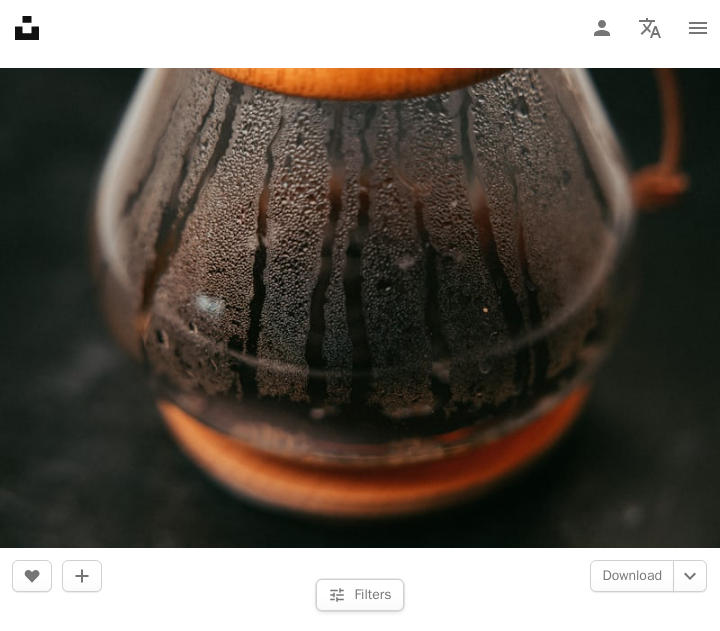 drag, startPoint x: 541, startPoint y: 603, endPoint x: 543, endPoint y: 590, distance: 13.152946 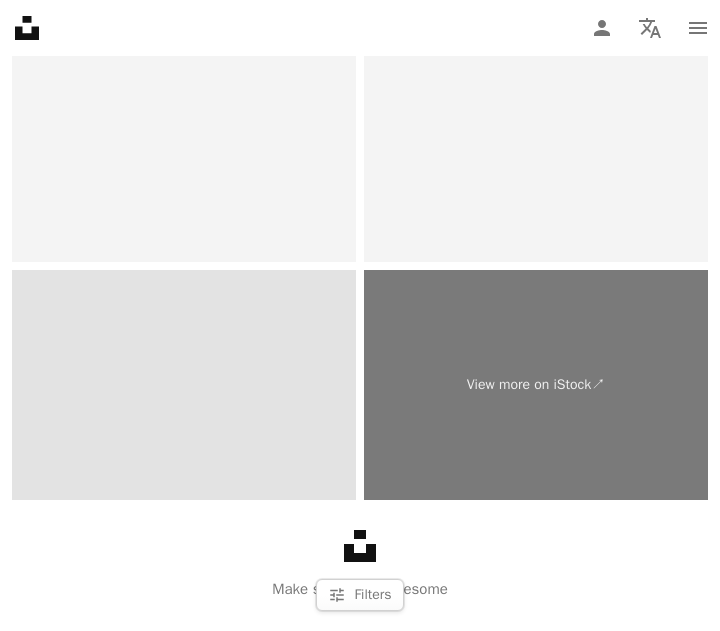 scroll, scrollTop: 20195, scrollLeft: 0, axis: vertical 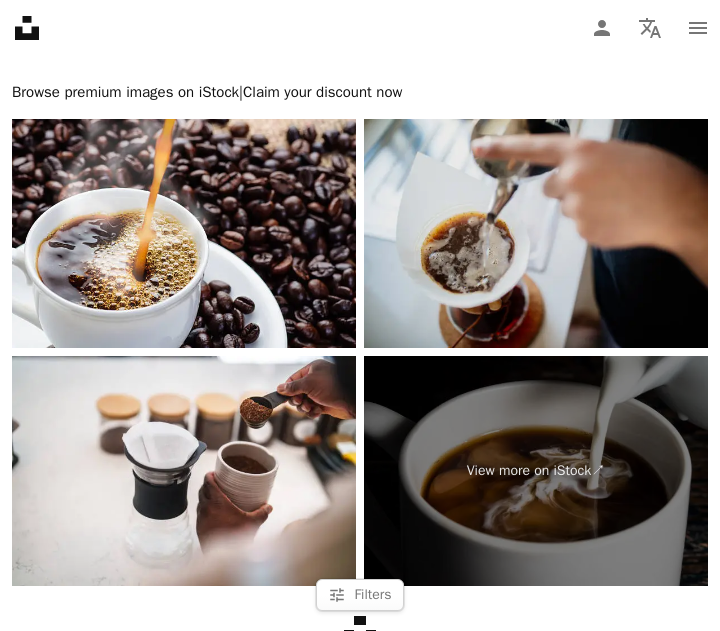 click at bounding box center (536, 233) 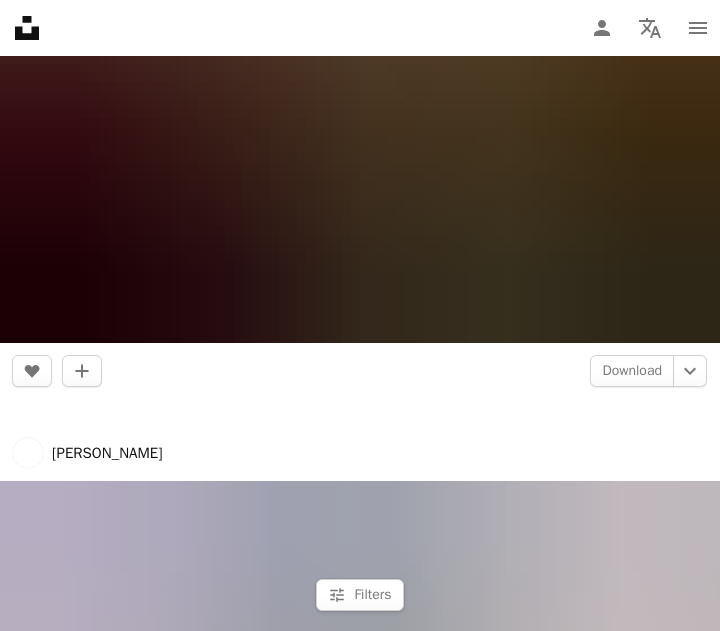 scroll, scrollTop: 16995, scrollLeft: 0, axis: vertical 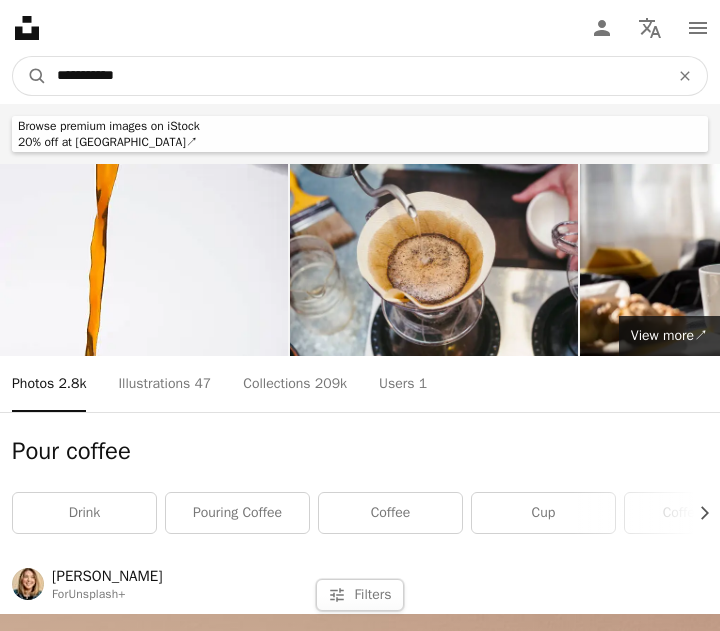 drag, startPoint x: 309, startPoint y: 73, endPoint x: -220, endPoint y: 66, distance: 529.0463 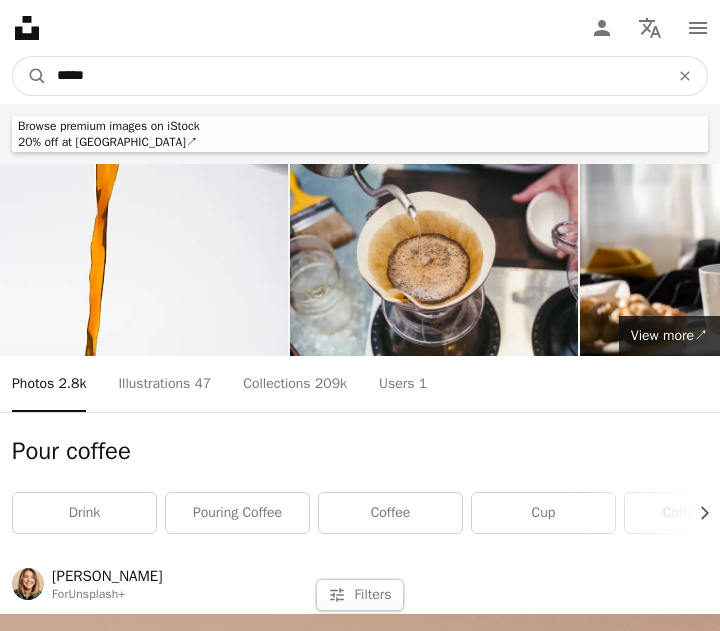 type on "******" 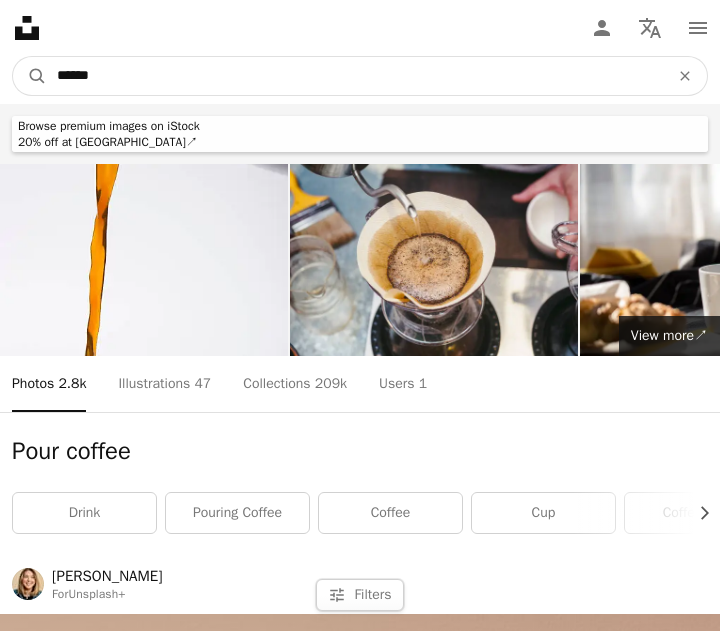 click on "A magnifying glass" at bounding box center [30, 76] 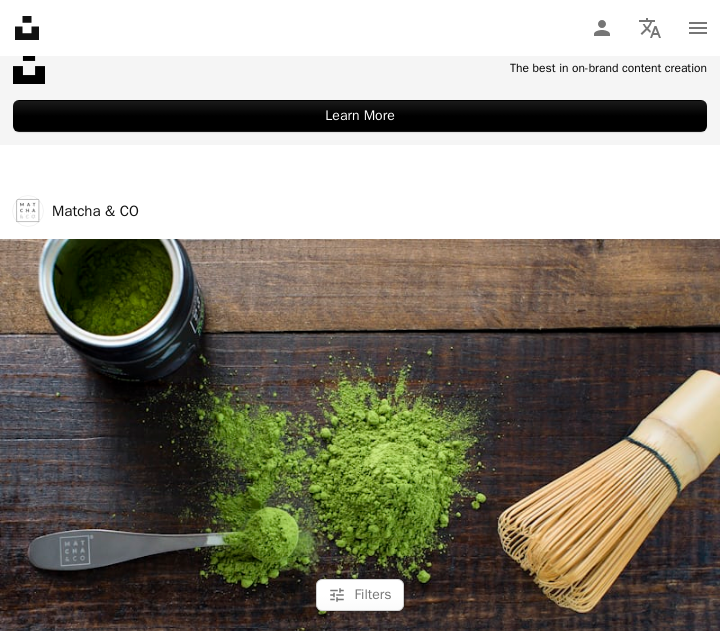 scroll, scrollTop: 2700, scrollLeft: 0, axis: vertical 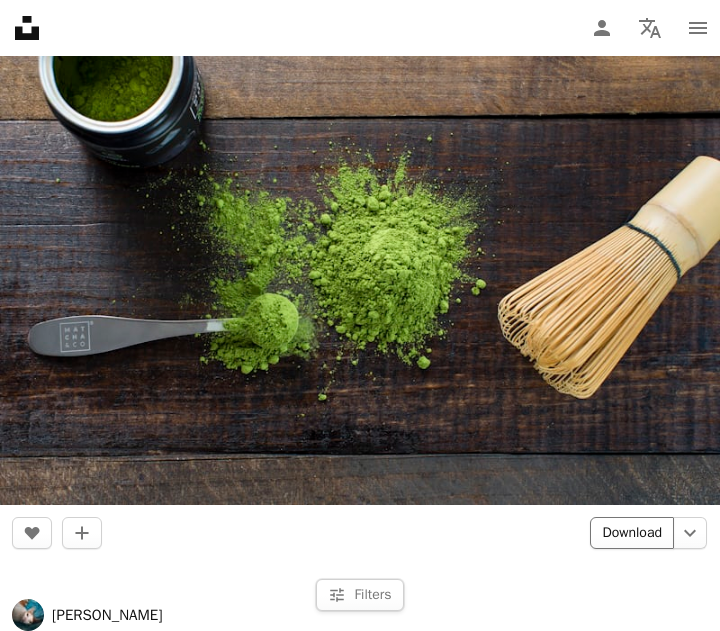 click on "Download" at bounding box center [632, 533] 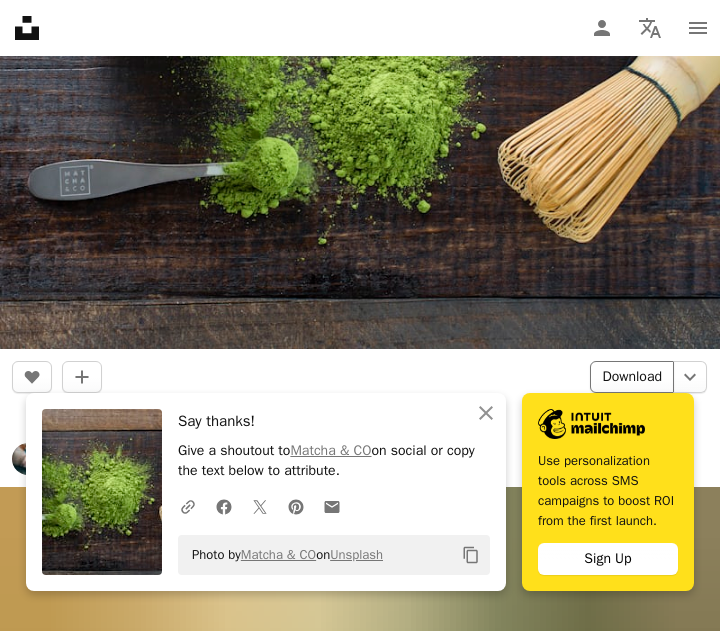 scroll, scrollTop: 2900, scrollLeft: 0, axis: vertical 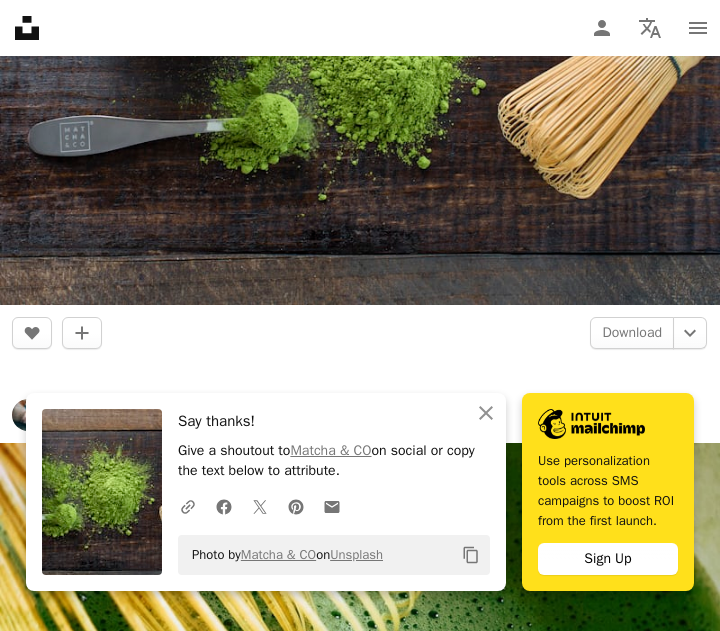 click on "[PERSON_NAME] For  Unsplash+ Plus sign for Unsplash+ A heart A plus sign A lock Download [PERSON_NAME] A heart A plus sign Download Chevron down –– ––– –––  –– ––– –  ––– –––  ––––  –   – –– –––  – – ––– –– –– –––– –– The best in on-brand content creation Learn More Matcha & CO A heart A plus sign Download Chevron down Payoon Gerinto A heart A plus sign Download Chevron down [PERSON_NAME] For  Unsplash+ Plus sign for Unsplash+ A heart A plus sign A lock Download [PERSON_NAME] A heart A plus sign Download Chevron down [PERSON_NAME] A heart A plus sign Download Chevron down [PERSON_NAME] A heart A plus sign Download Chevron down [PERSON_NAME] For  Unsplash+ Plus sign for Unsplash+ A heart A plus sign A lock Download [PERSON_NAME] A heart A plus sign Download Chevron down [PERSON_NAME] A heart A plus sign Download Chevron down sentidos humanos A heart A plus sign Download Chevron down [PERSON_NAME] For  Unsplash+ A heart A lock" at bounding box center [360, 8132] 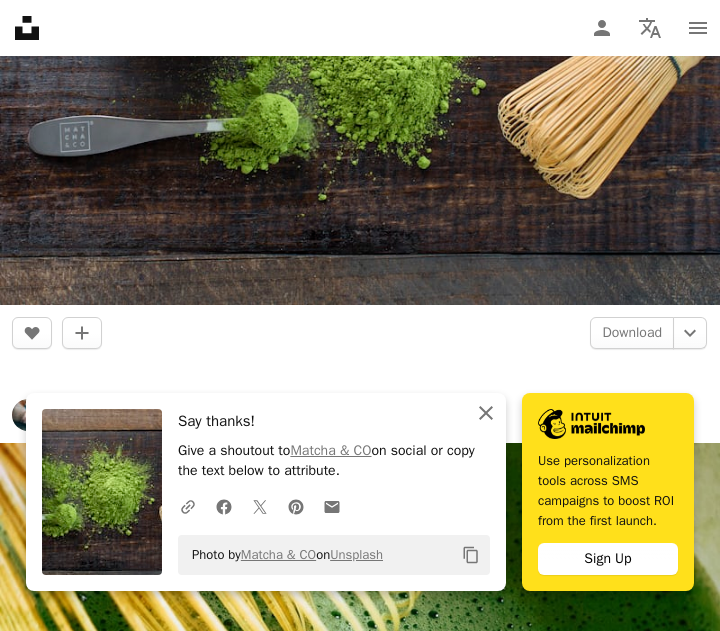 click on "An X shape" 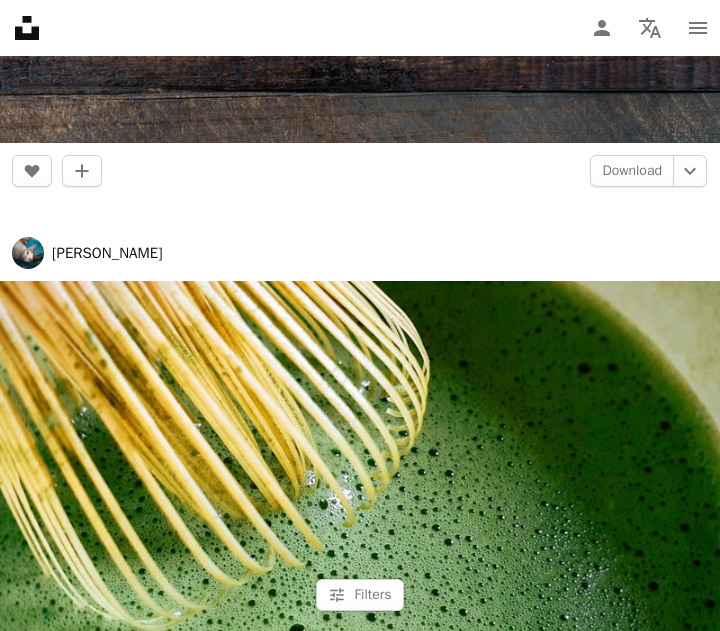 scroll, scrollTop: 3300, scrollLeft: 0, axis: vertical 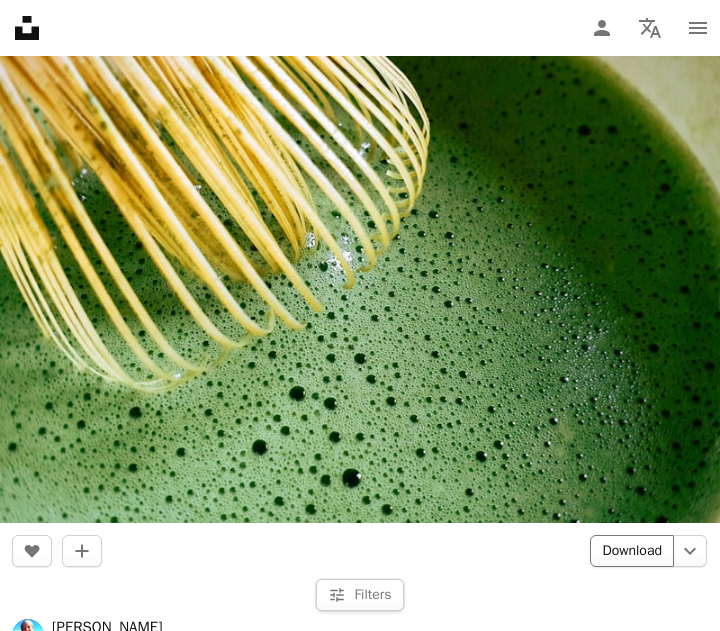 click on "Download" at bounding box center [632, 551] 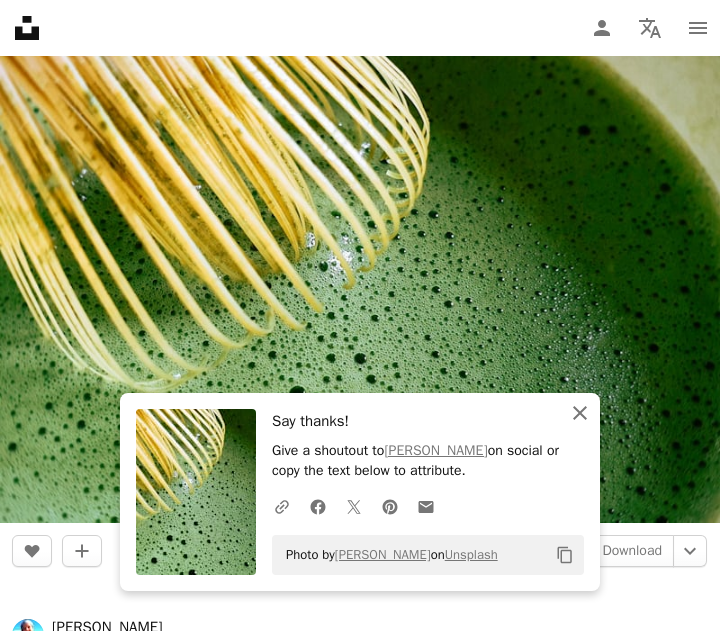click on "An X shape" 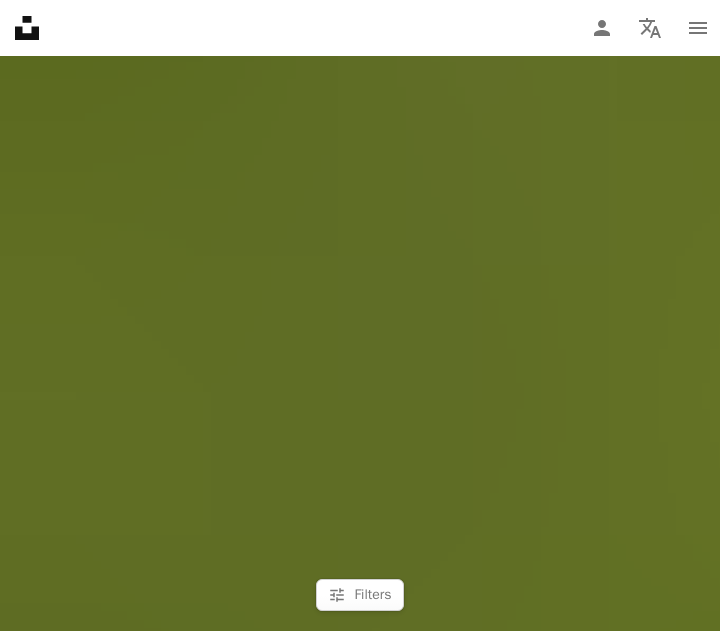 scroll, scrollTop: 5800, scrollLeft: 0, axis: vertical 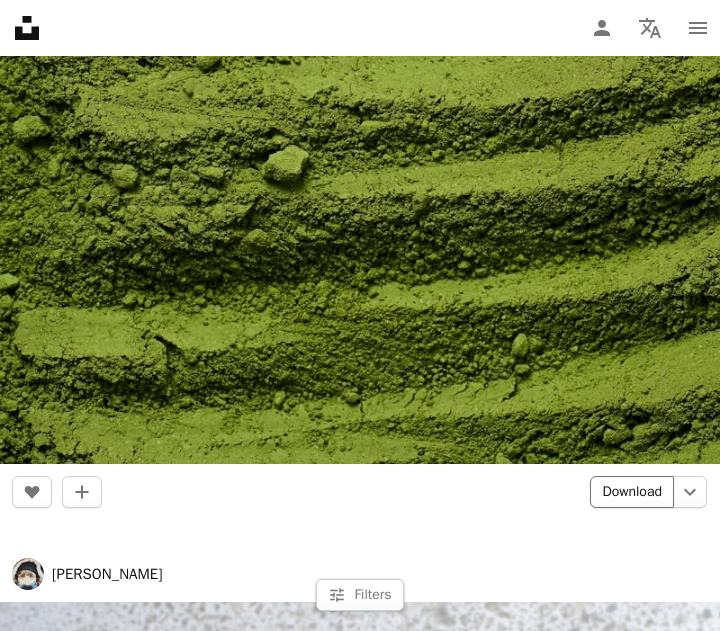 click on "Download" at bounding box center [632, 492] 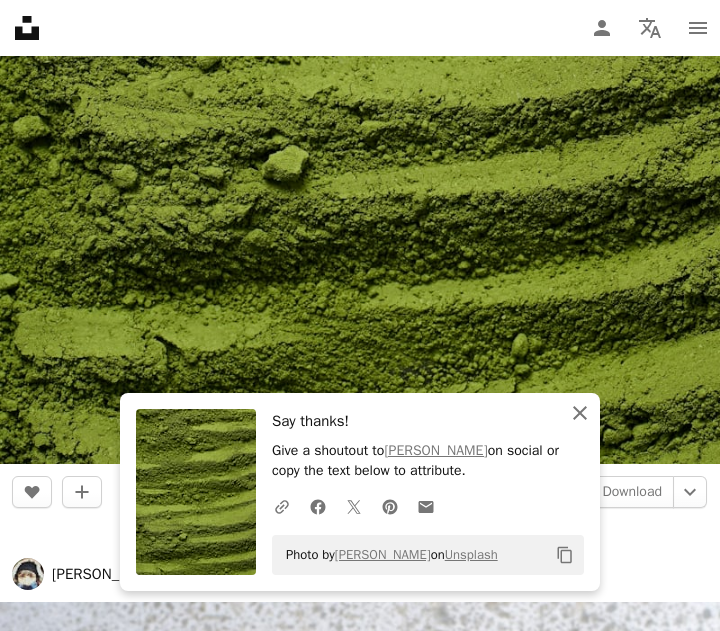 click on "An X shape" 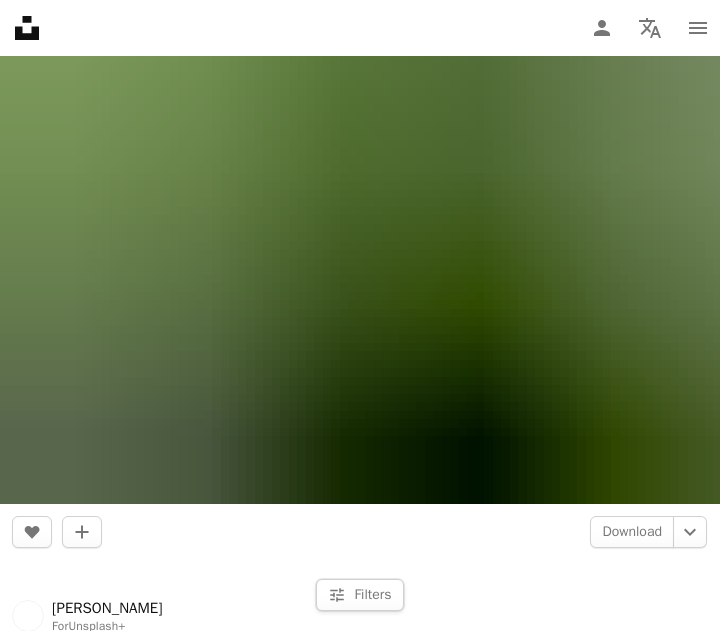 scroll, scrollTop: 8500, scrollLeft: 0, axis: vertical 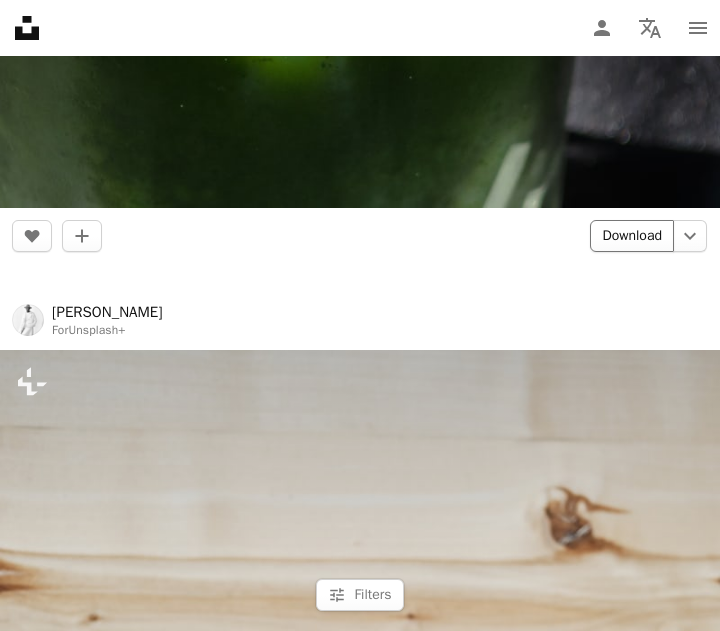 click on "Download" at bounding box center (632, 236) 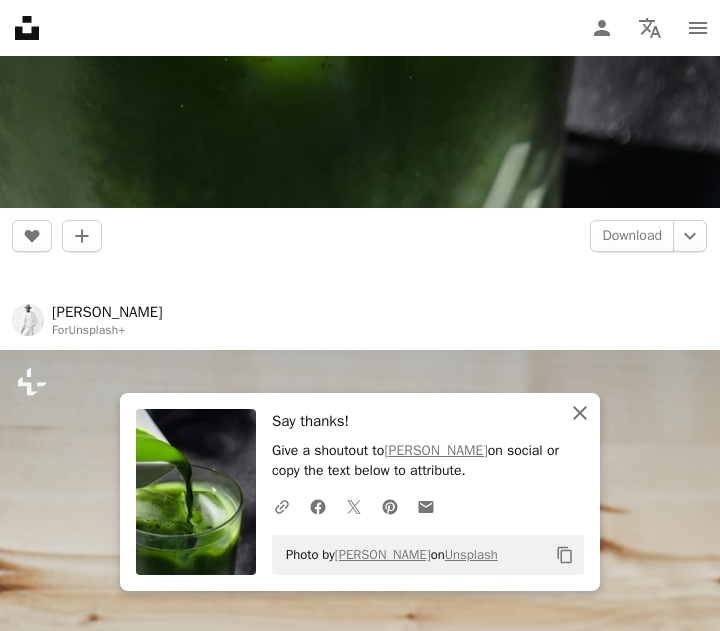 click on "An X shape" 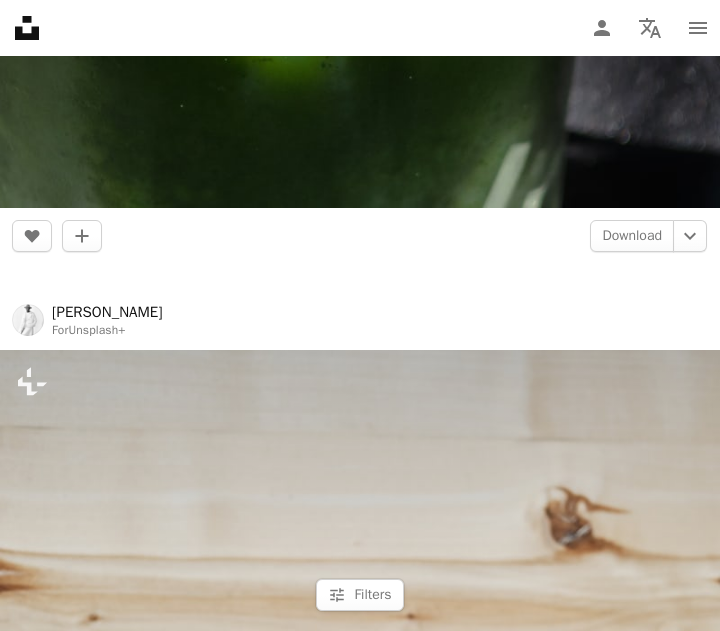 click on "[PERSON_NAME] For  Unsplash+" at bounding box center [360, 320] 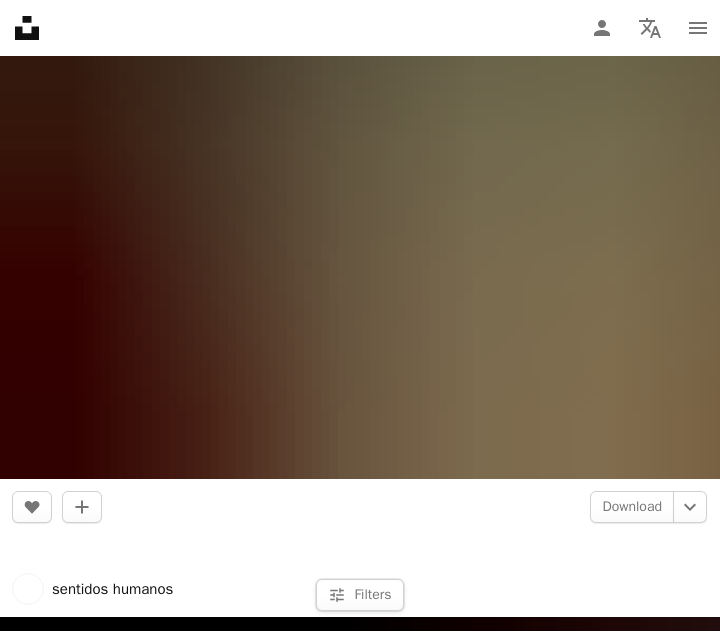 scroll, scrollTop: 12100, scrollLeft: 0, axis: vertical 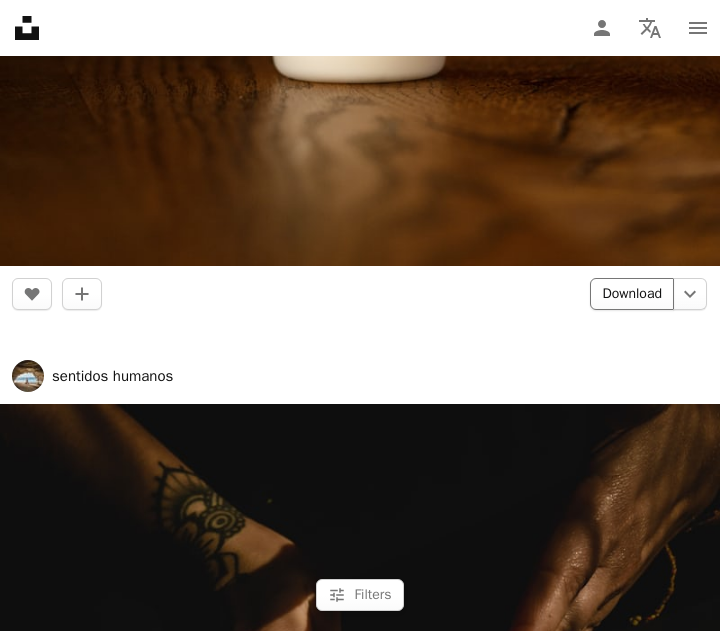 click on "Download" at bounding box center [632, 294] 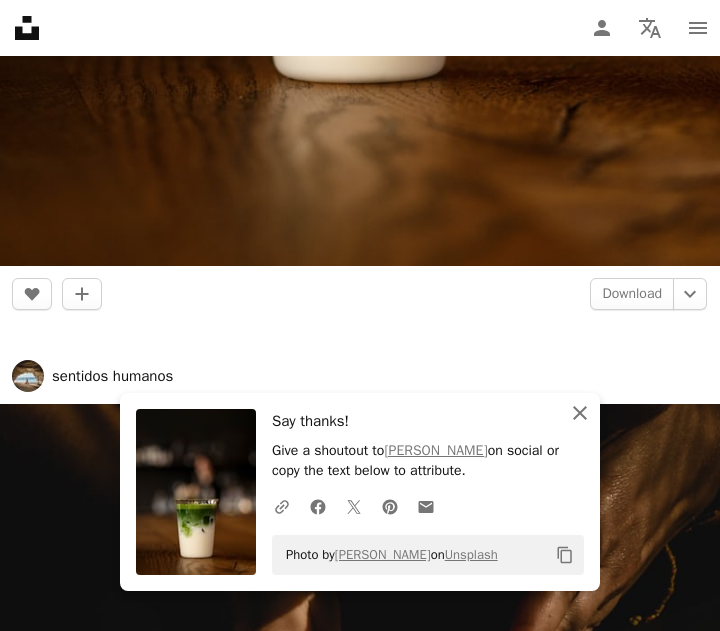 click on "An X shape" 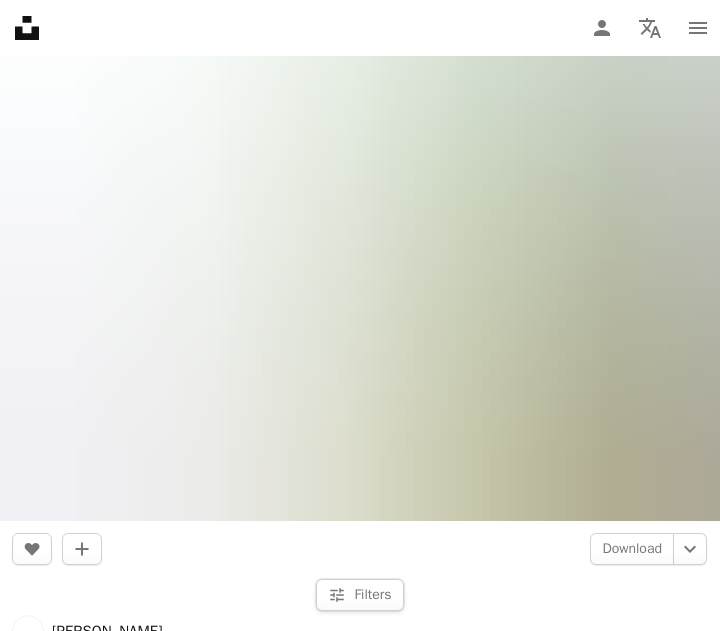 scroll, scrollTop: 19100, scrollLeft: 0, axis: vertical 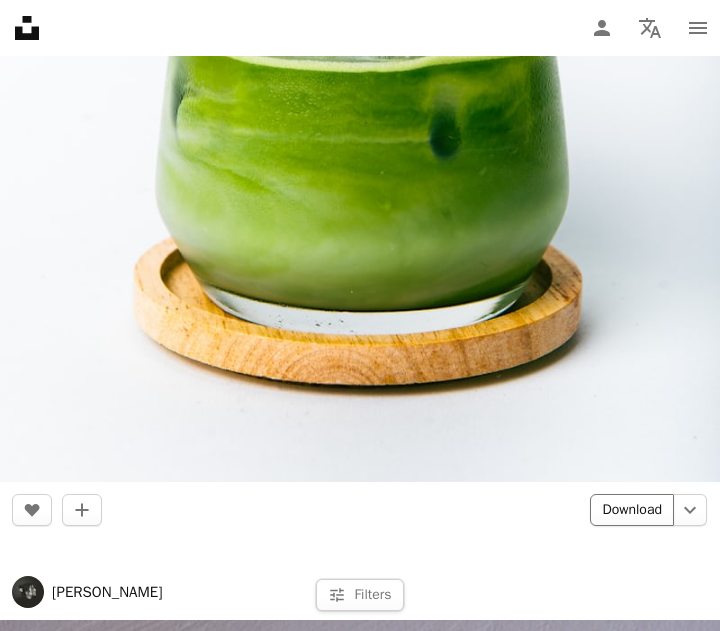 click on "Download" at bounding box center (632, 510) 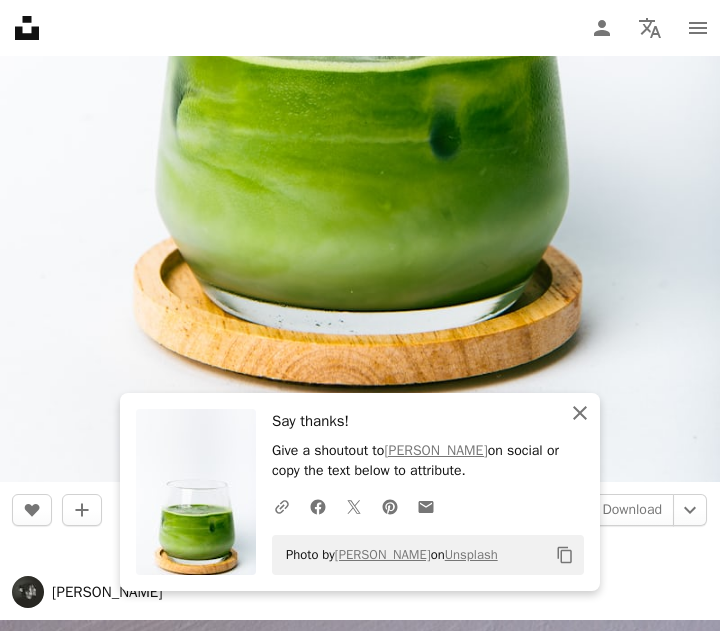 click 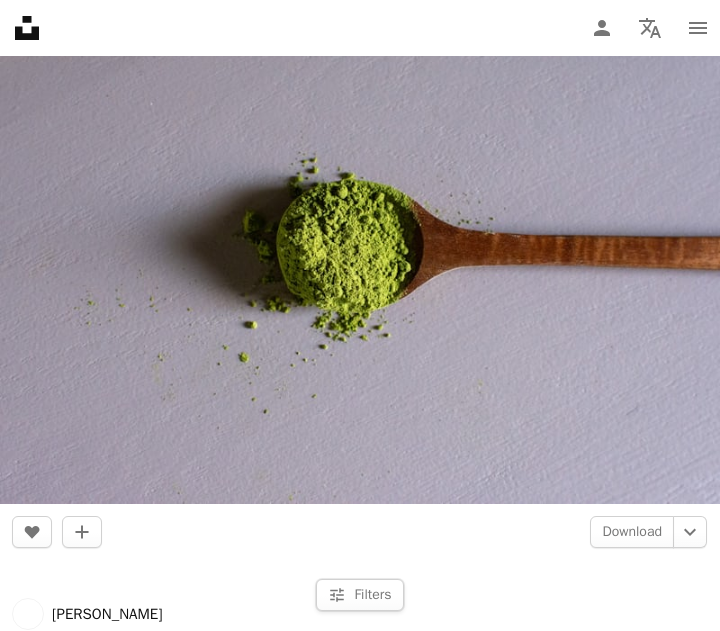 scroll, scrollTop: 19900, scrollLeft: 0, axis: vertical 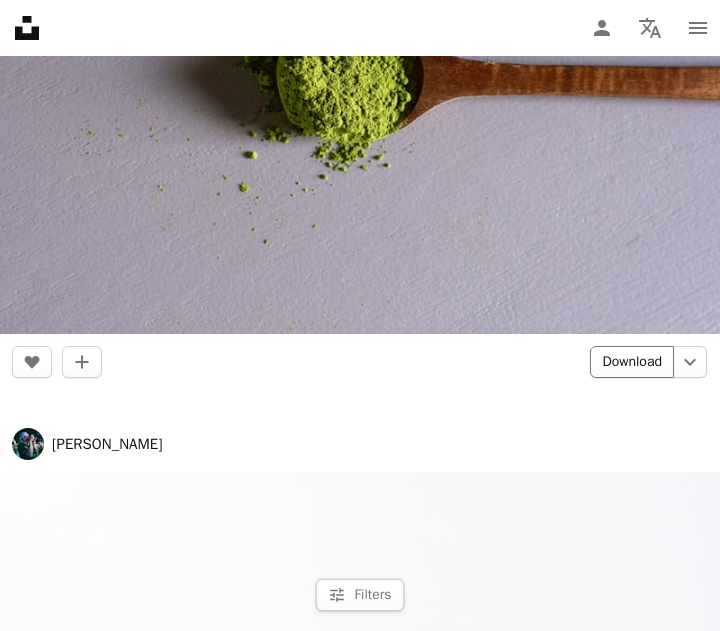click on "Download" at bounding box center (632, 362) 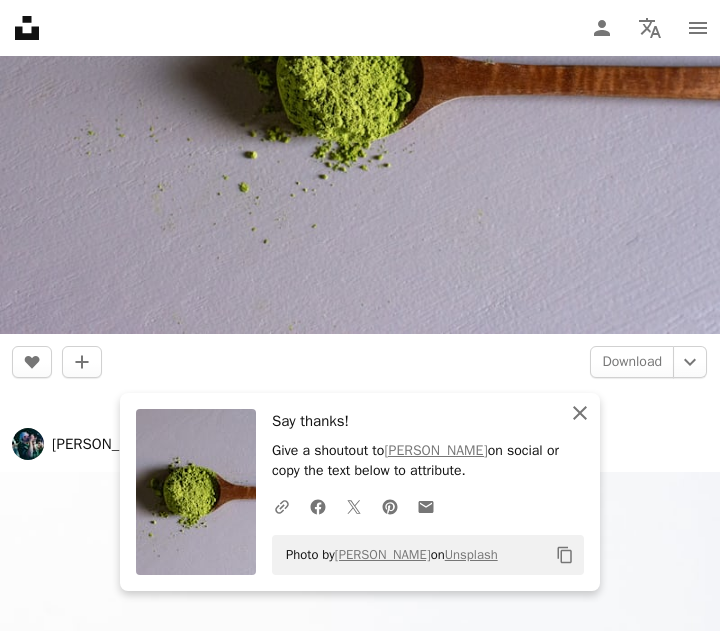 click 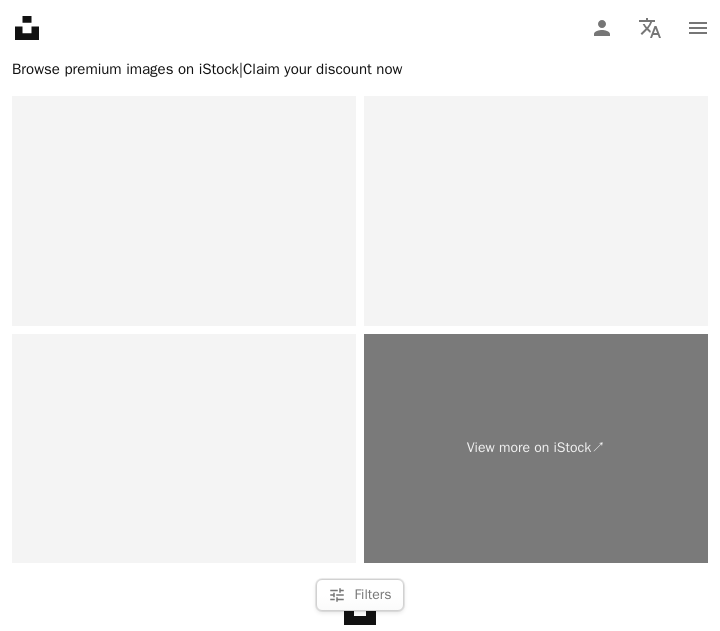 scroll, scrollTop: 21556, scrollLeft: 0, axis: vertical 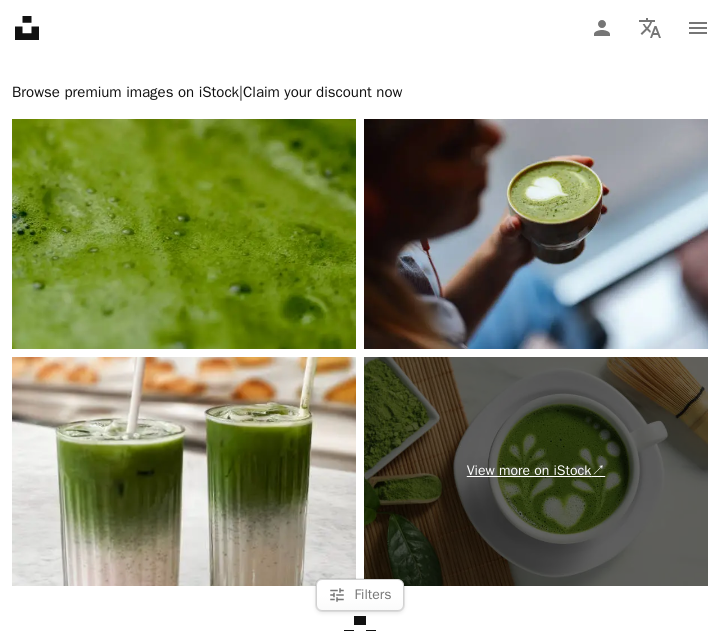 click on "View more on iStock  ↗" at bounding box center [536, 471] 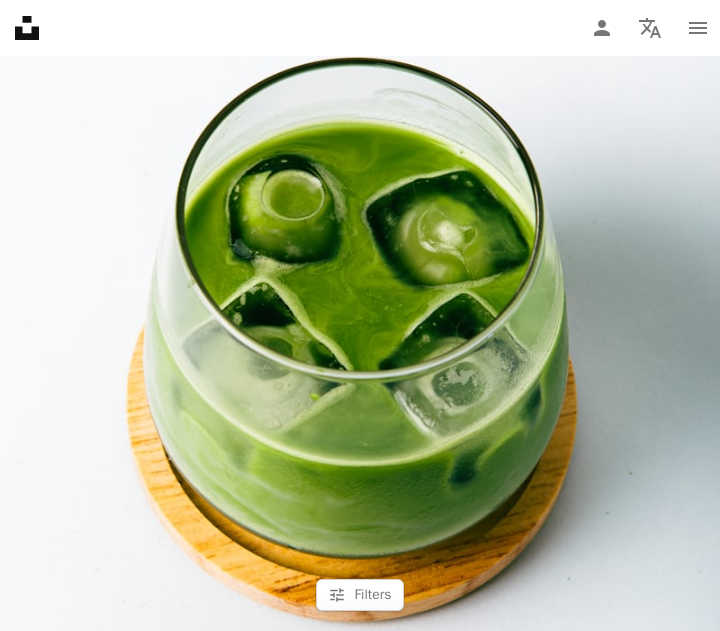 scroll, scrollTop: 20156, scrollLeft: 0, axis: vertical 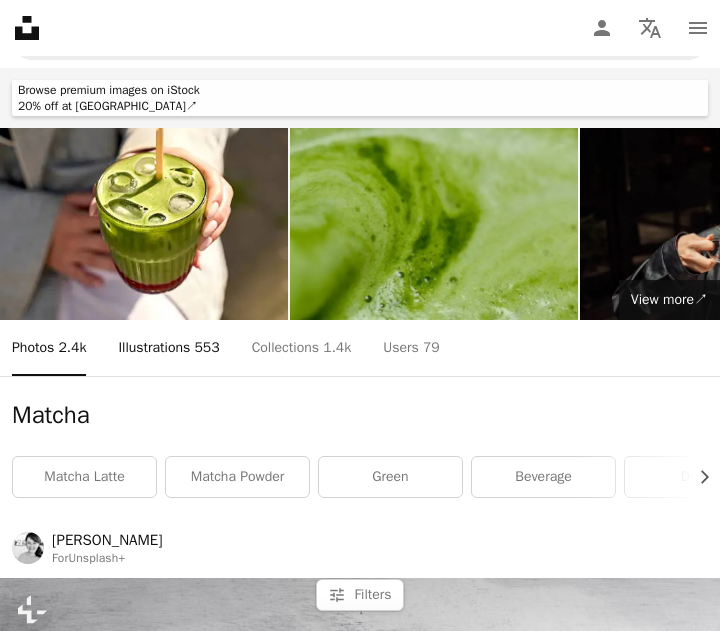 click on "553" at bounding box center (206, 348) 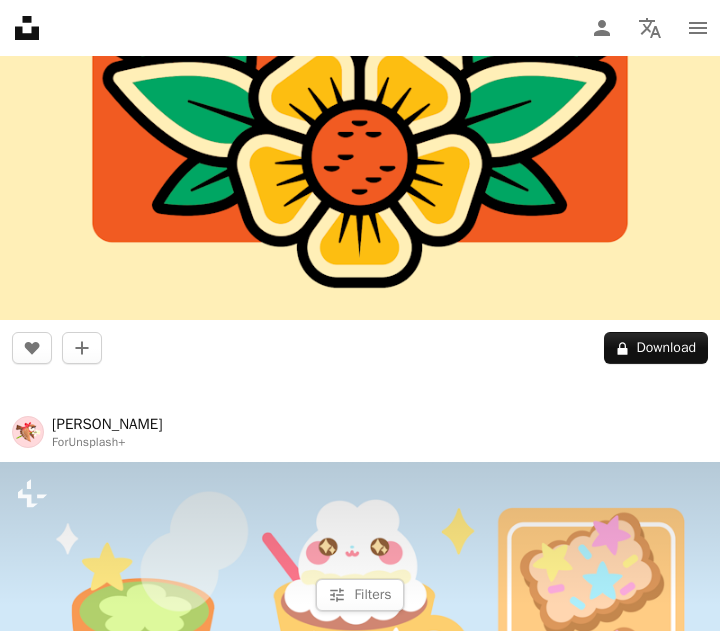 scroll, scrollTop: 10100, scrollLeft: 0, axis: vertical 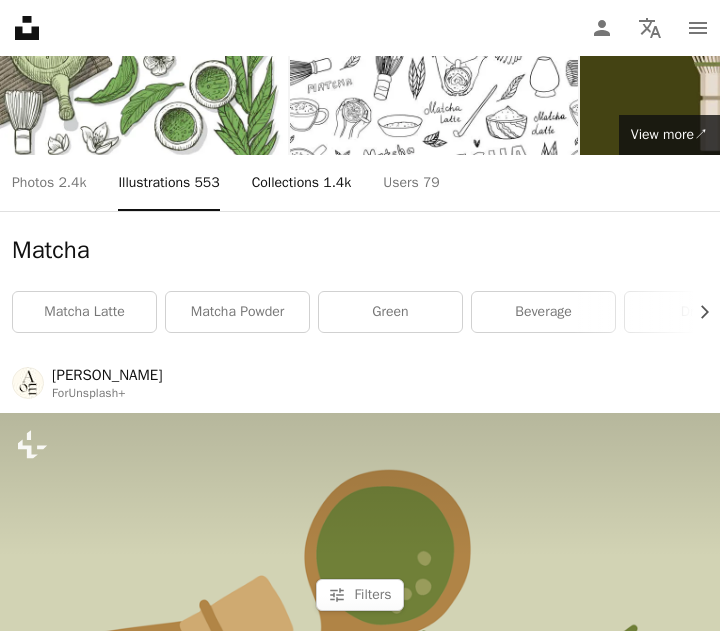 click on "A stack of folders Collections   1.4k" at bounding box center [302, 183] 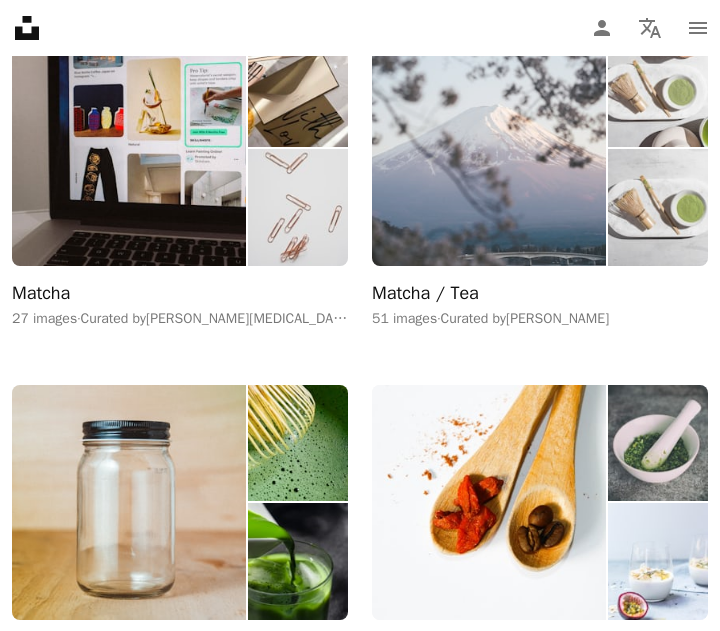 scroll, scrollTop: 1600, scrollLeft: 0, axis: vertical 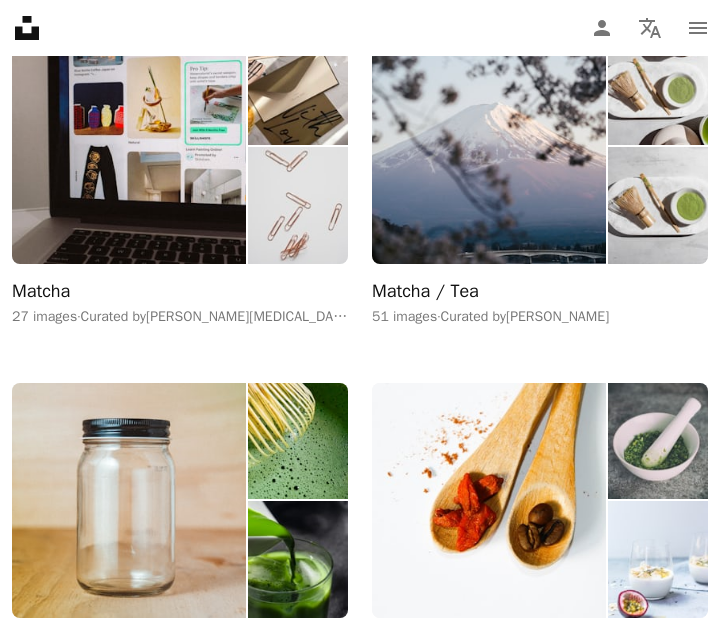 click on "Matcha / Tea 51 images  ·  Curated by  [PERSON_NAME]" at bounding box center (540, 177) 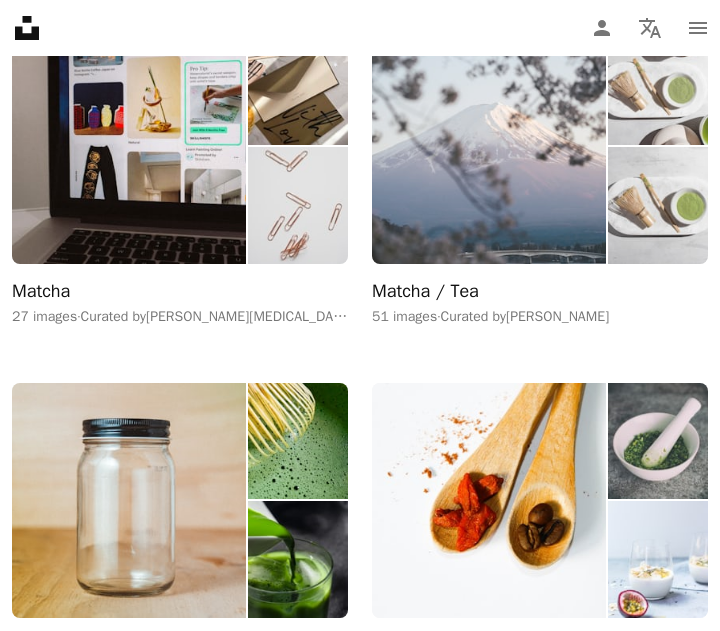 click on "Matcha / Tea" at bounding box center [425, 292] 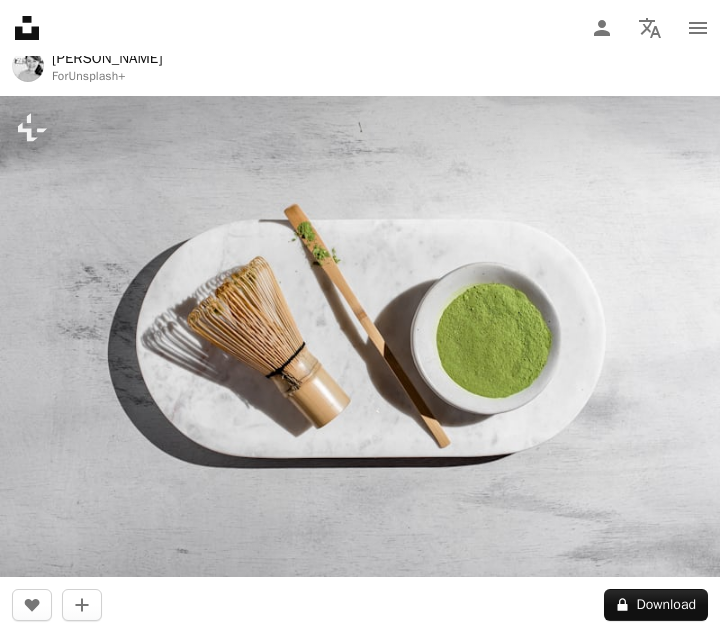 scroll, scrollTop: 0, scrollLeft: 0, axis: both 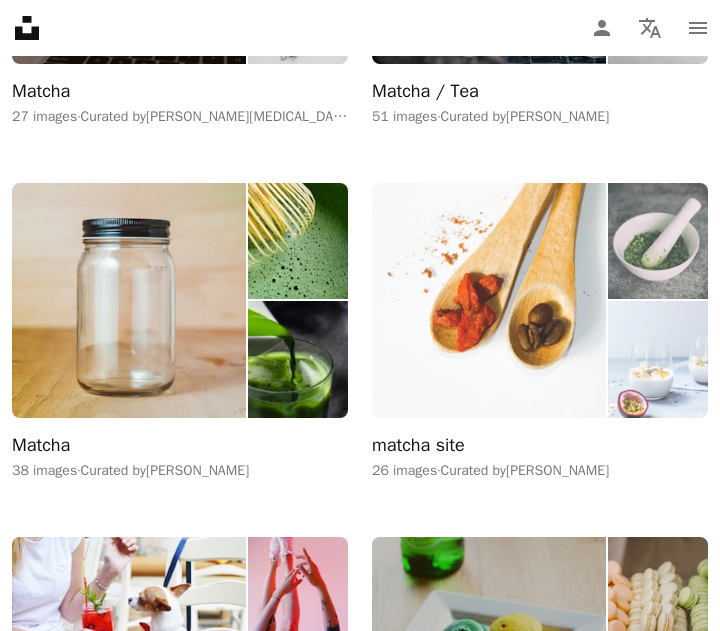 click on "matcha site" at bounding box center (418, 446) 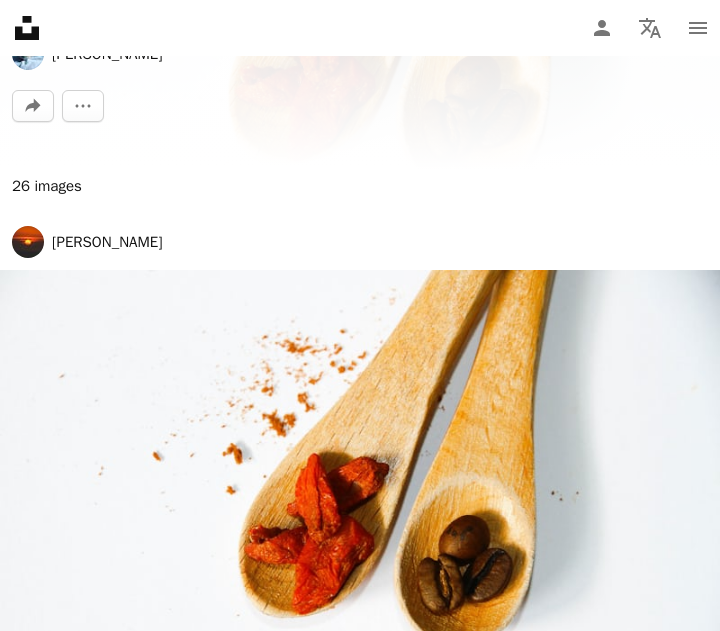 scroll, scrollTop: 400, scrollLeft: 0, axis: vertical 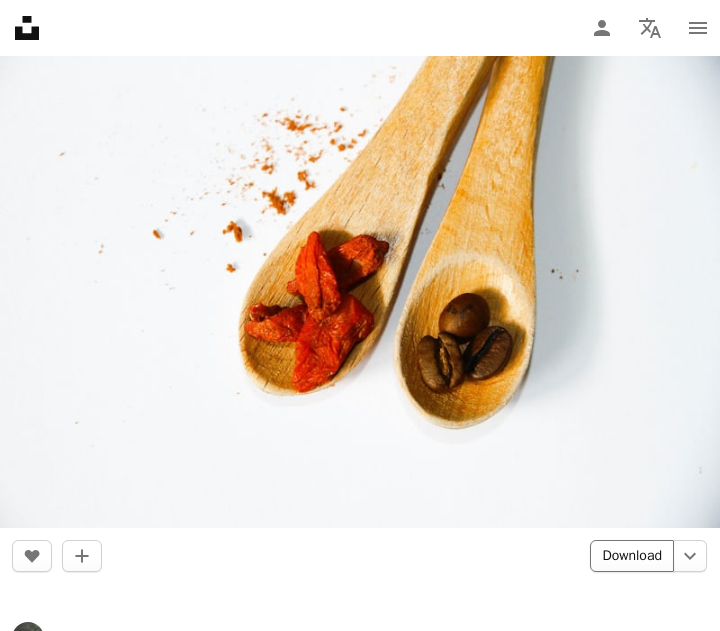 click on "Download" at bounding box center [632, 556] 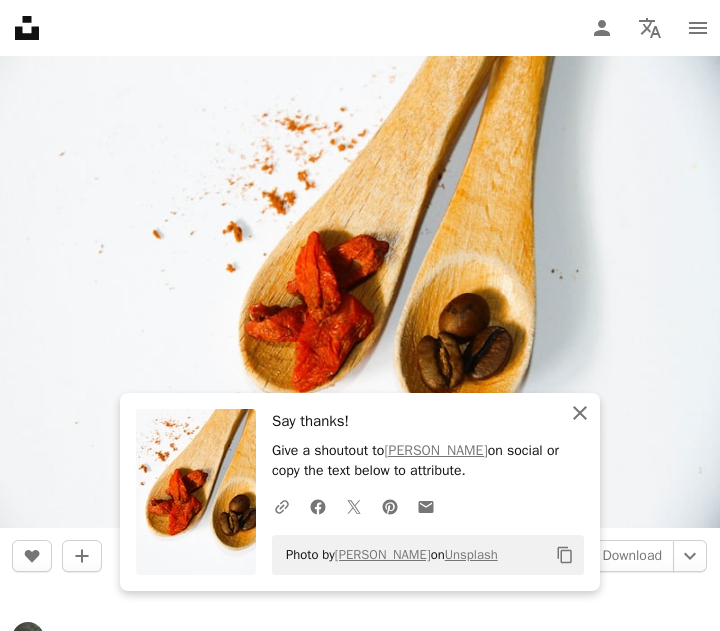 click on "An X shape" 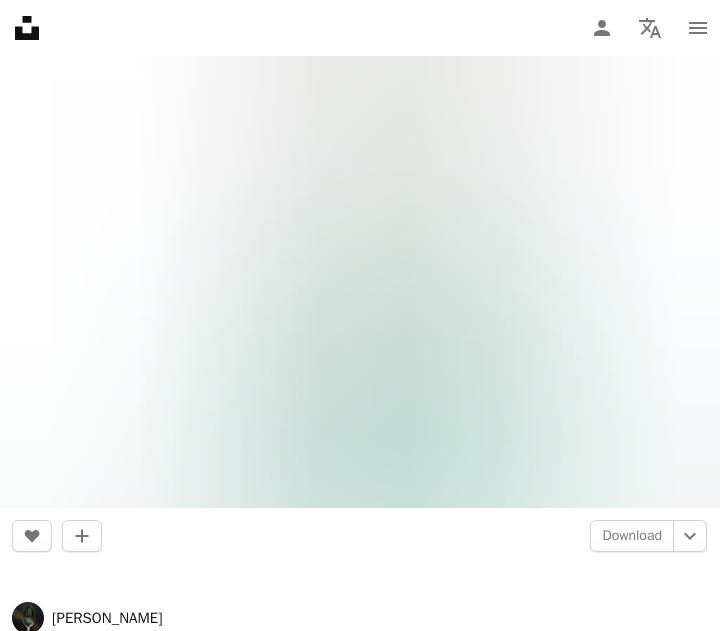 scroll, scrollTop: 9300, scrollLeft: 0, axis: vertical 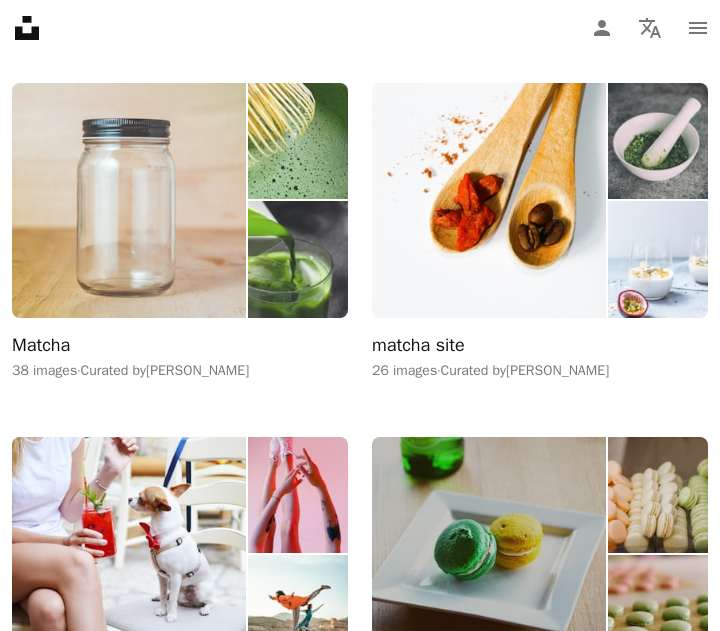 click at bounding box center [298, 259] 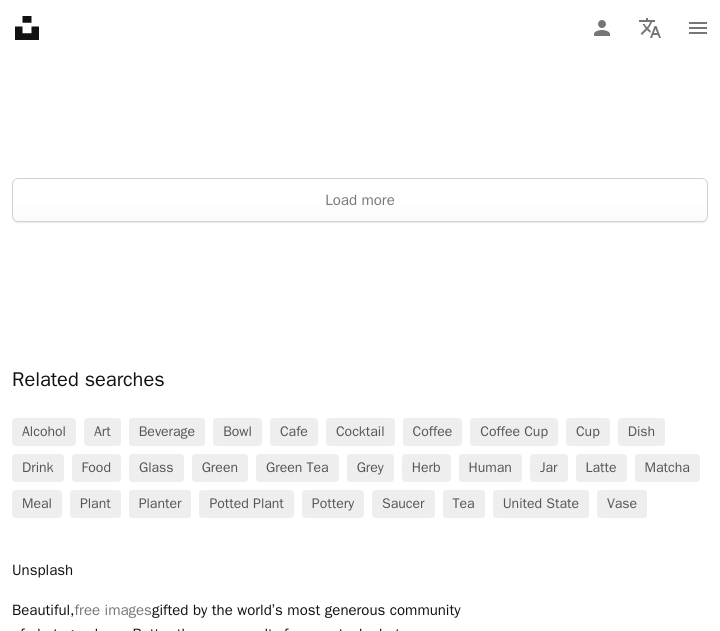 scroll, scrollTop: 19300, scrollLeft: 0, axis: vertical 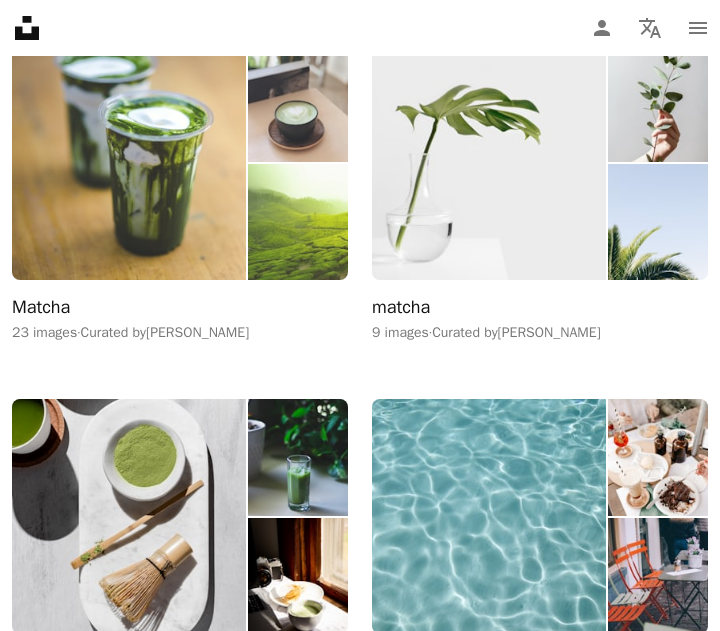 click at bounding box center [298, 222] 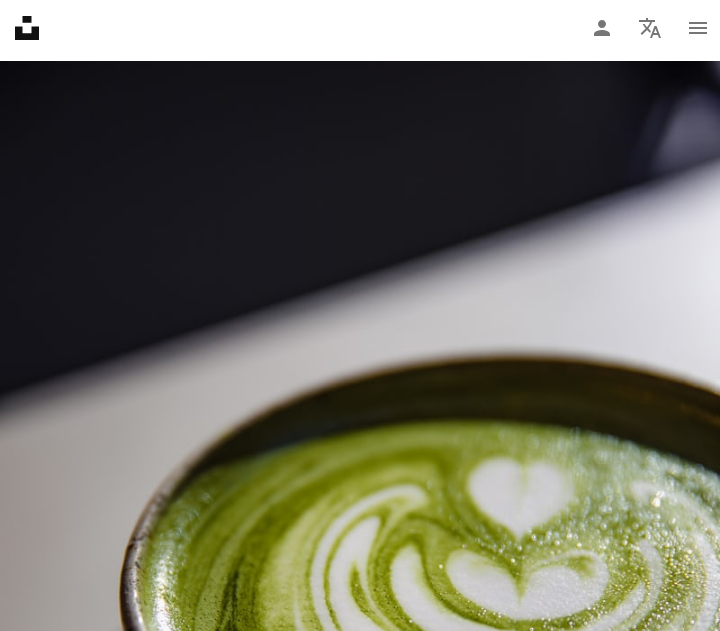 scroll, scrollTop: 16800, scrollLeft: 0, axis: vertical 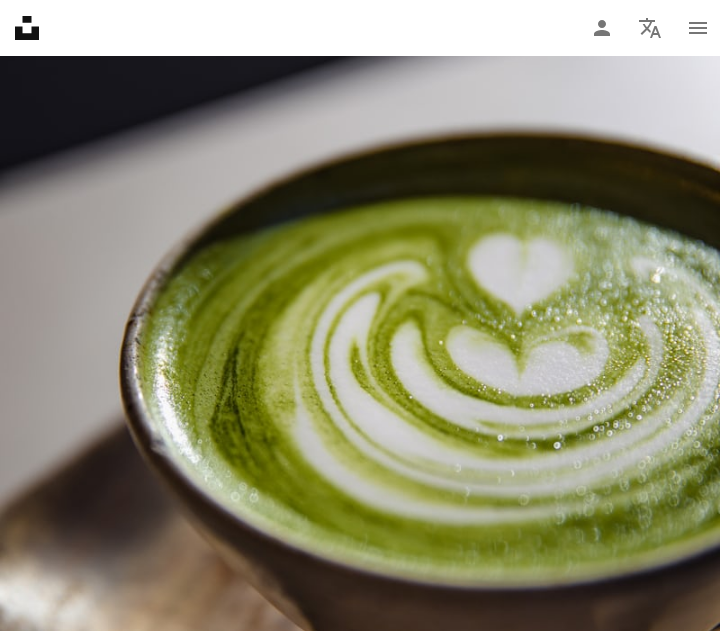 click at bounding box center [360, 377] 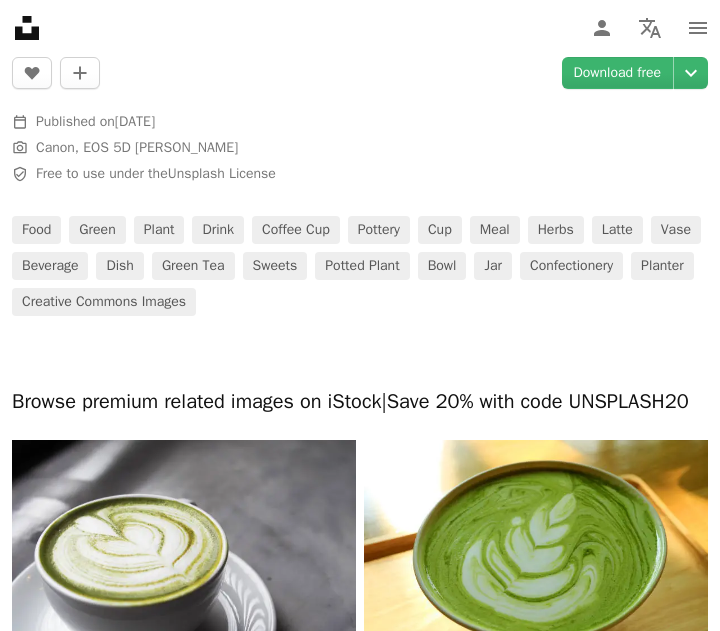 scroll, scrollTop: 2000, scrollLeft: 0, axis: vertical 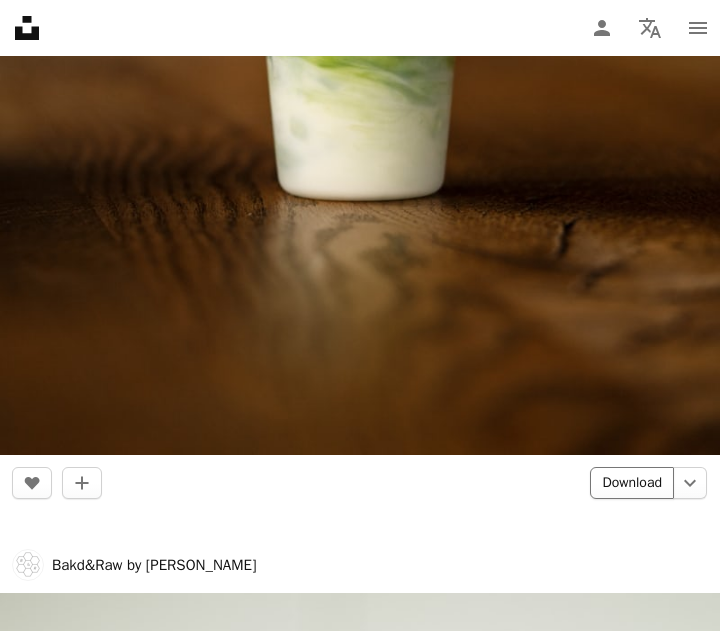 click on "Download" at bounding box center (632, 483) 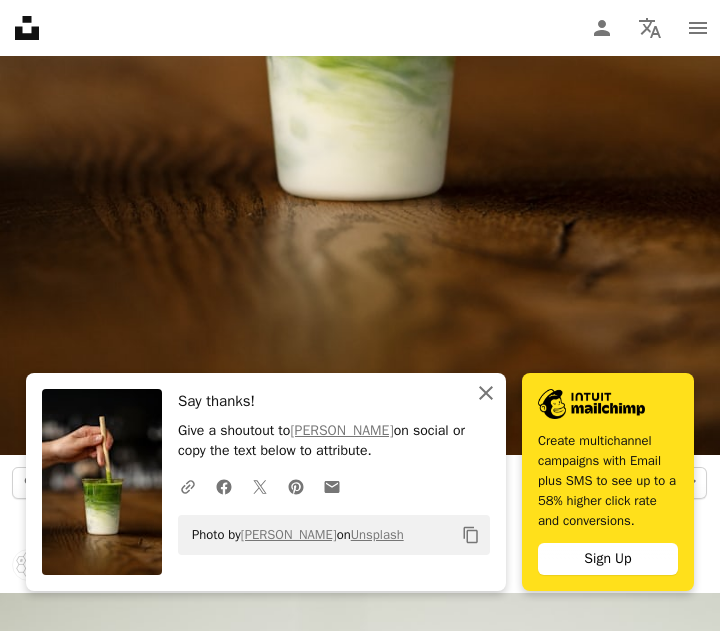 click on "An X shape" 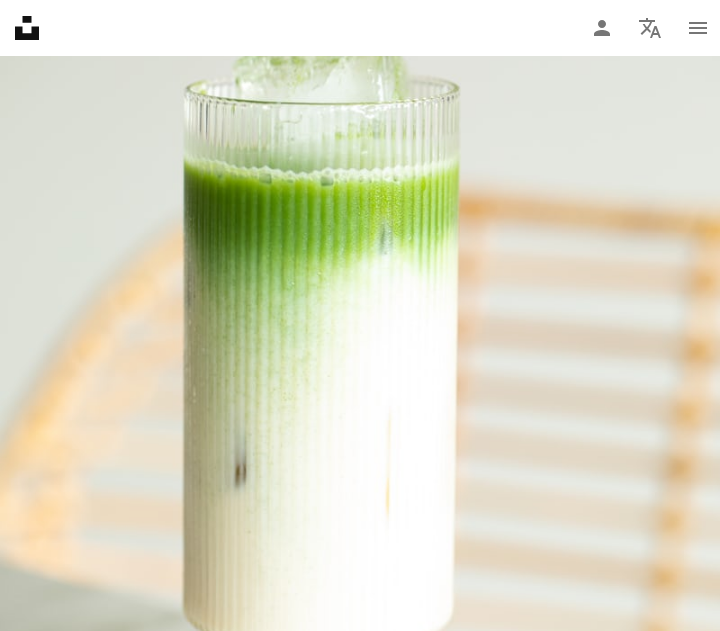 scroll, scrollTop: 20800, scrollLeft: 0, axis: vertical 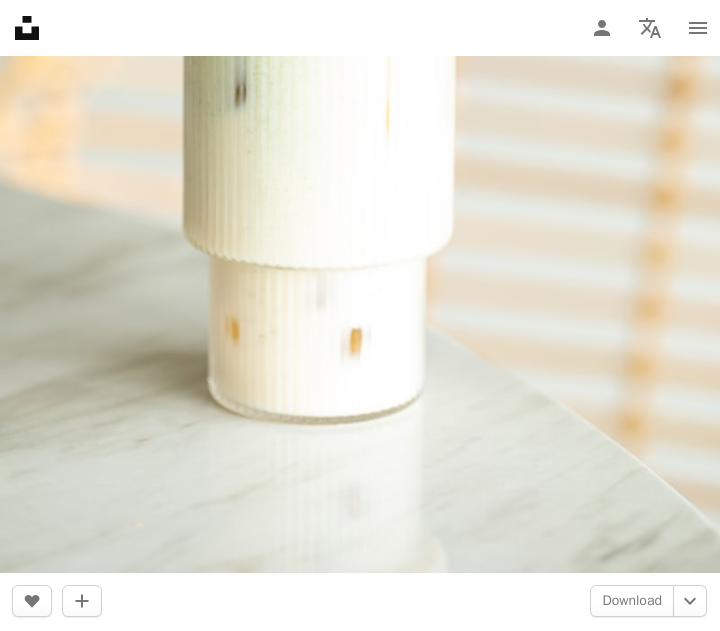 click at bounding box center (360, 579) 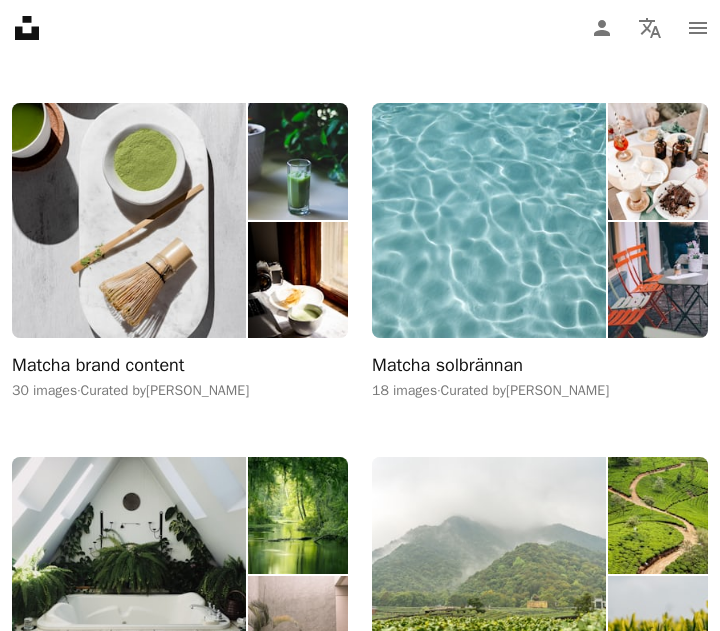 scroll, scrollTop: 3300, scrollLeft: 0, axis: vertical 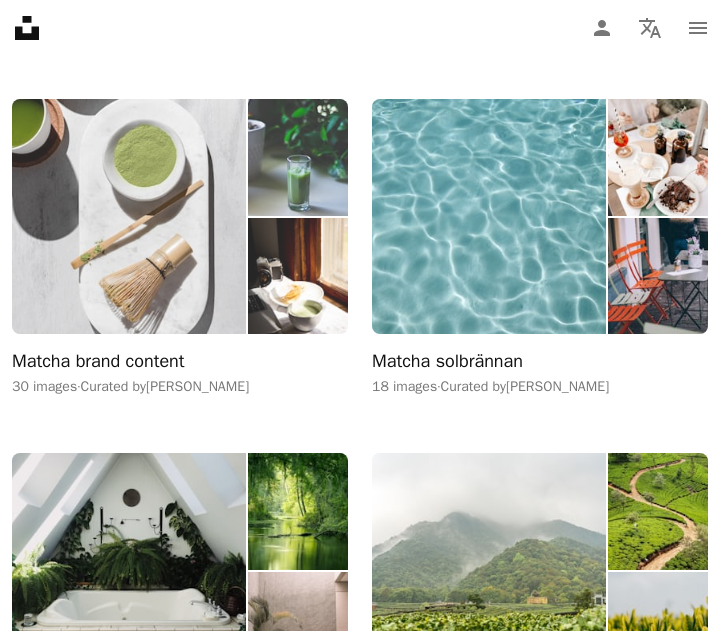 click at bounding box center (129, 216) 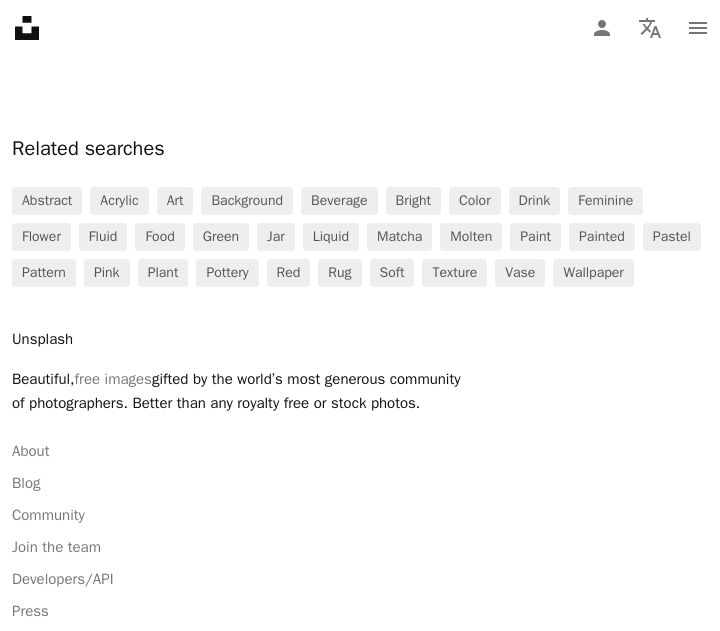 scroll, scrollTop: 18900, scrollLeft: 0, axis: vertical 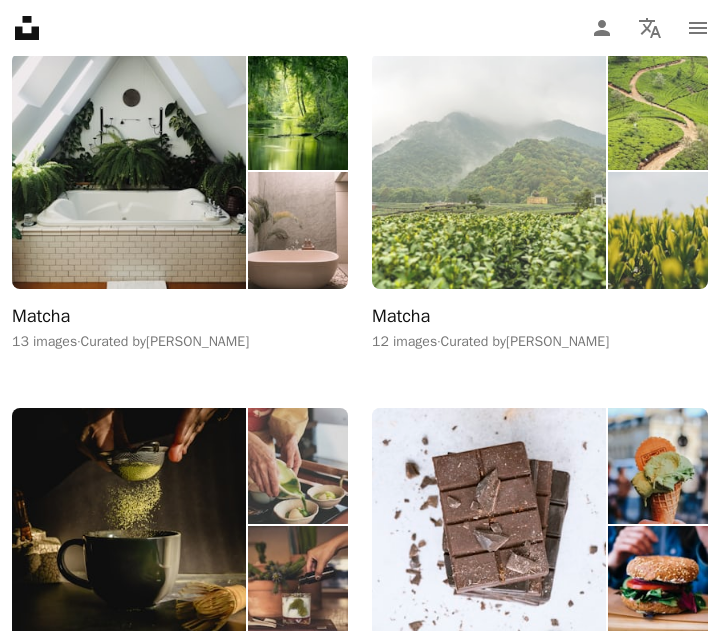 click at bounding box center (489, 170) 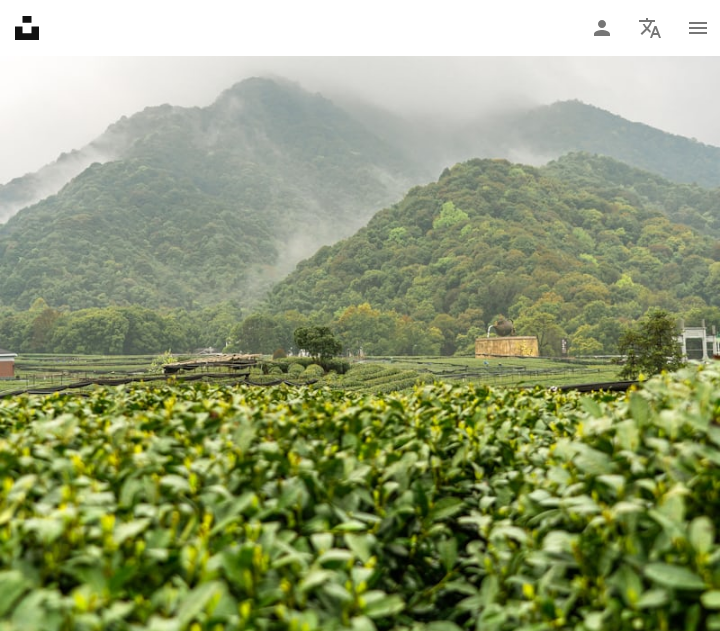 scroll, scrollTop: 1100, scrollLeft: 0, axis: vertical 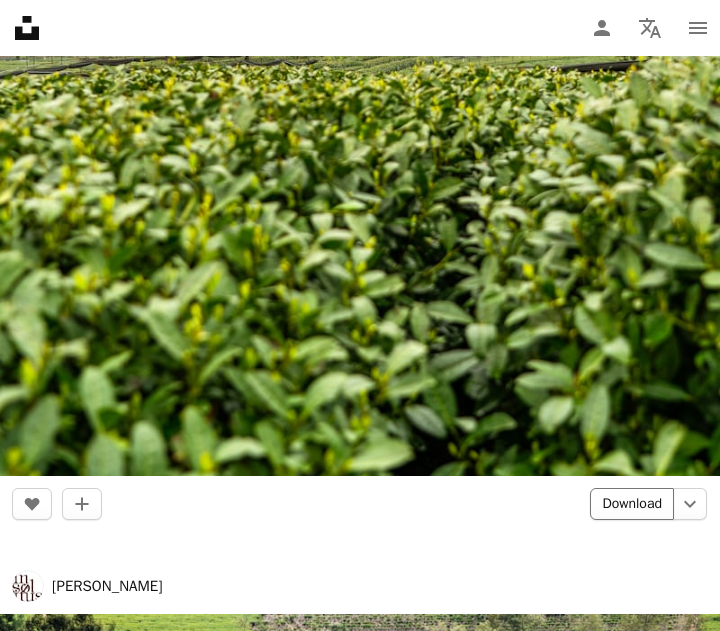 click on "Download" at bounding box center (632, 504) 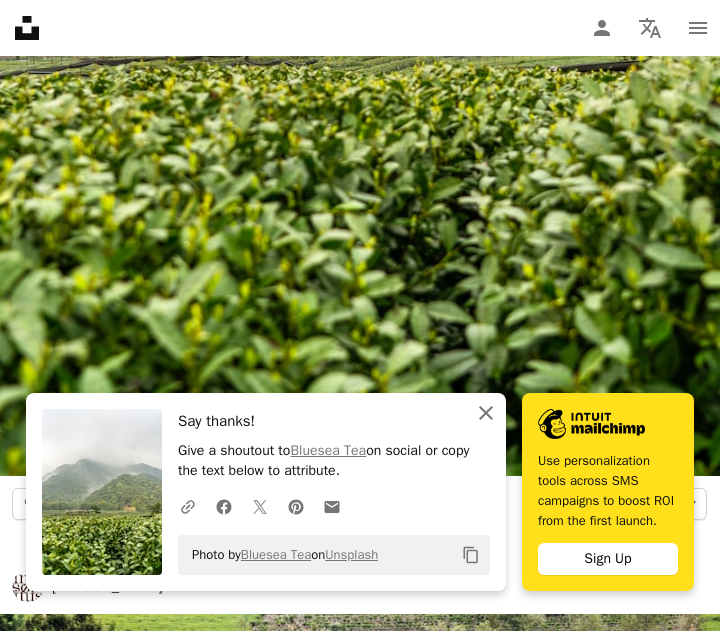 click on "An X shape" 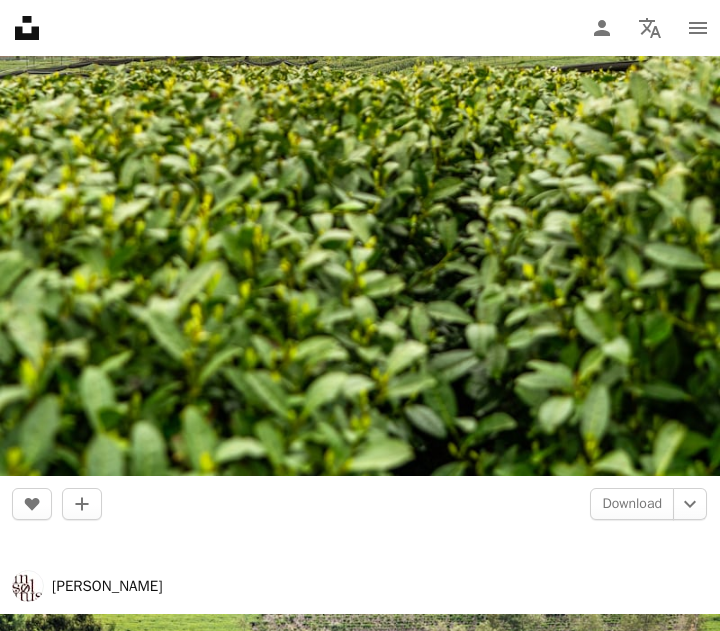 click on "[PERSON_NAME]" at bounding box center (360, 586) 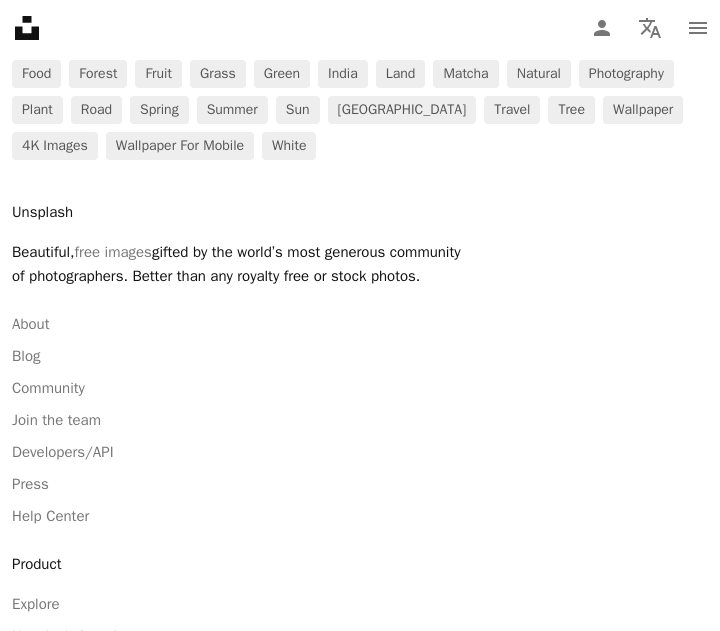 scroll, scrollTop: 12700, scrollLeft: 0, axis: vertical 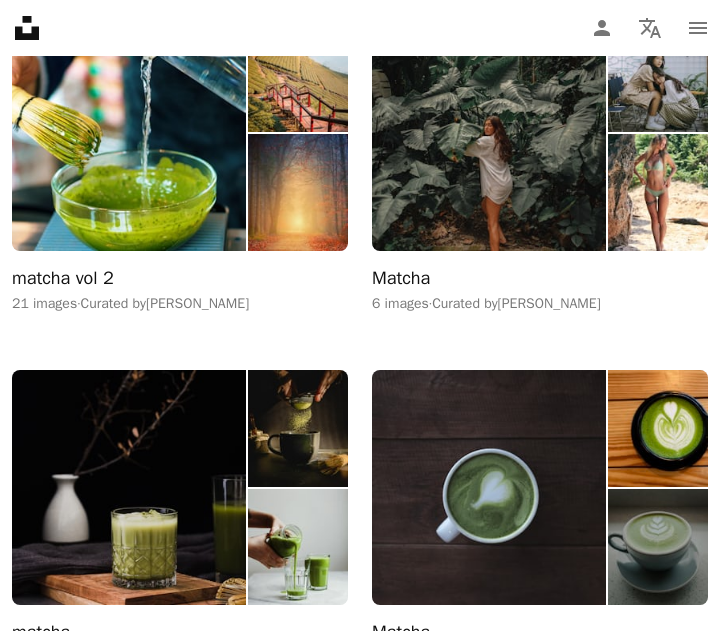 click on "matcha vol 2 21 images  ·  Curated by  [PERSON_NAME]" at bounding box center [180, 165] 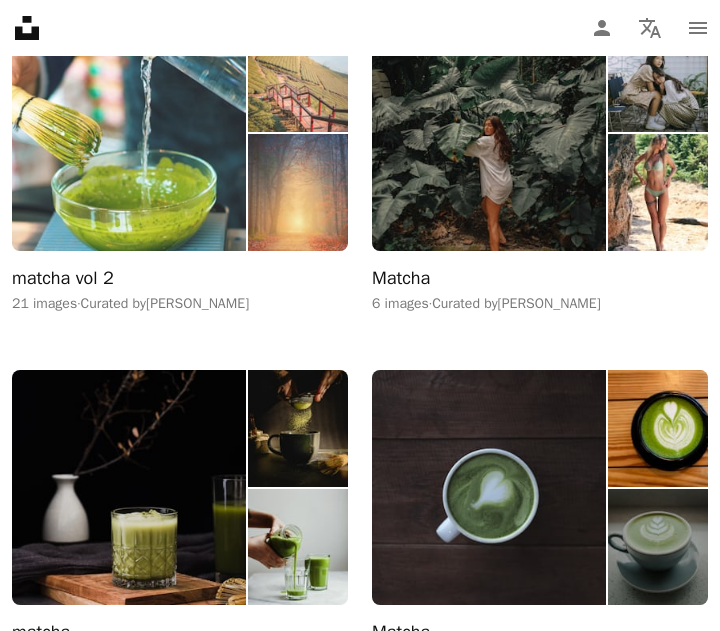 click at bounding box center (129, 133) 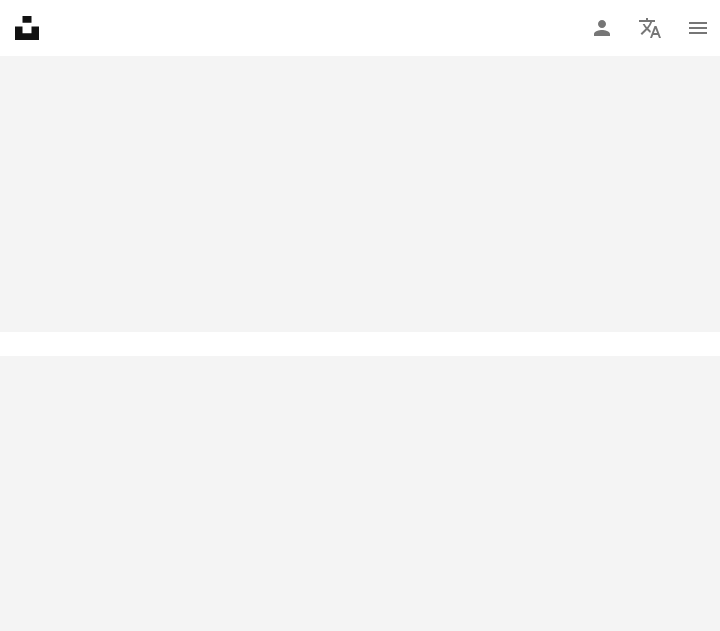 scroll, scrollTop: 0, scrollLeft: 0, axis: both 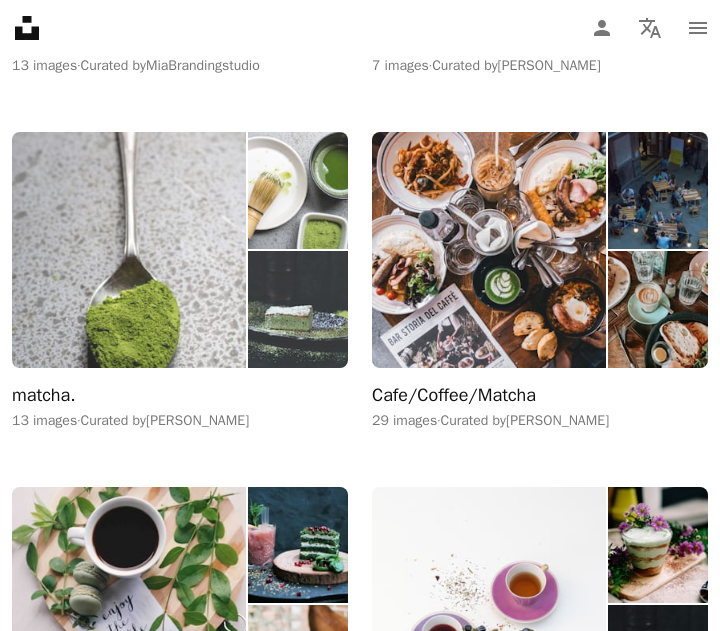 click at bounding box center (129, 249) 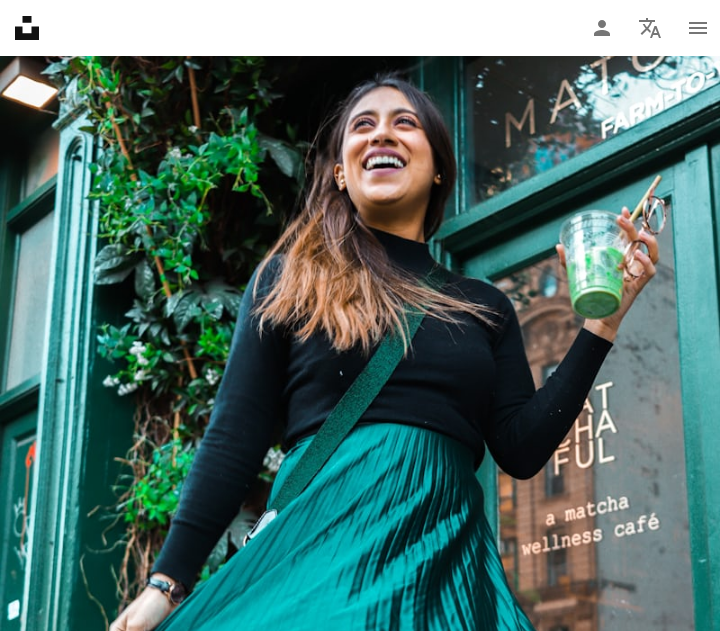 scroll, scrollTop: 8500, scrollLeft: 0, axis: vertical 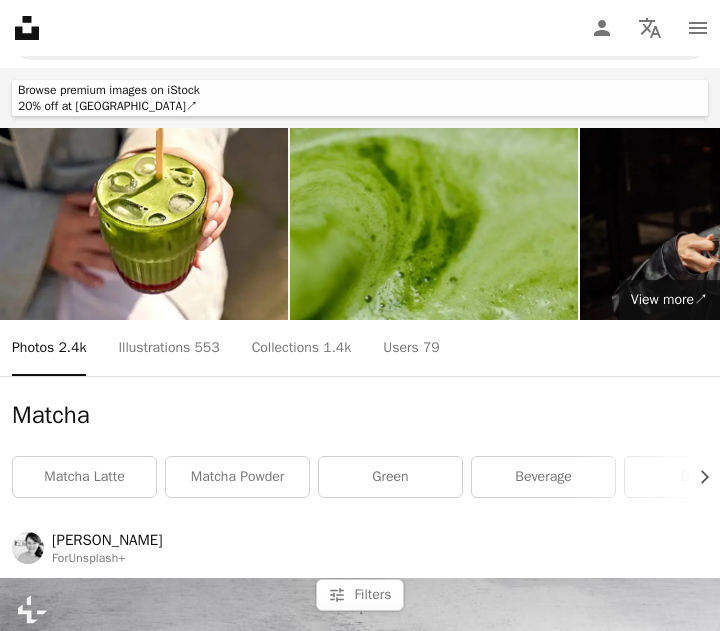 click on "Unsplash logo Unsplash Home A photo Pen Tool A compass A stack of folders Download Person Localization icon navigation menu" at bounding box center [360, 28] 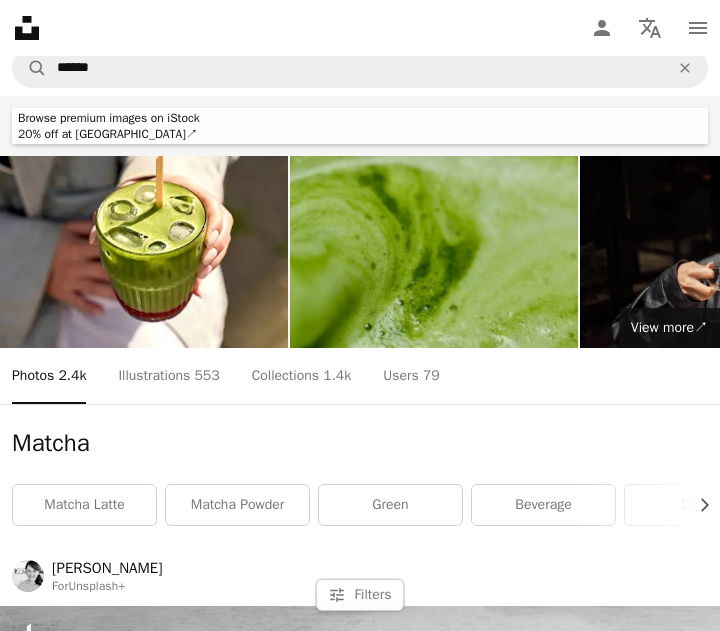 scroll, scrollTop: 0, scrollLeft: 0, axis: both 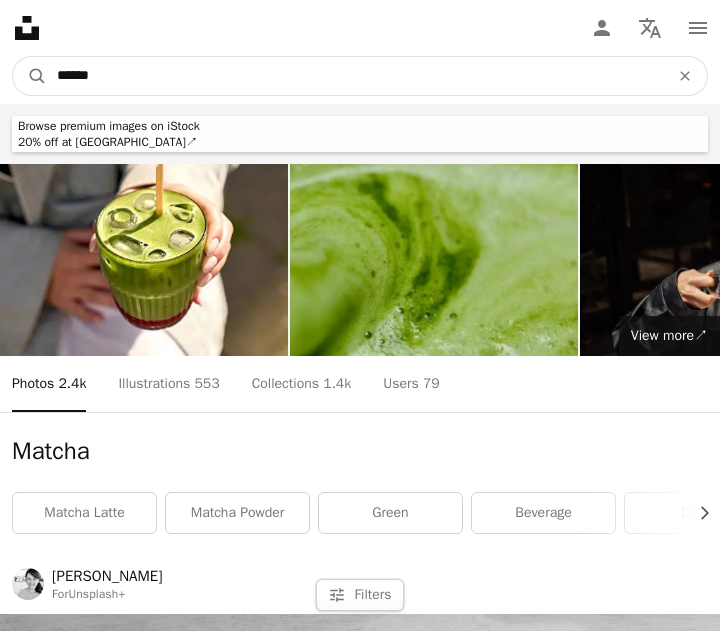drag, startPoint x: 139, startPoint y: 65, endPoint x: -1, endPoint y: 62, distance: 140.03214 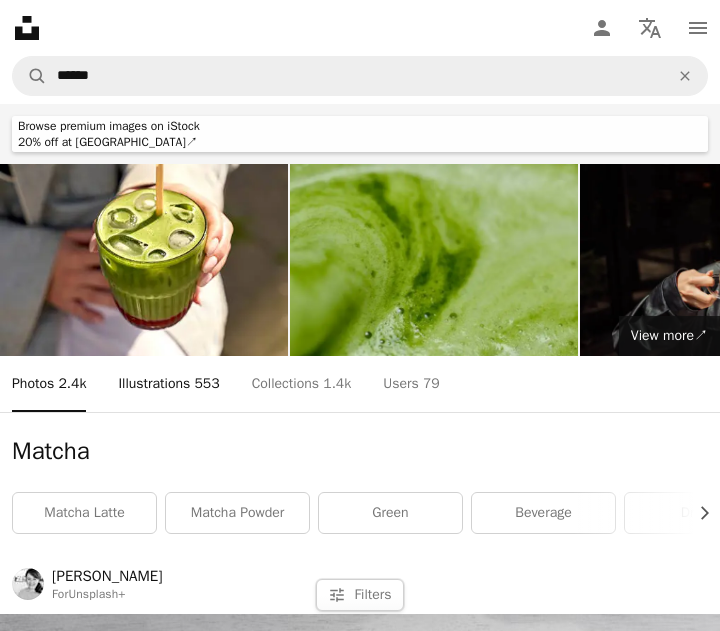 click on "553" at bounding box center [206, 384] 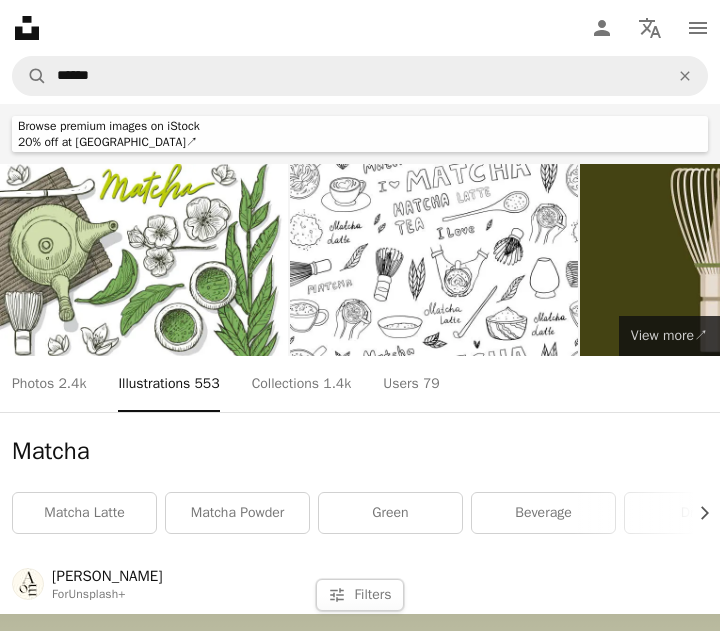 click on "View more  ↗ View more on iStock  ↗" at bounding box center [669, 336] 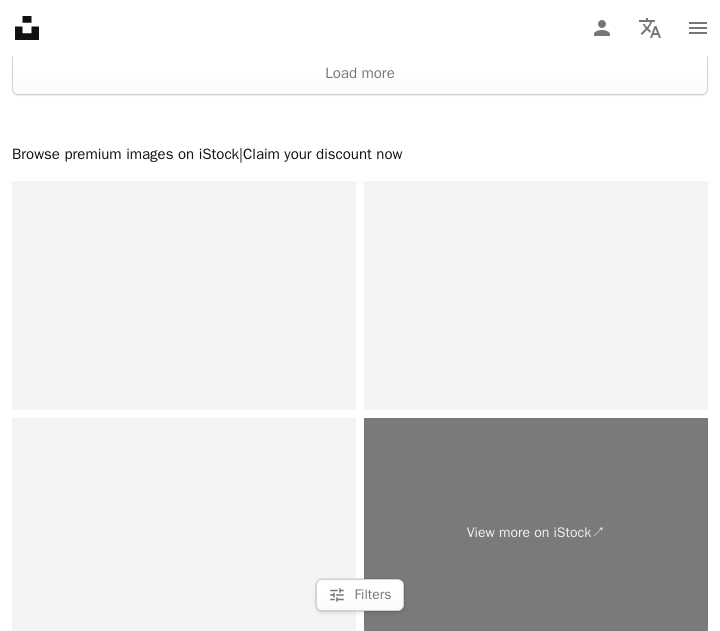 scroll, scrollTop: 19831, scrollLeft: 0, axis: vertical 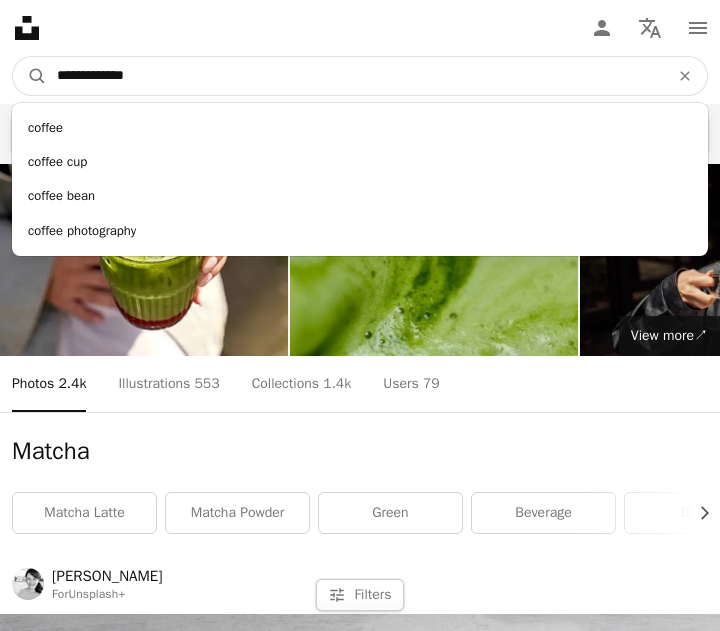 type on "**********" 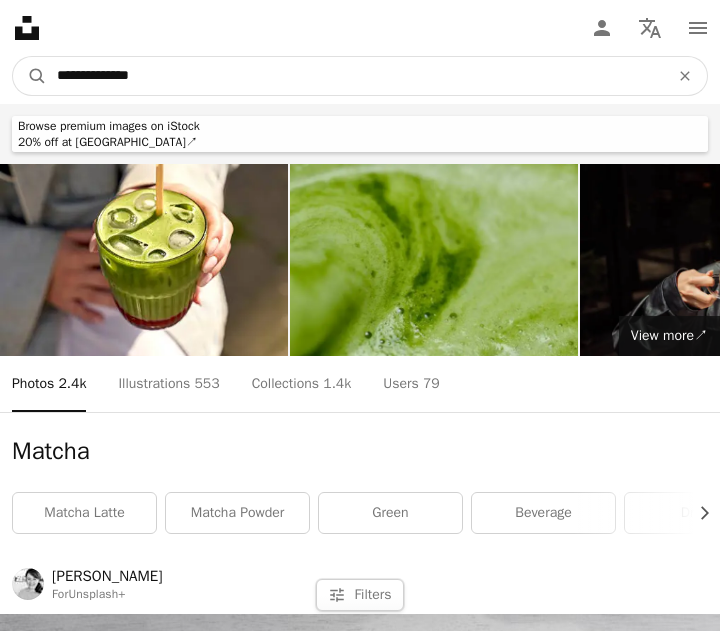 click on "A magnifying glass" at bounding box center [30, 76] 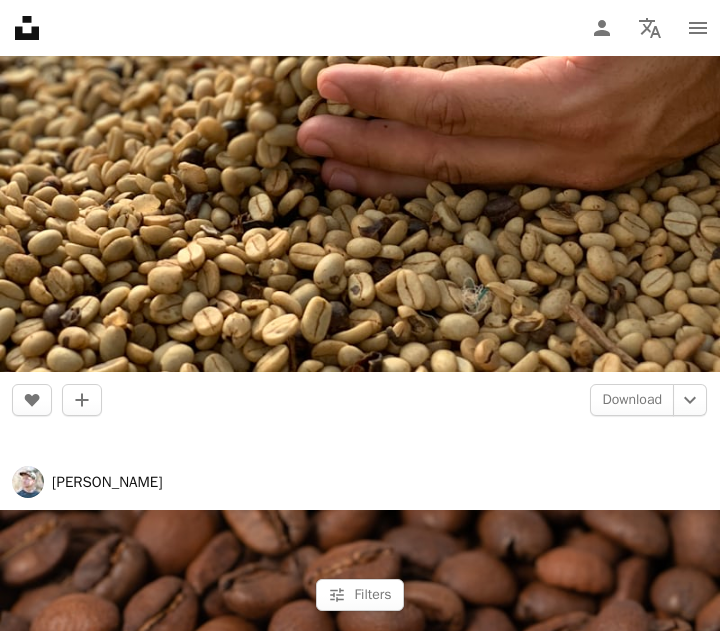 scroll, scrollTop: 3300, scrollLeft: 0, axis: vertical 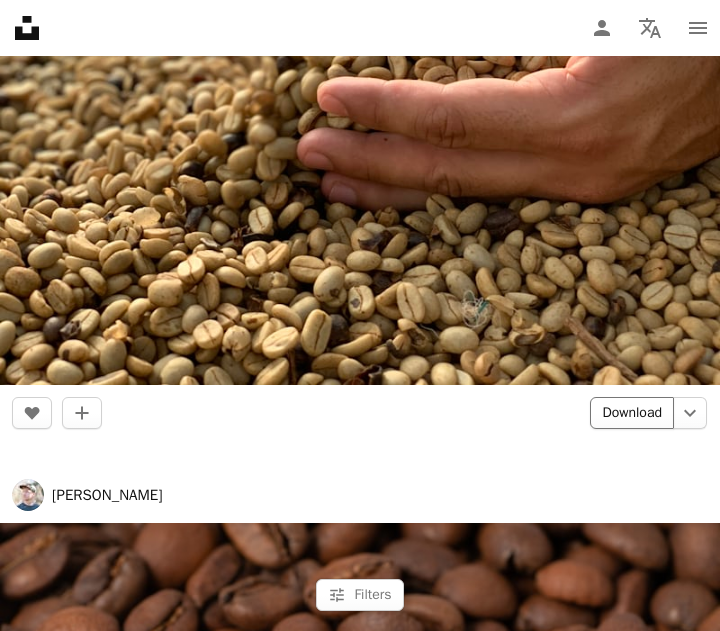 click on "Download" at bounding box center (632, 413) 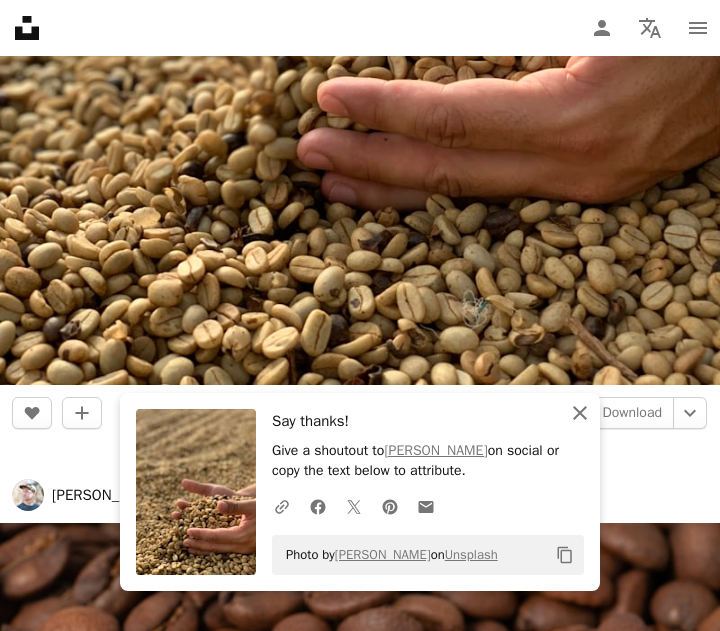 click 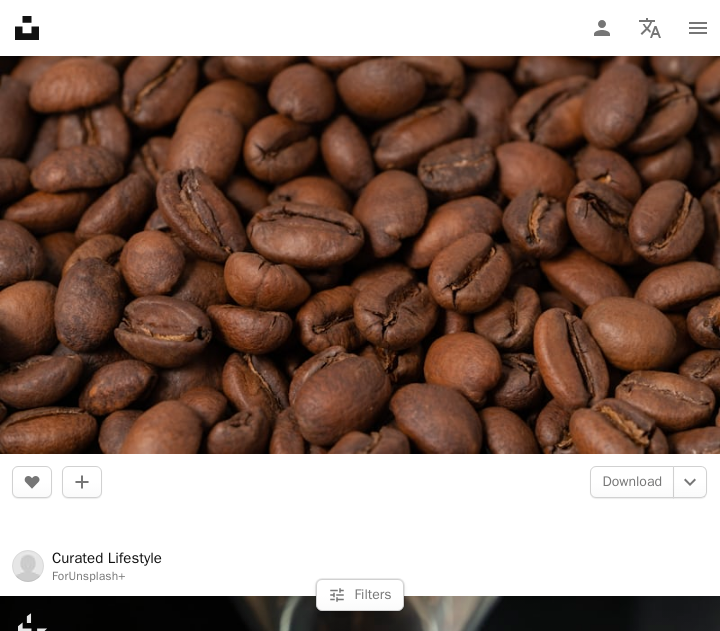 scroll, scrollTop: 4000, scrollLeft: 0, axis: vertical 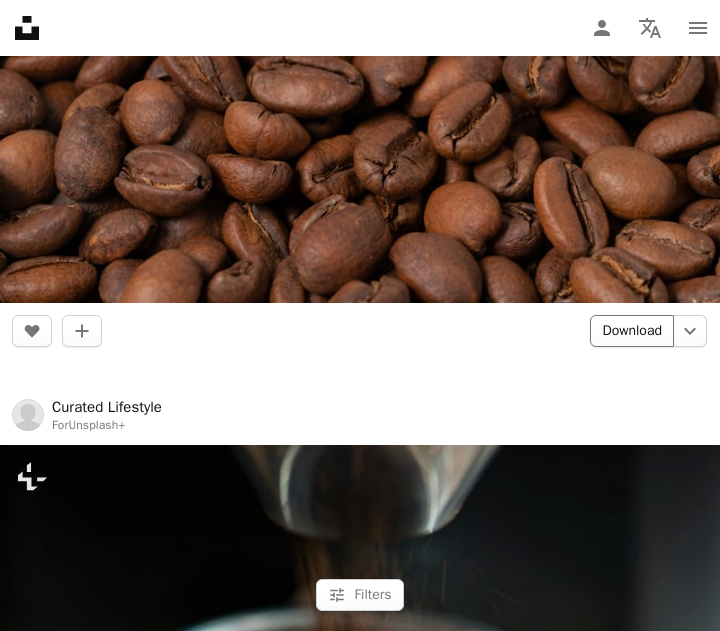 click on "Download" at bounding box center (632, 331) 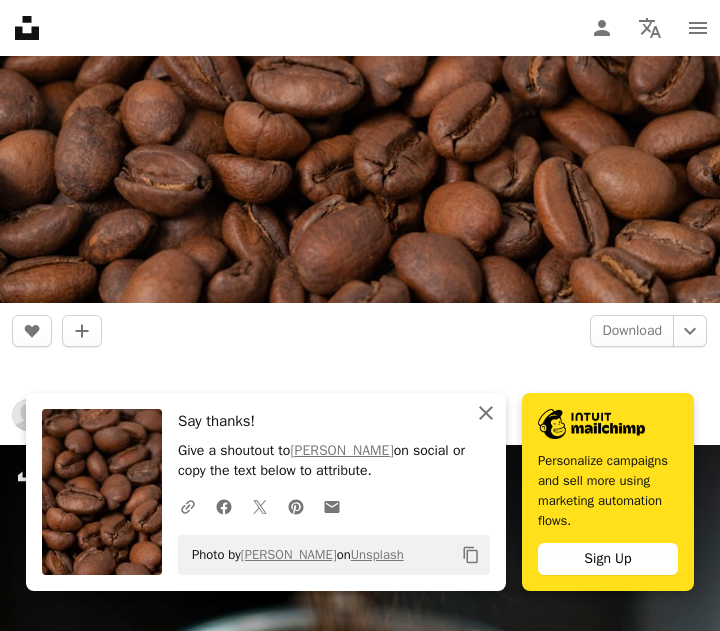 click 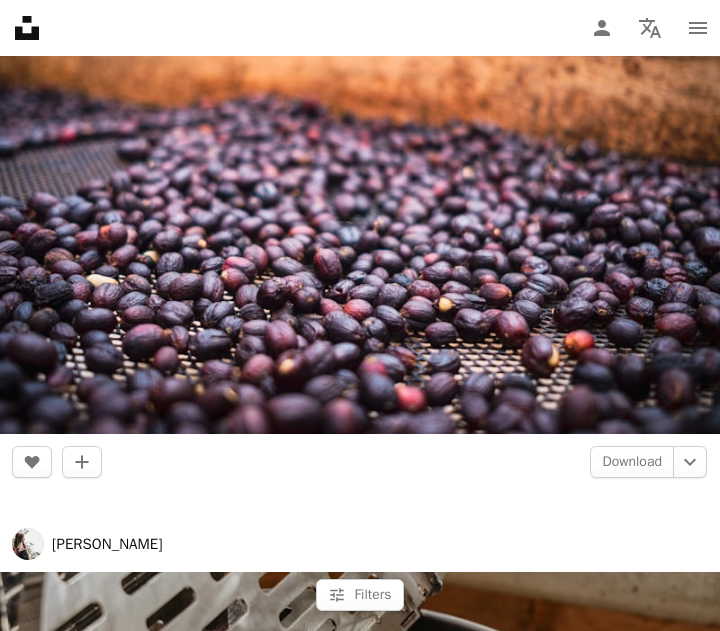 scroll, scrollTop: 11700, scrollLeft: 0, axis: vertical 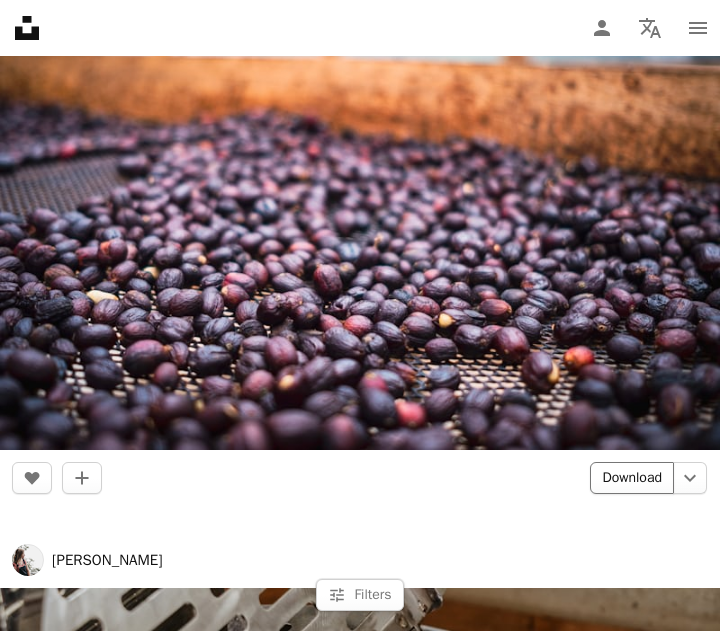 click on "Download" at bounding box center [632, 478] 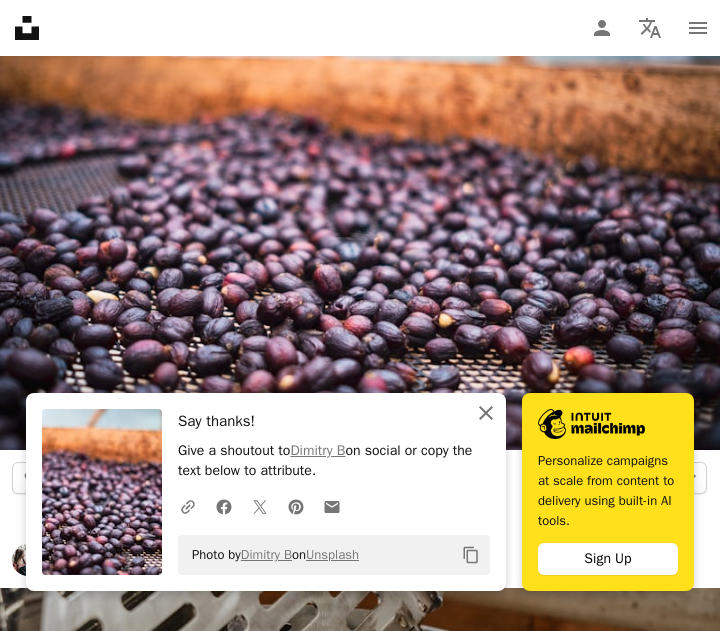 click on "An X shape" 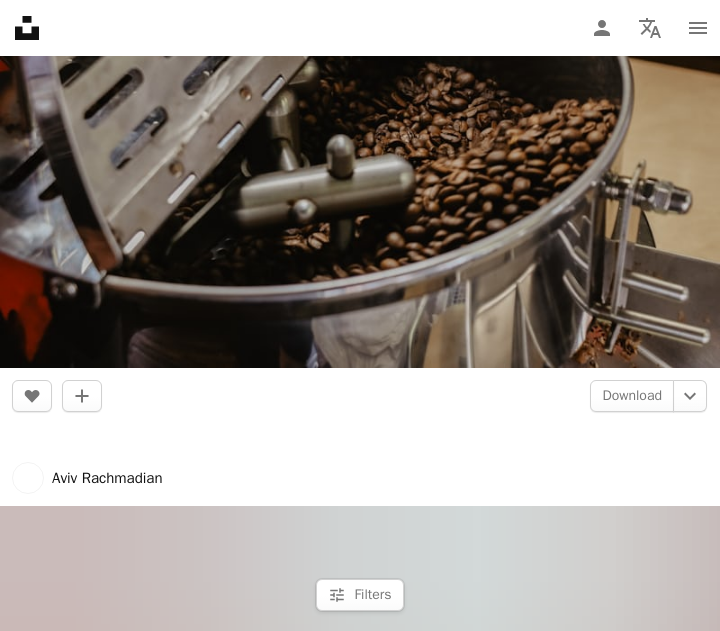 scroll, scrollTop: 12800, scrollLeft: 0, axis: vertical 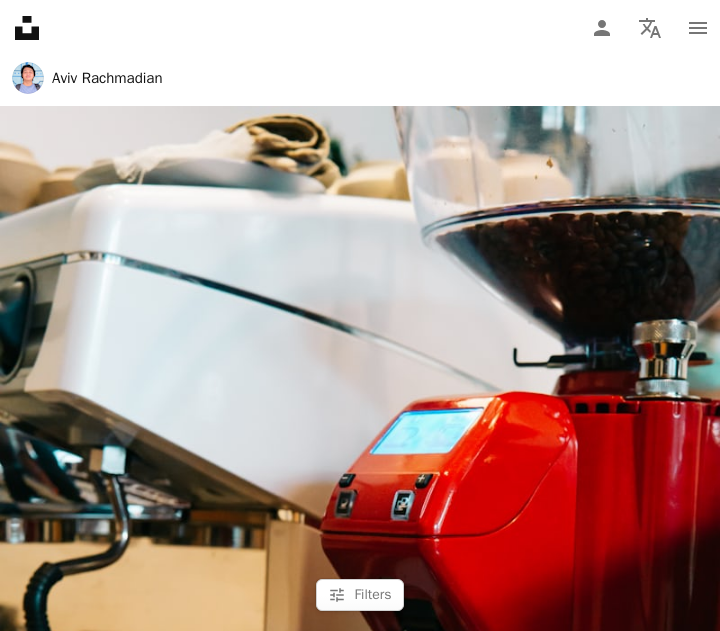 click at bounding box center [360, 646] 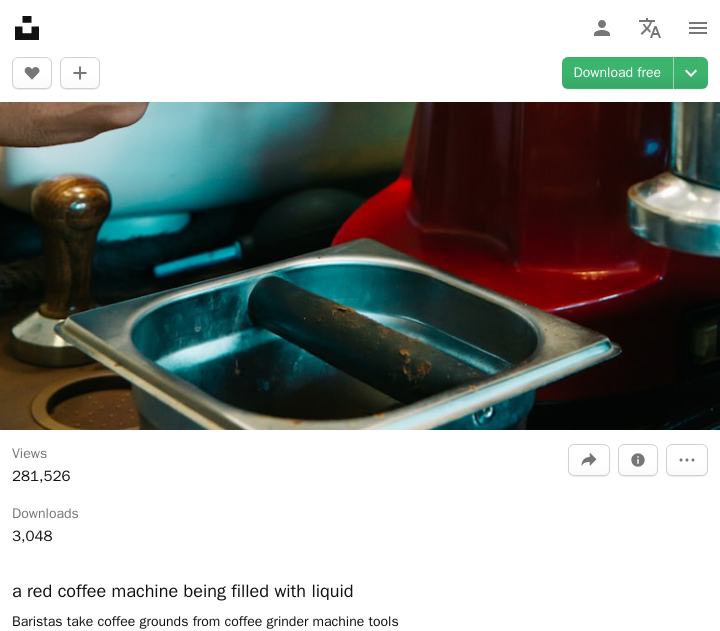 scroll, scrollTop: 1000, scrollLeft: 0, axis: vertical 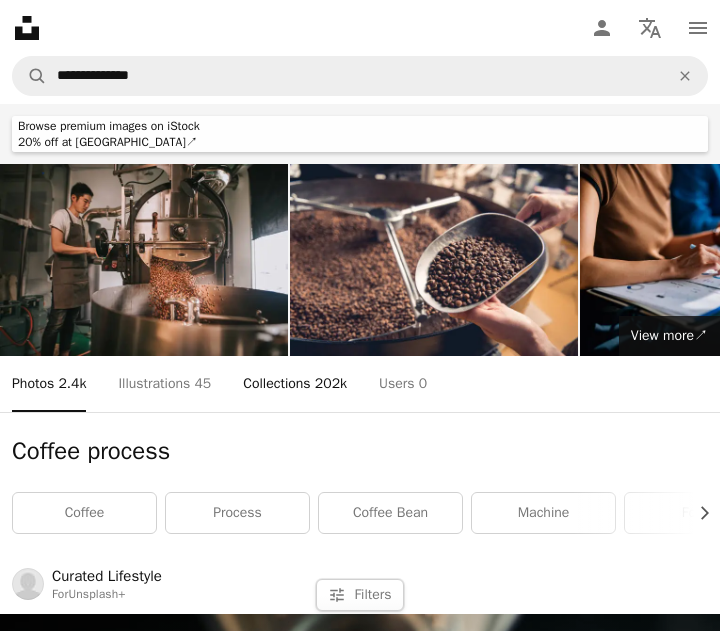 click on "A stack of folders Collections   202k" at bounding box center (295, 384) 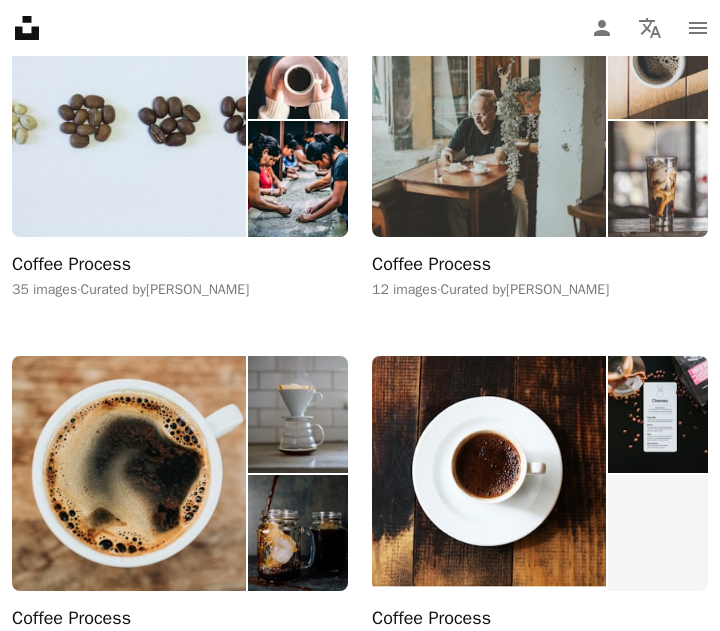 scroll, scrollTop: 600, scrollLeft: 0, axis: vertical 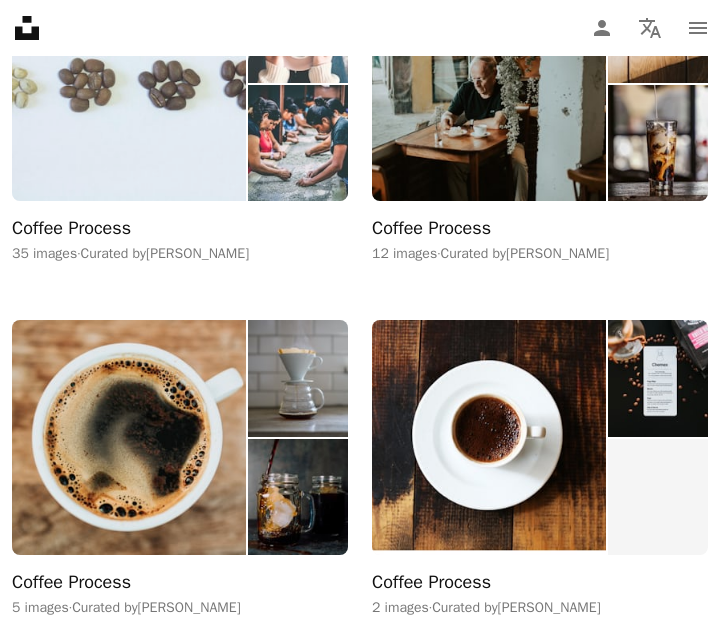 click at bounding box center (129, 83) 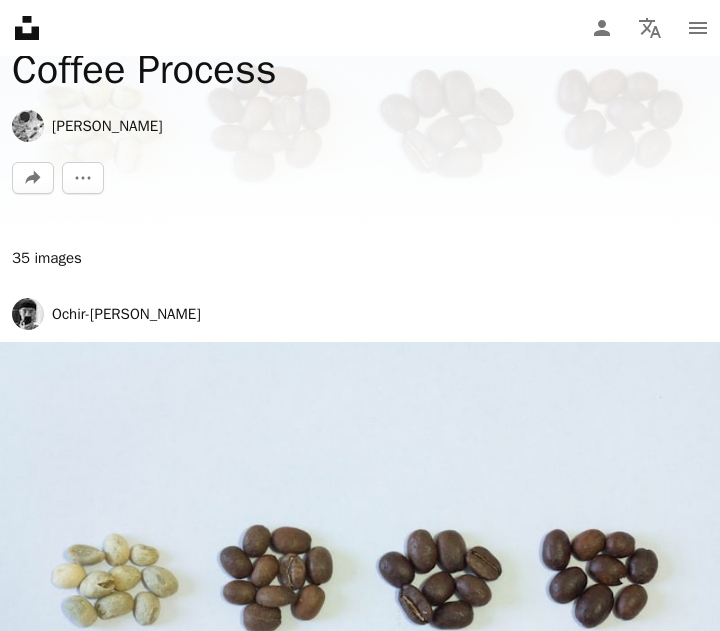 scroll, scrollTop: 400, scrollLeft: 0, axis: vertical 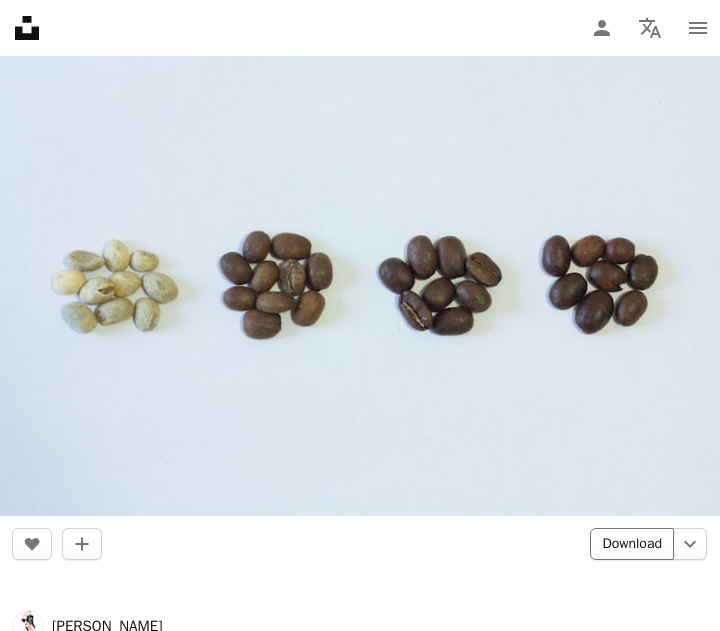 click on "Download" at bounding box center [632, 544] 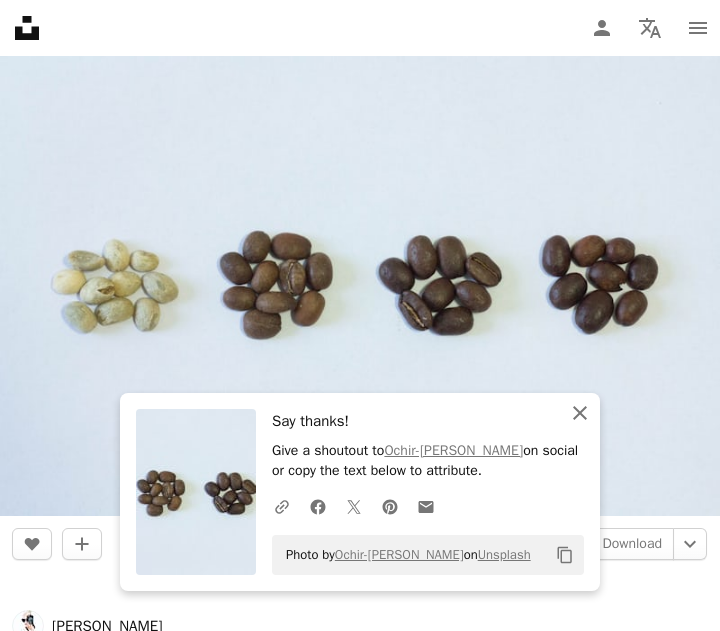 click on "An X shape" 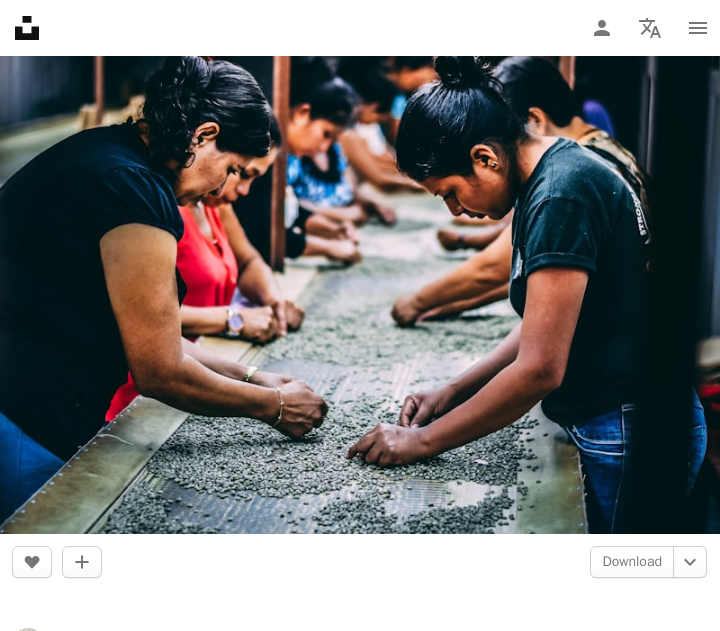 scroll, scrollTop: 2300, scrollLeft: 0, axis: vertical 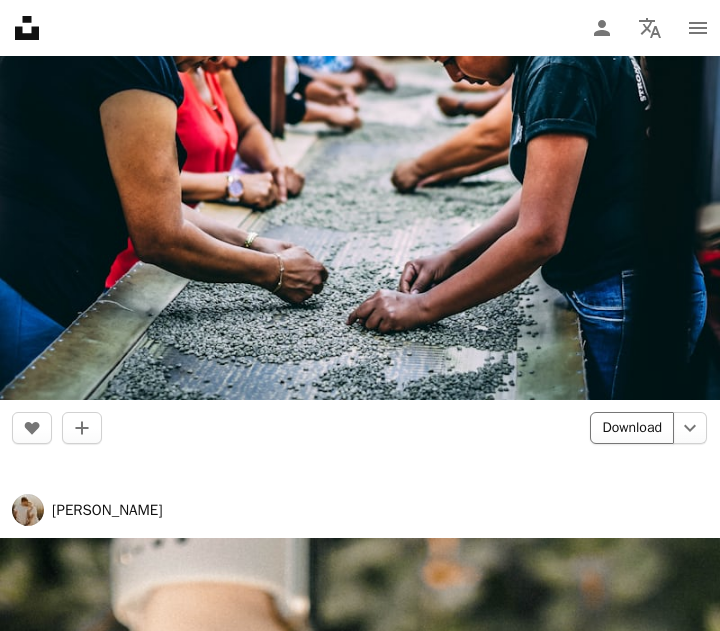 click on "Download" at bounding box center [632, 428] 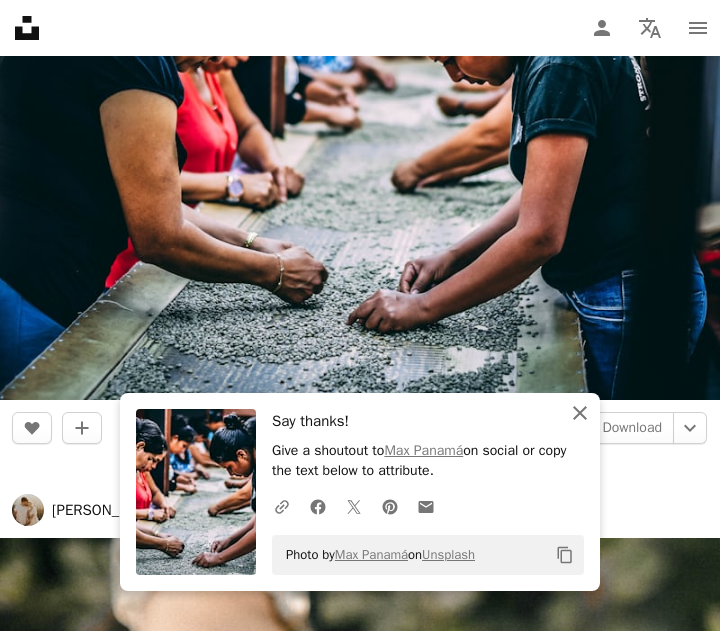 click on "An X shape" 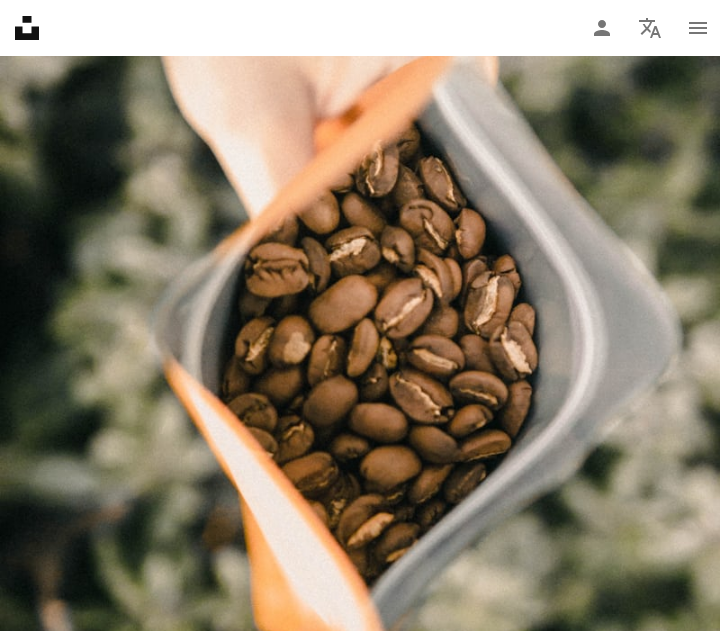 scroll, scrollTop: 3100, scrollLeft: 0, axis: vertical 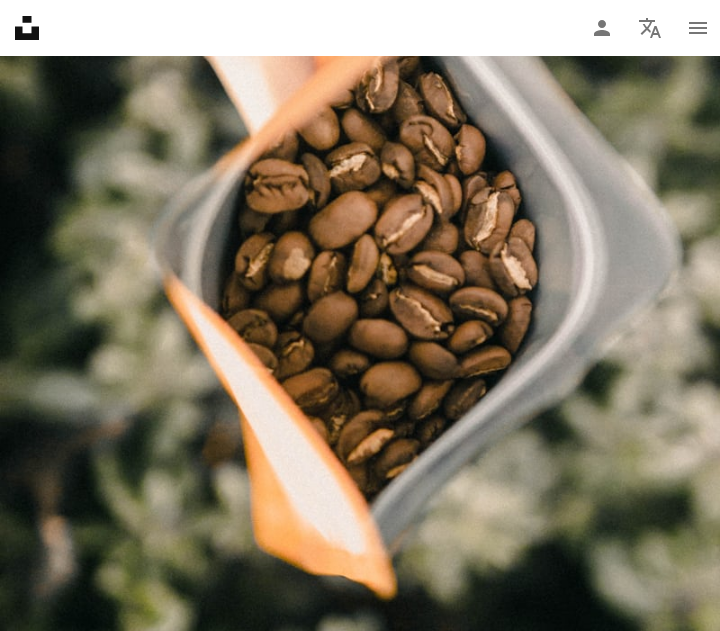 click on "Unsplash logo Unsplash Home A photo Pen Tool A compass A stack of folders Download Person Localization icon navigation menu" at bounding box center [360, 28] 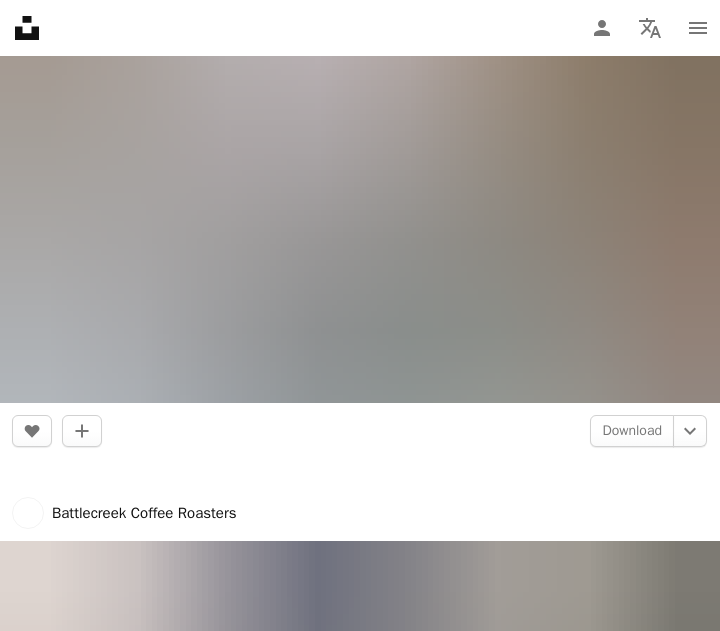 scroll, scrollTop: 17000, scrollLeft: 0, axis: vertical 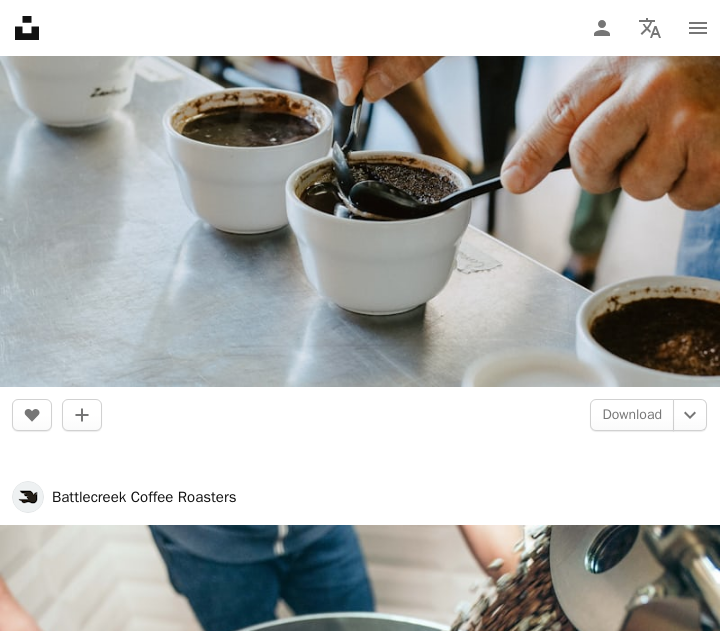 click on "Ochir-[PERSON_NAME] A heart A plus sign Download Chevron down [PERSON_NAME] A heart A plus sign Download Chevron down Max Panamá A heart A plus sign Download Chevron down [PERSON_NAME] A heart A plus sign Download Chevron down [PERSON_NAME] A heart A plus sign Download Chevron down [PERSON_NAME] A heart A plus sign Download Chevron down [PERSON_NAME] A heart A plus sign Download Chevron down Artem Beliaikin A heart A plus sign Download Chevron down [PERSON_NAME] A heart A plus sign Download Chevron down [PERSON_NAME] A heart A plus sign Download Chevron down [PERSON_NAME] A heart A plus sign Download Chevron down [PERSON_NAME] T A heart A plus sign Download Chevron down Toa Heftiba A heart A plus sign Download Chevron down [PERSON_NAME] A heart A plus sign Download Chevron down [PERSON_NAME] A heart A plus sign Download Chevron down [PERSON_NAME] A heart A plus sign Download Chevron down [PERSON_NAME] A heart A plus sign Download Chevron down [PERSON_NAME] A heart A plus sign Download Chevron down [PERSON_NAME] A heart" at bounding box center (360, -7774) 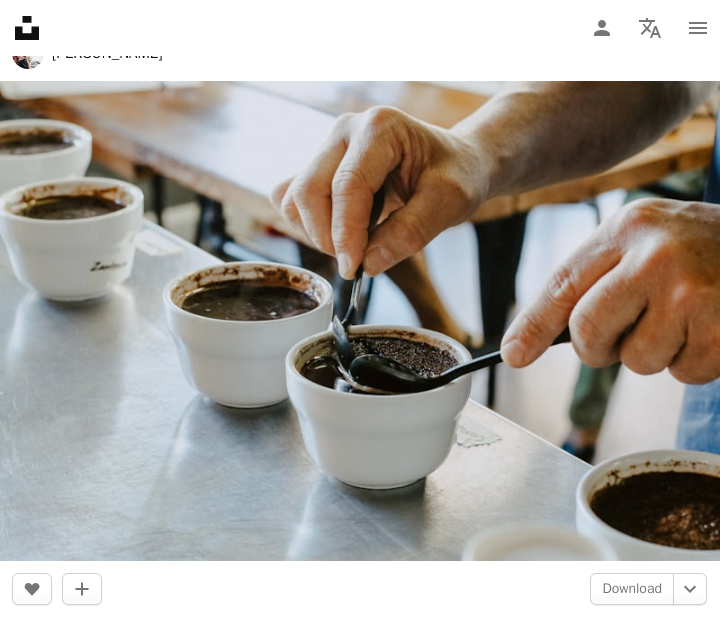 scroll, scrollTop: 16800, scrollLeft: 0, axis: vertical 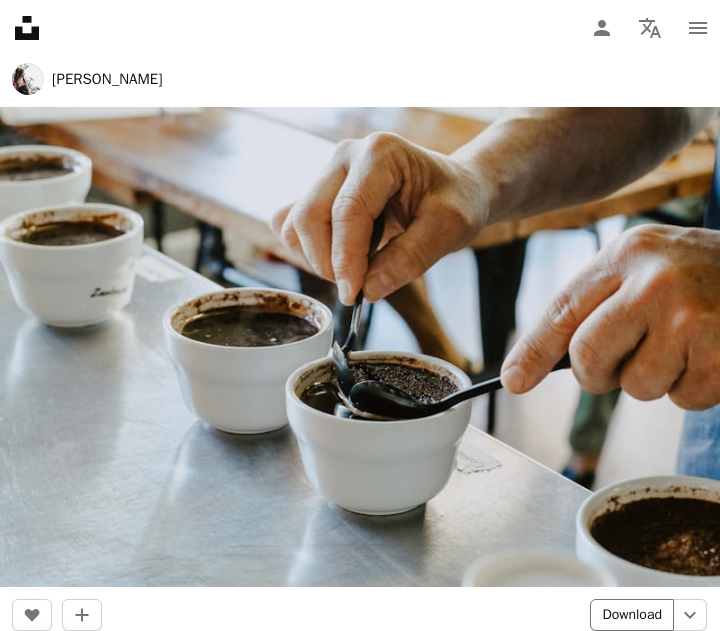 click on "Download" at bounding box center (632, 615) 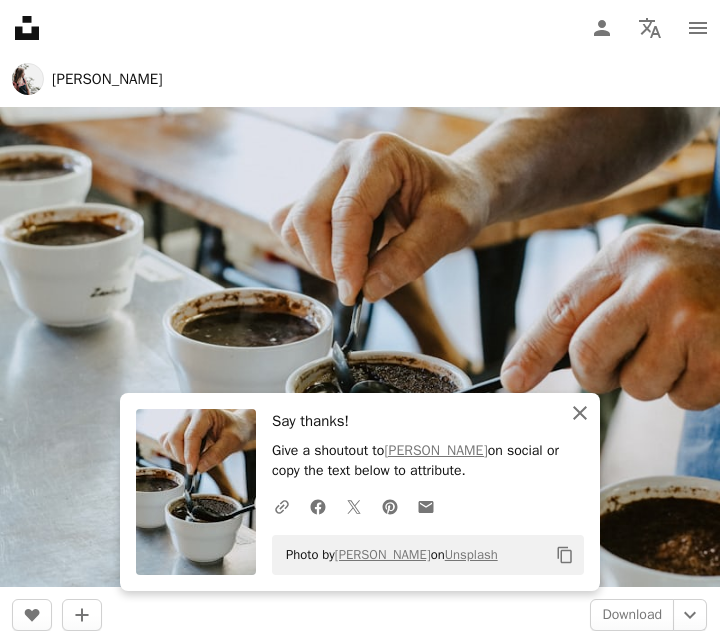 click 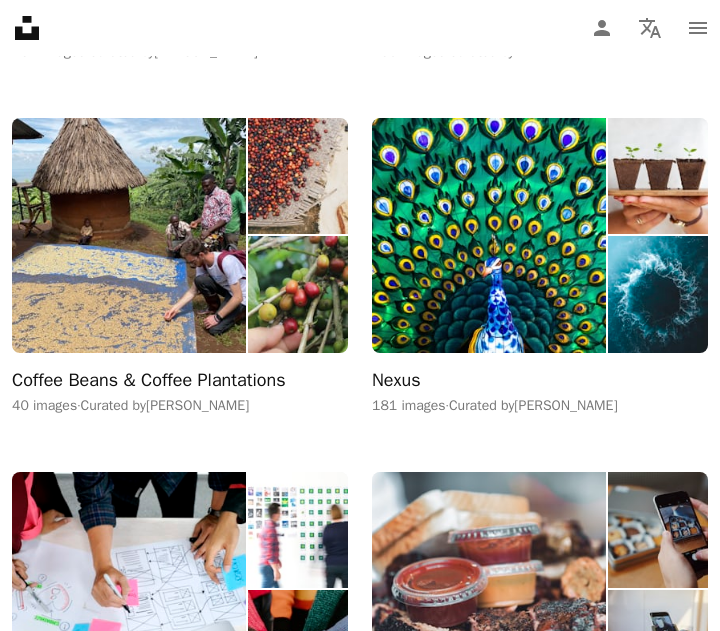 scroll, scrollTop: 1900, scrollLeft: 0, axis: vertical 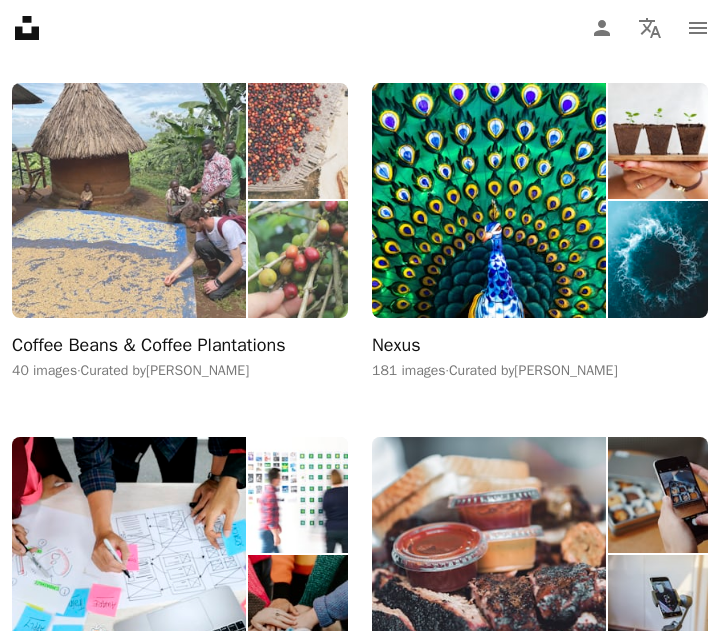 click at bounding box center [129, 200] 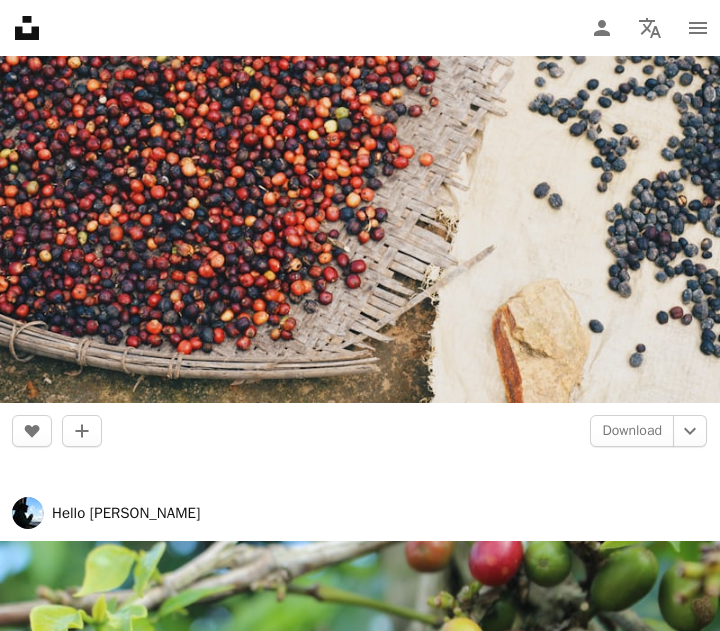 scroll, scrollTop: 1100, scrollLeft: 0, axis: vertical 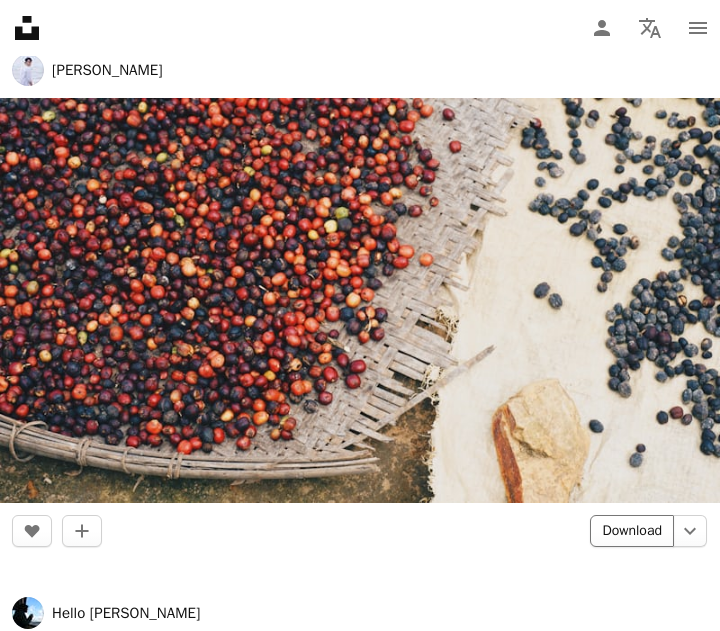 click on "Download" at bounding box center (632, 531) 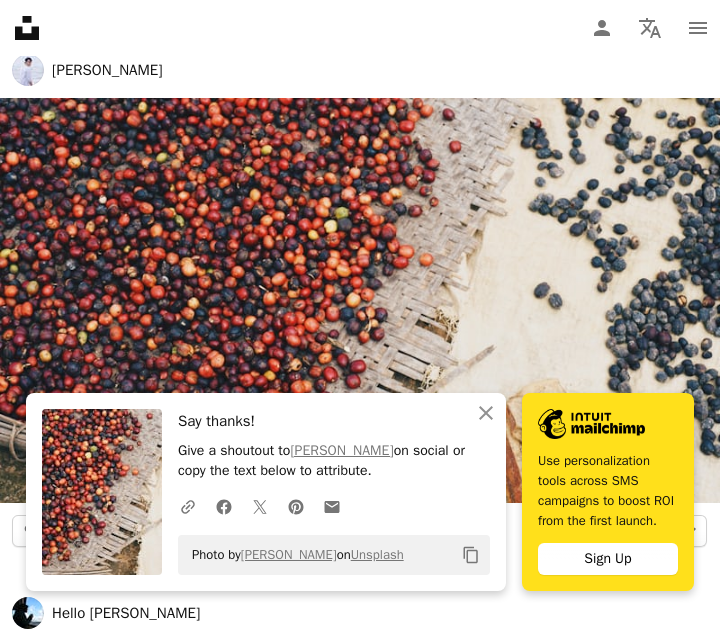 click on "[PERSON_NAME]" at bounding box center [360, 70] 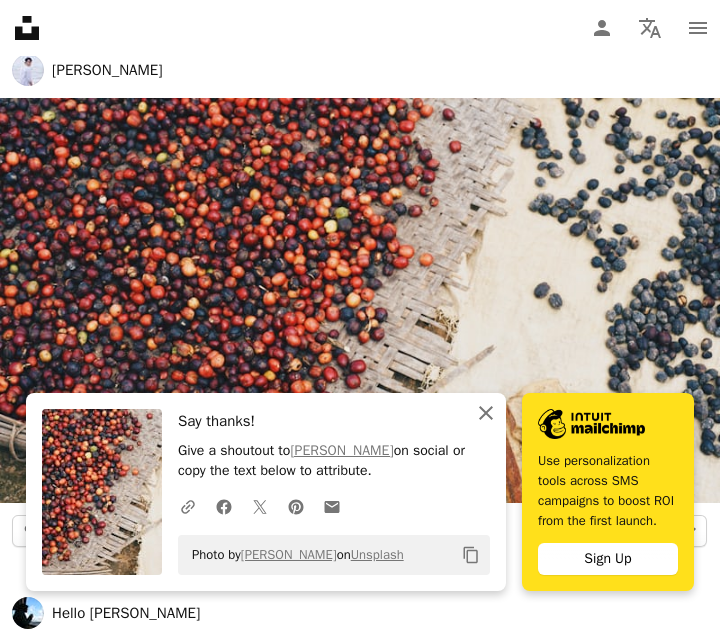 click on "An X shape" 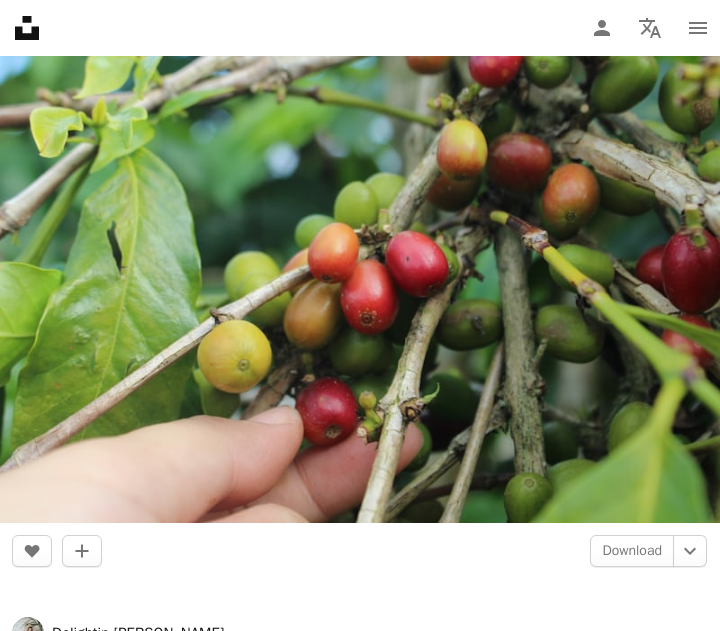 scroll, scrollTop: 1700, scrollLeft: 0, axis: vertical 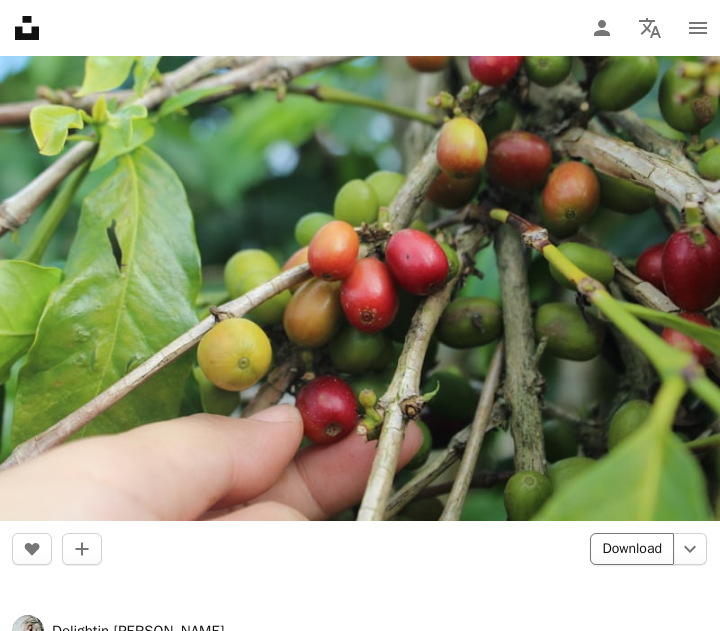 click on "Download" at bounding box center (632, 549) 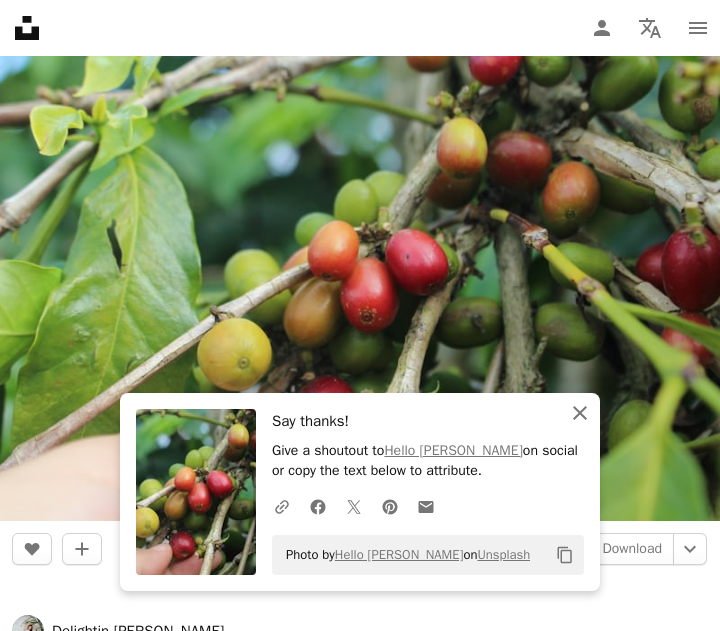 click 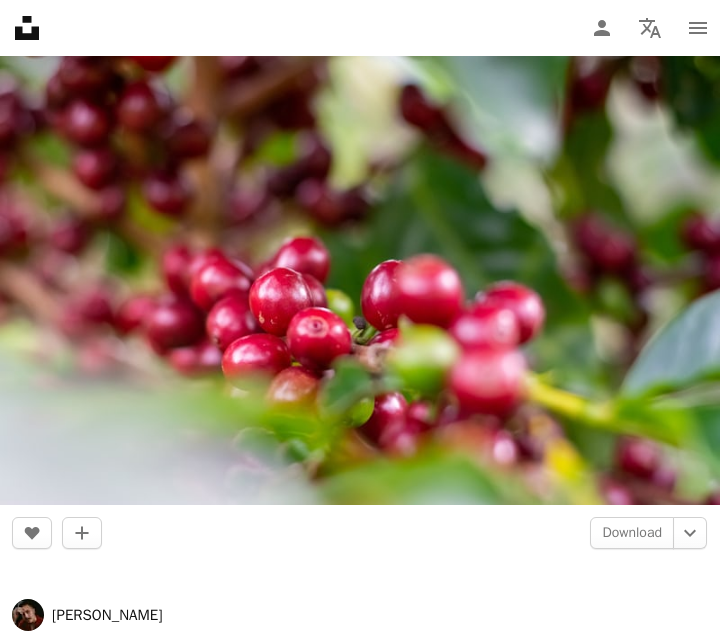 scroll, scrollTop: 3600, scrollLeft: 0, axis: vertical 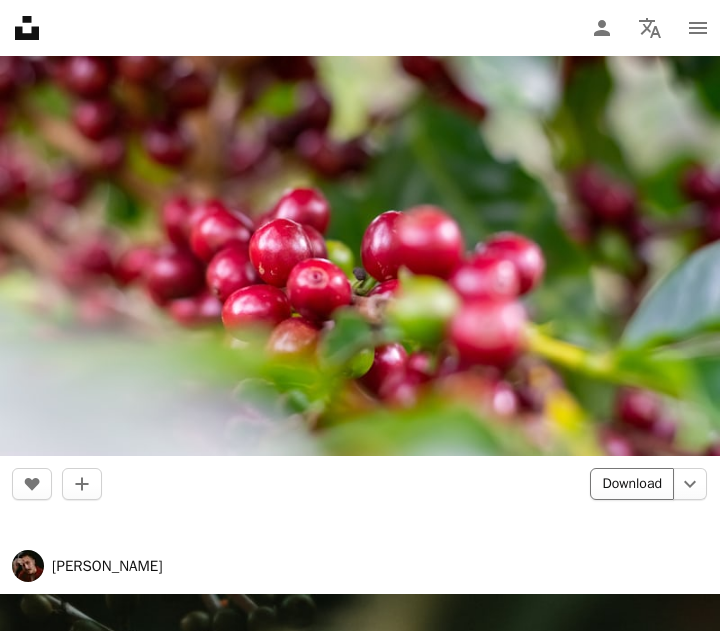 click on "Download" at bounding box center [632, 484] 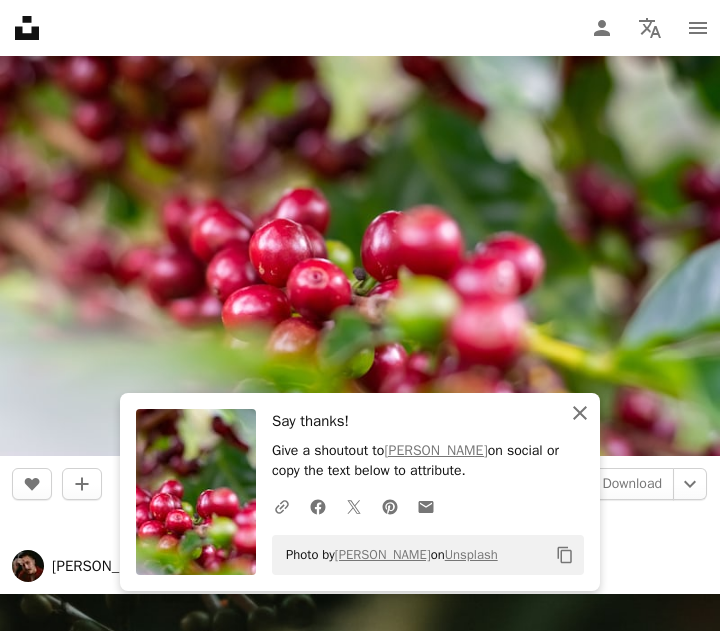 click 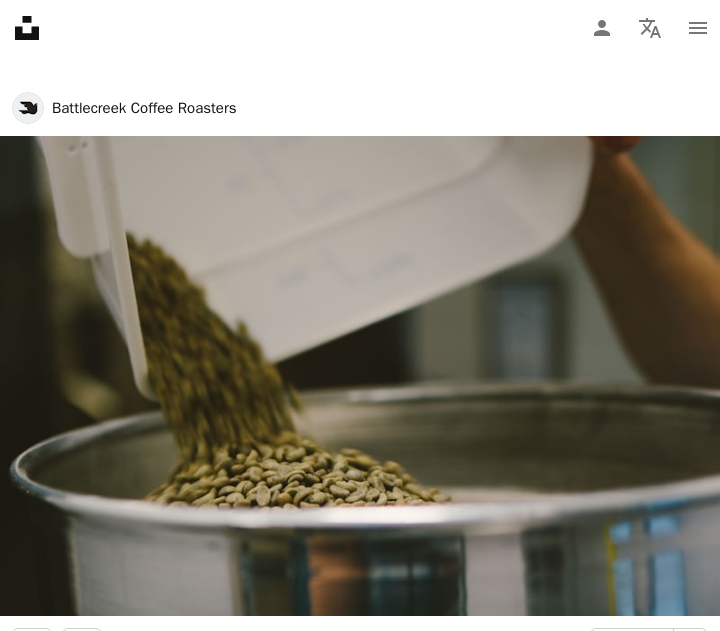 scroll, scrollTop: 5500, scrollLeft: 0, axis: vertical 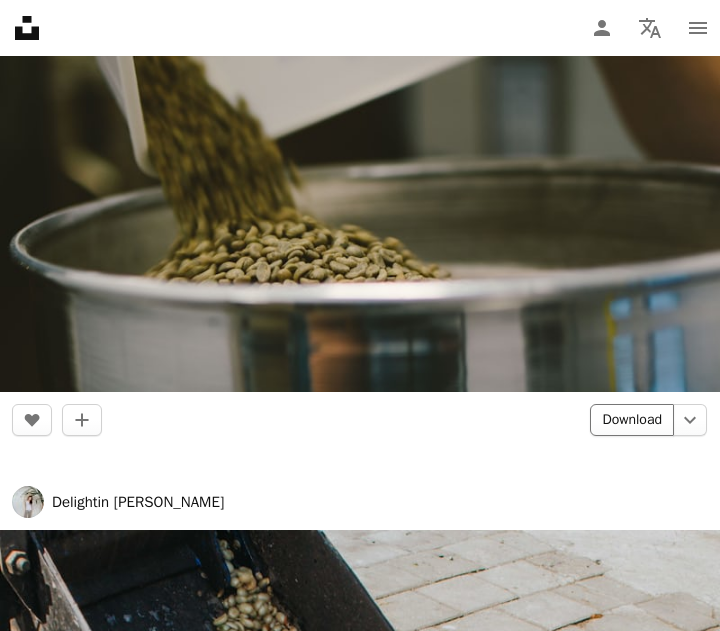 click on "Download" at bounding box center (632, 420) 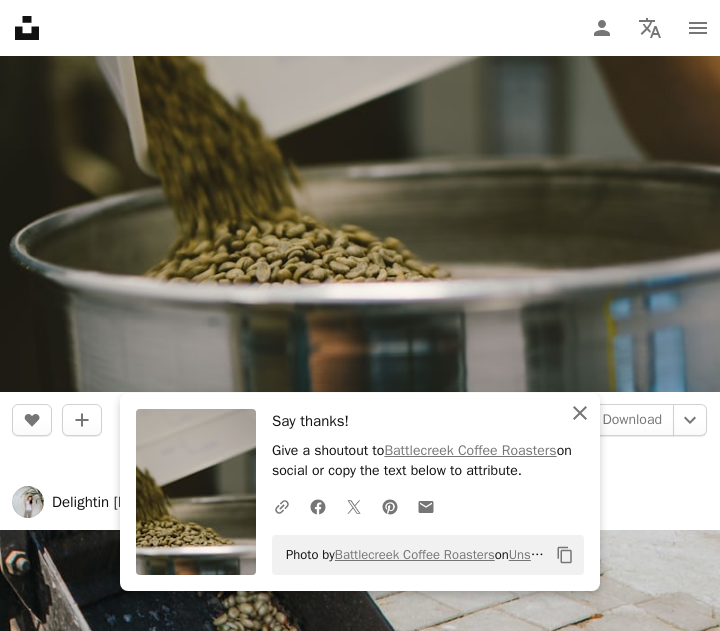 click 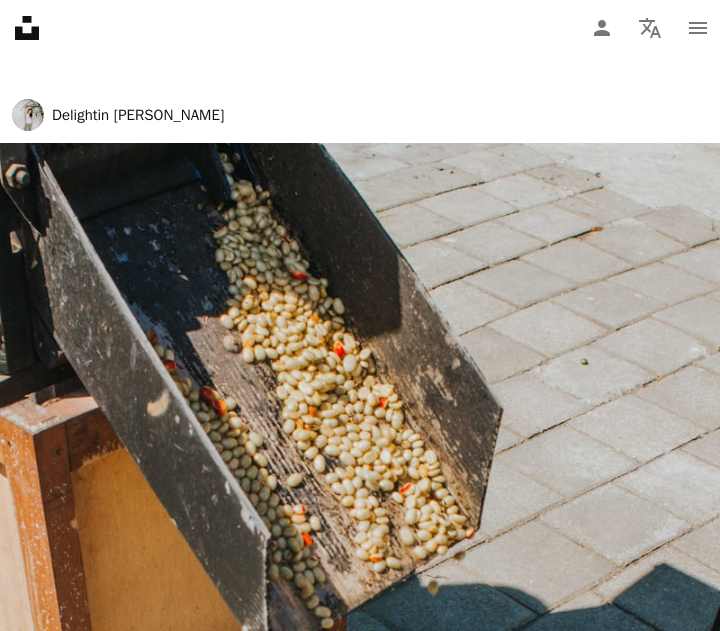 scroll, scrollTop: 6000, scrollLeft: 0, axis: vertical 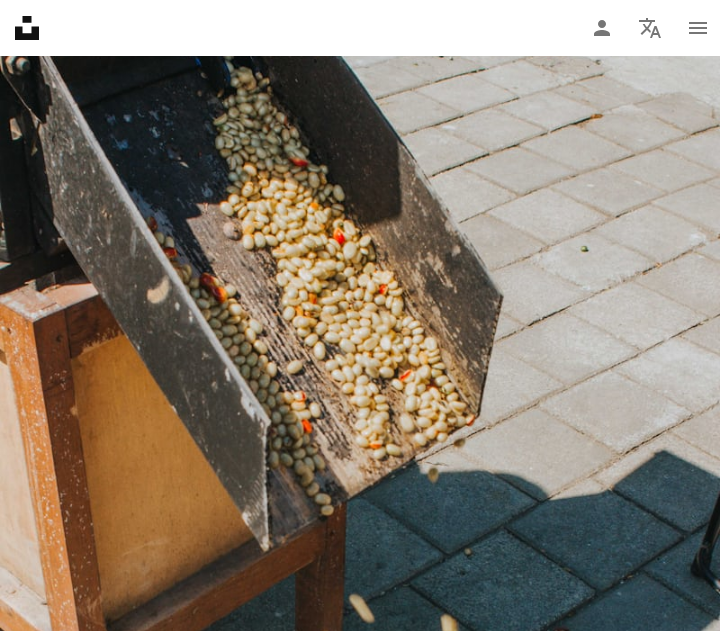 click on "Unsplash logo Unsplash Home A photo Pen Tool A compass A stack of folders Download Person Localization icon navigation menu" at bounding box center (360, 28) 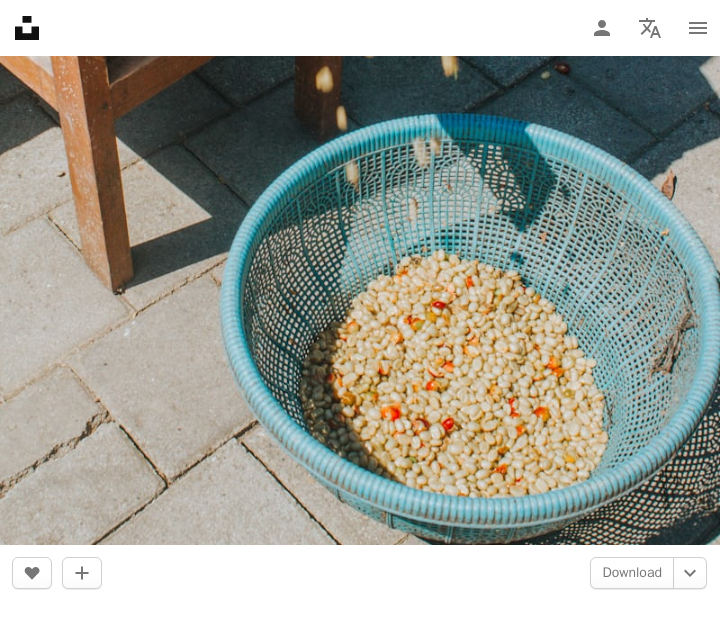 scroll, scrollTop: 6600, scrollLeft: 0, axis: vertical 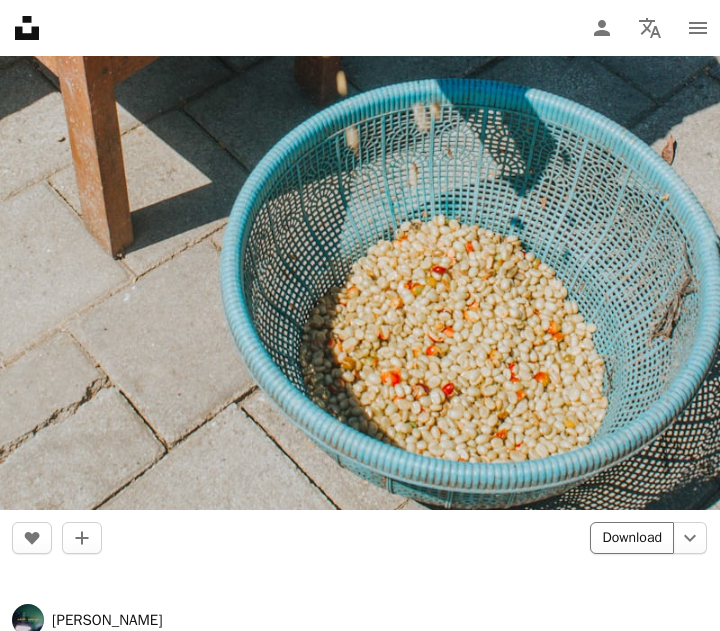 click on "Download" at bounding box center (632, 538) 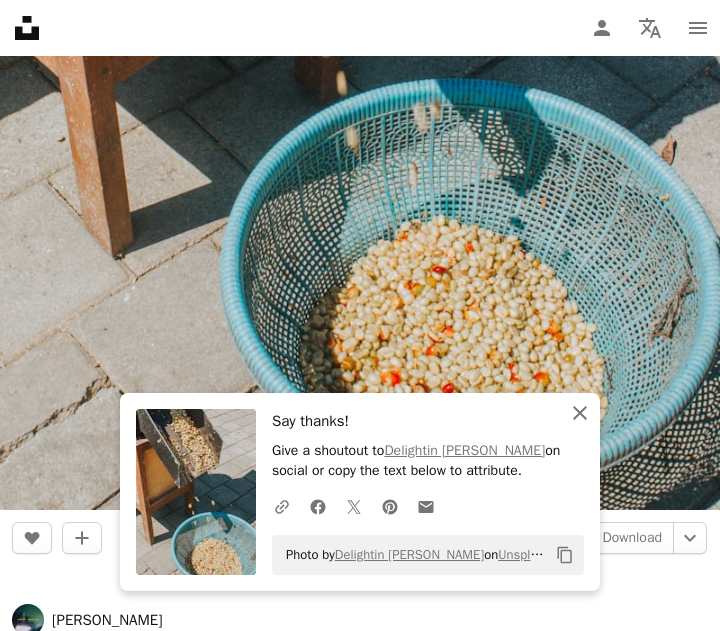 click on "An X shape" 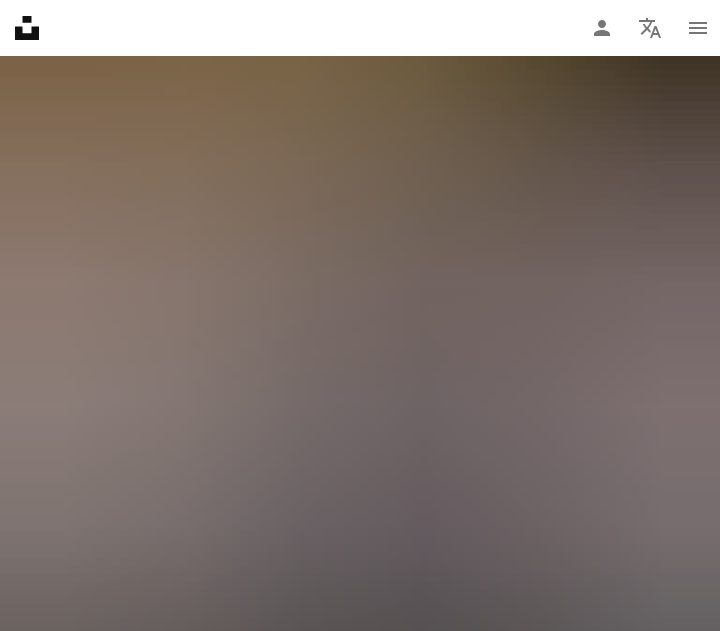 scroll, scrollTop: 15100, scrollLeft: 0, axis: vertical 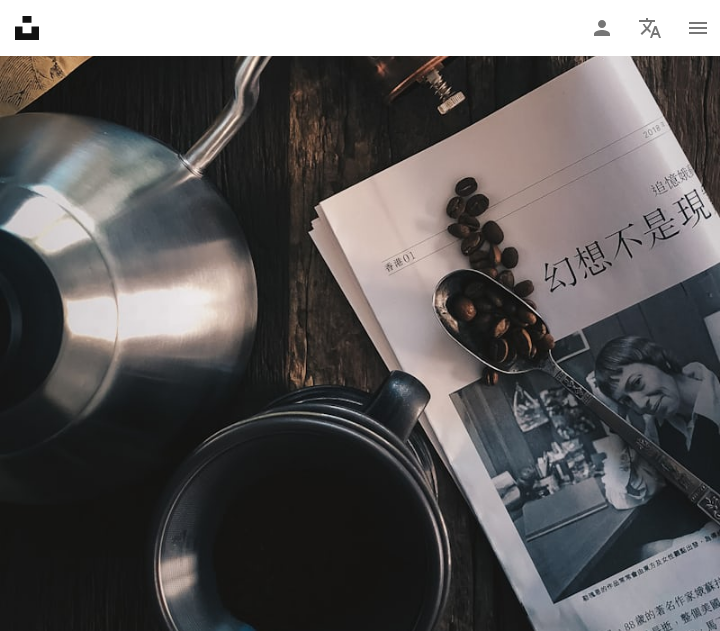 click on "Unsplash logo Unsplash Home A photo Pen Tool A compass A stack of folders Download Person Localization icon navigation menu" at bounding box center [360, 28] 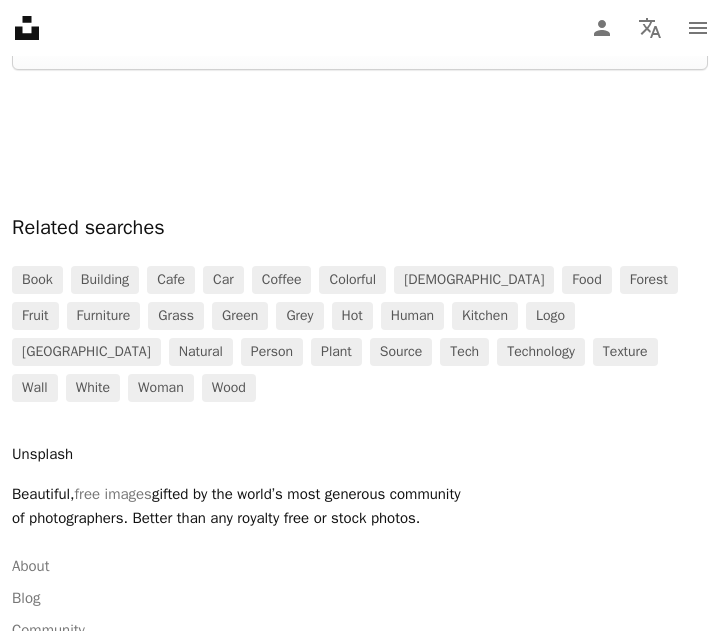 scroll, scrollTop: 17200, scrollLeft: 0, axis: vertical 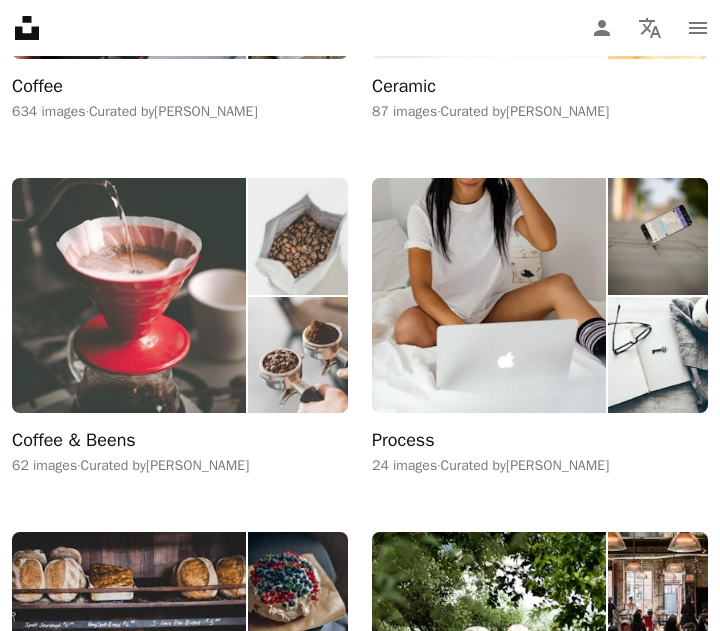 click at bounding box center [129, 295] 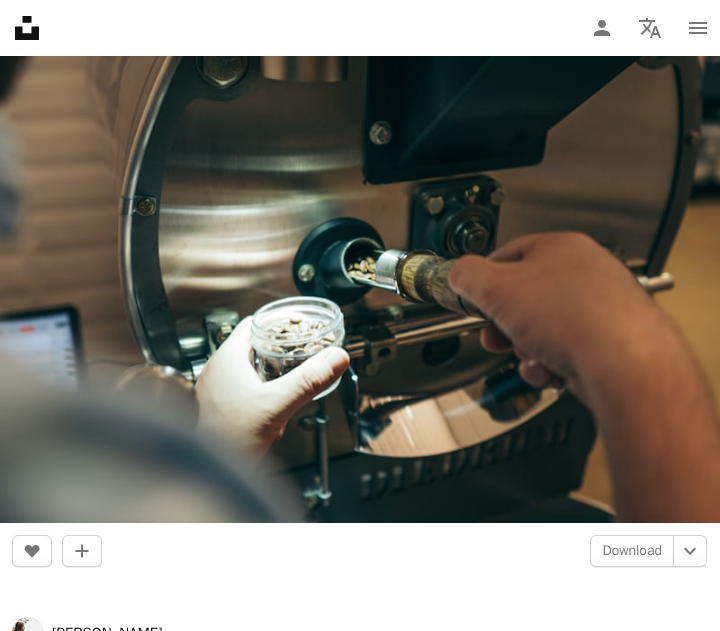 scroll, scrollTop: 3700, scrollLeft: 0, axis: vertical 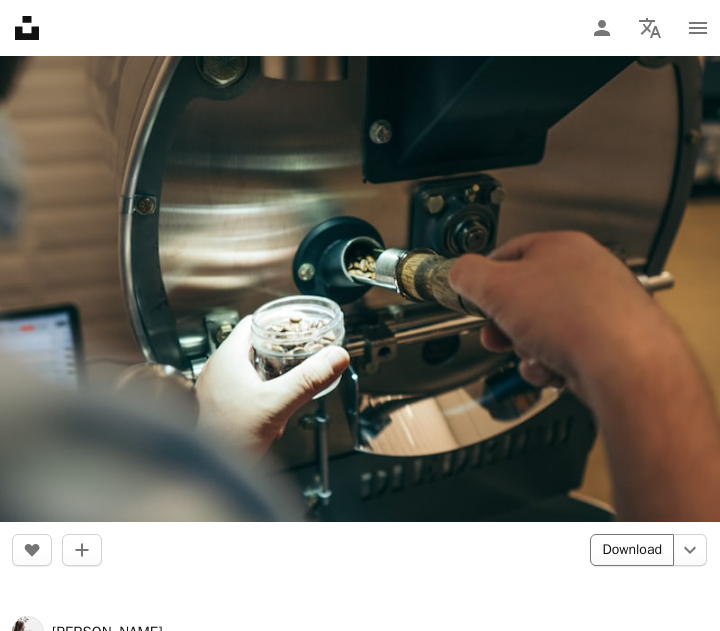 click on "Download" at bounding box center [632, 550] 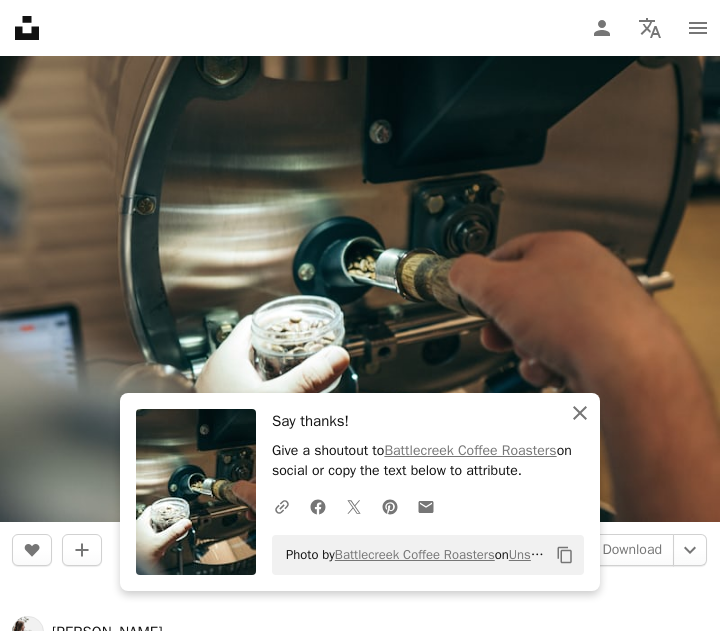 click on "An X shape" 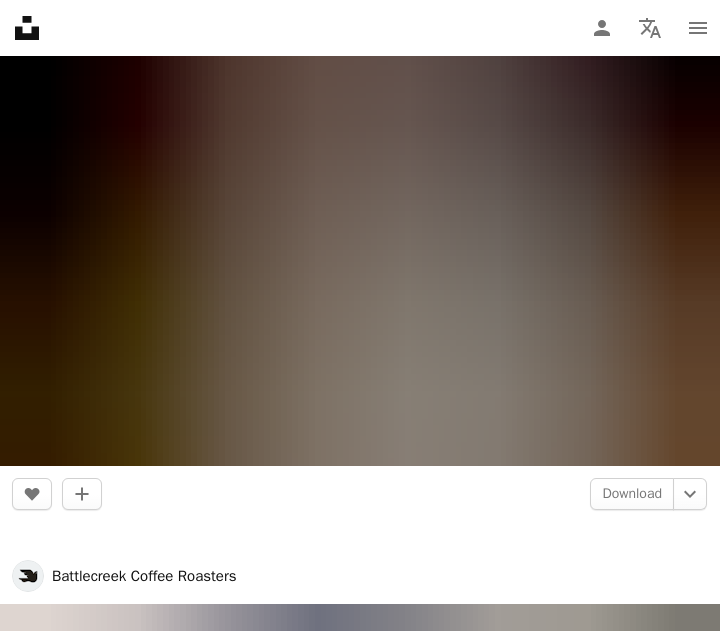scroll, scrollTop: 5000, scrollLeft: 0, axis: vertical 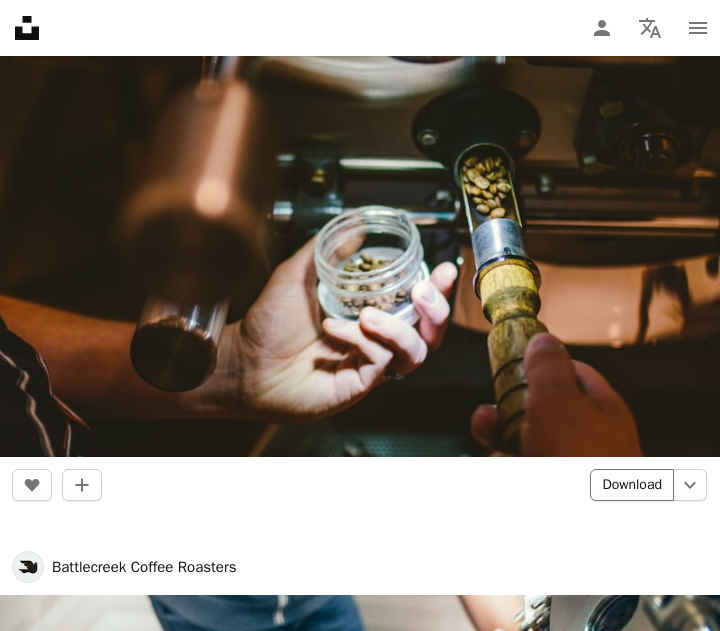 click on "Download" at bounding box center [632, 485] 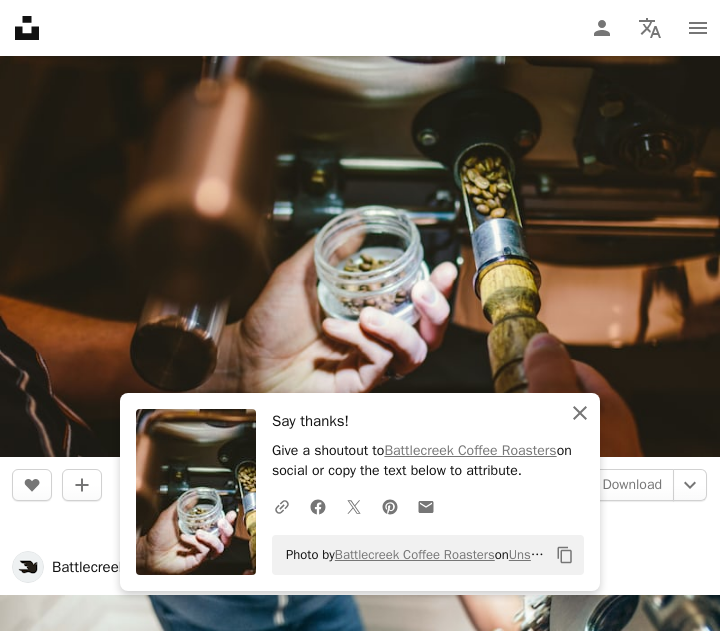 click on "An X shape Close" at bounding box center [580, 413] 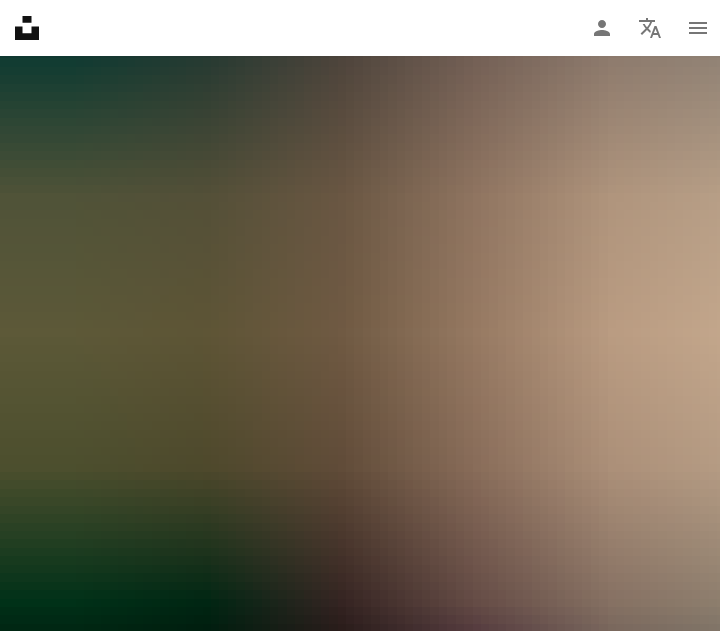 scroll, scrollTop: 11400, scrollLeft: 0, axis: vertical 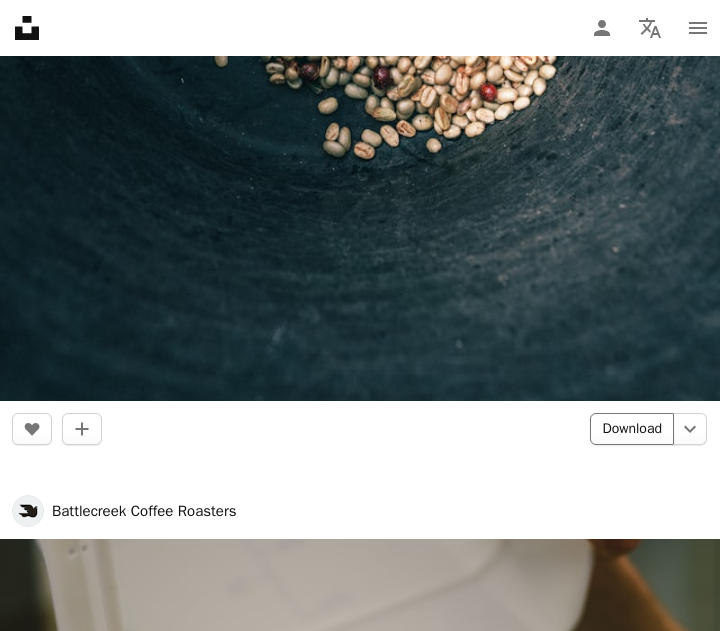 click on "Download" at bounding box center [632, 429] 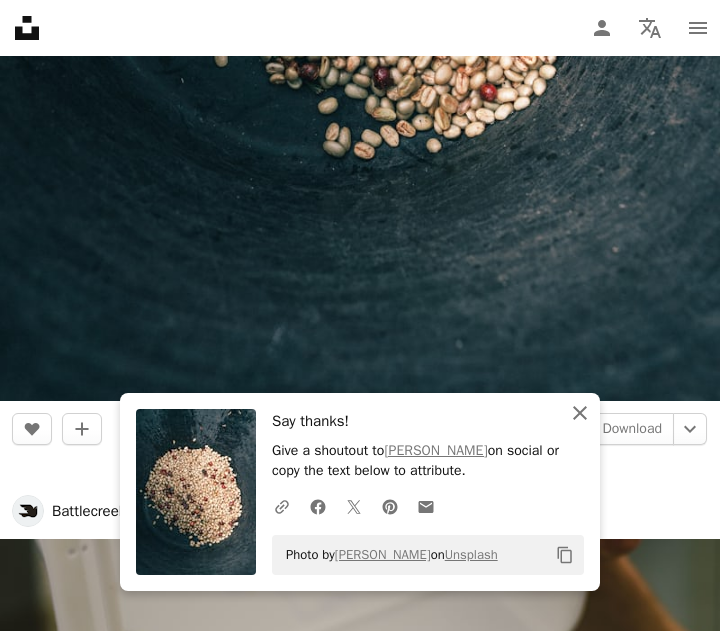 click on "An X shape" 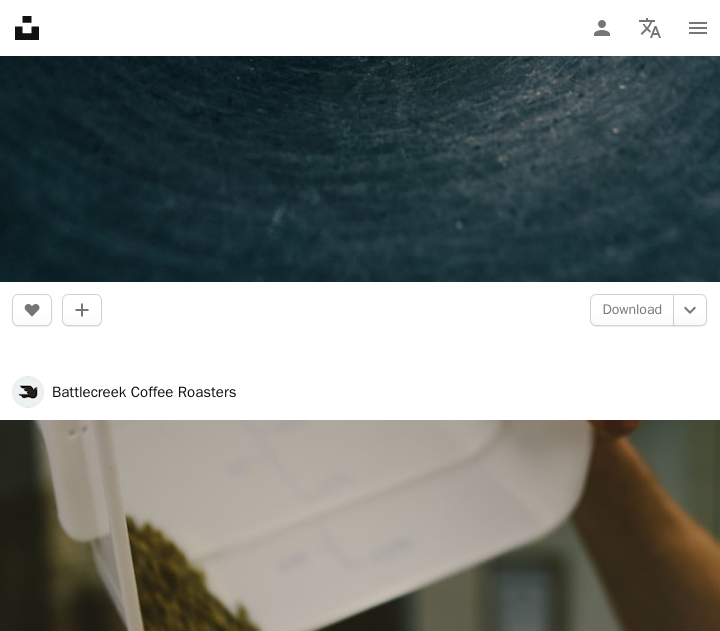 scroll, scrollTop: 11800, scrollLeft: 0, axis: vertical 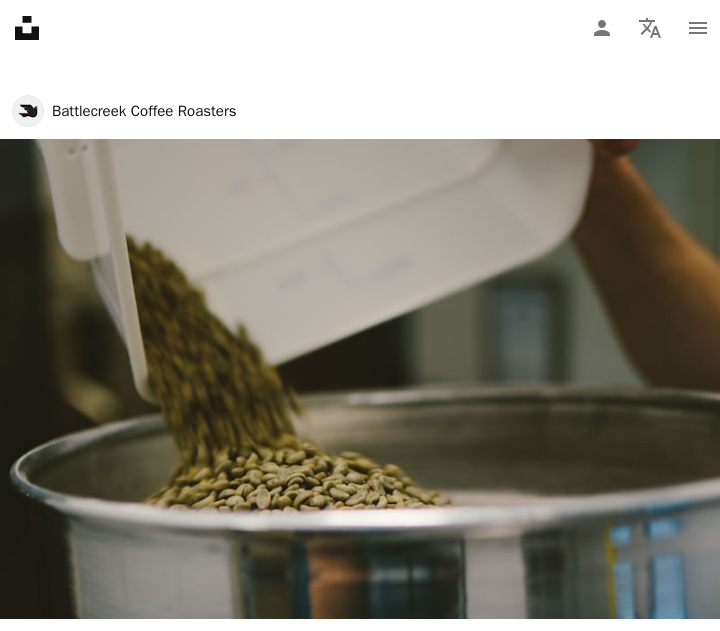 click on "[PERSON_NAME] A heart A plus sign Download Chevron down [PERSON_NAME] A heart A plus sign Download Chevron down [PERSON_NAME] A heart A plus sign Download Chevron down Battlecreek Coffee Roasters A heart A plus sign Download Chevron down [PERSON_NAME] A heart A plus sign Download Chevron down Battlecreek Coffee Roasters A heart A plus sign Download Chevron down Battlecreek Coffee Roasters A heart A plus sign Download Chevron down [PERSON_NAME] A heart A plus sign Download Chevron down [PERSON_NAME] A heart A plus sign Download Chevron down Amr Taha™ A heart A plus sign Download Chevron down [PERSON_NAME] A heart A plus sign Download Chevron down [PERSON_NAME] A heart A plus sign Download Chevron down Battlecreek Coffee Roasters A heart A plus sign Download Chevron down [PERSON_NAME] A heart A plus sign Download Chevron down [PERSON_NAME] A heart A plus sign Download Chevron down [PERSON_NAME] A heart A plus sign Download Chevron down [PERSON_NAME] A heart A plus sign Download Chevron down [PERSON_NAME] A heart" at bounding box center (360, -2627) 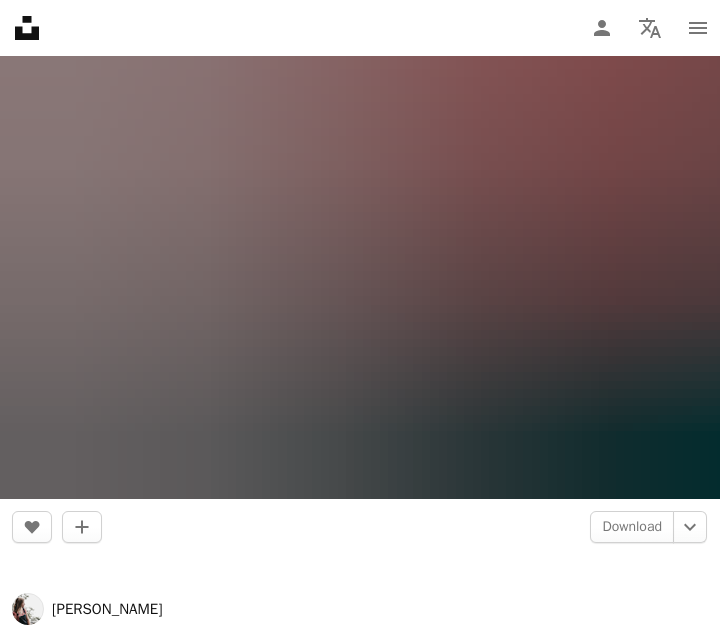 scroll, scrollTop: 13800, scrollLeft: 0, axis: vertical 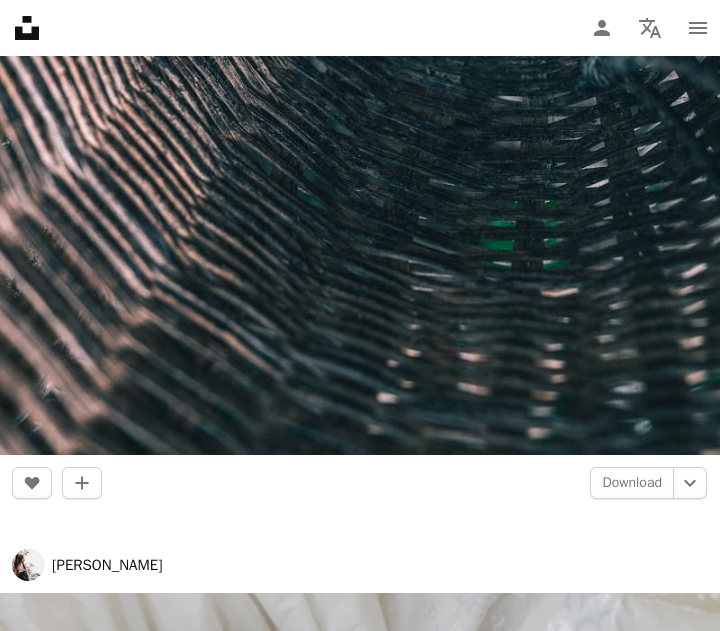 click at bounding box center [360, 461] 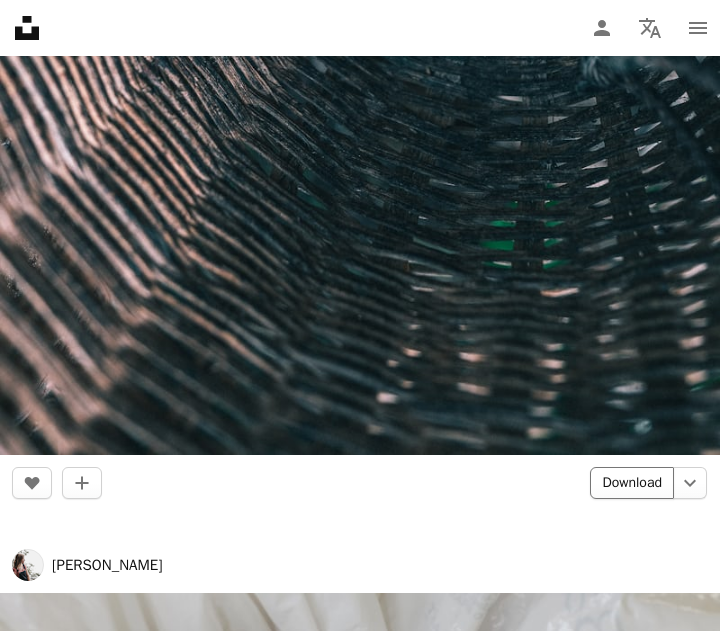 click on "Download" at bounding box center [632, 483] 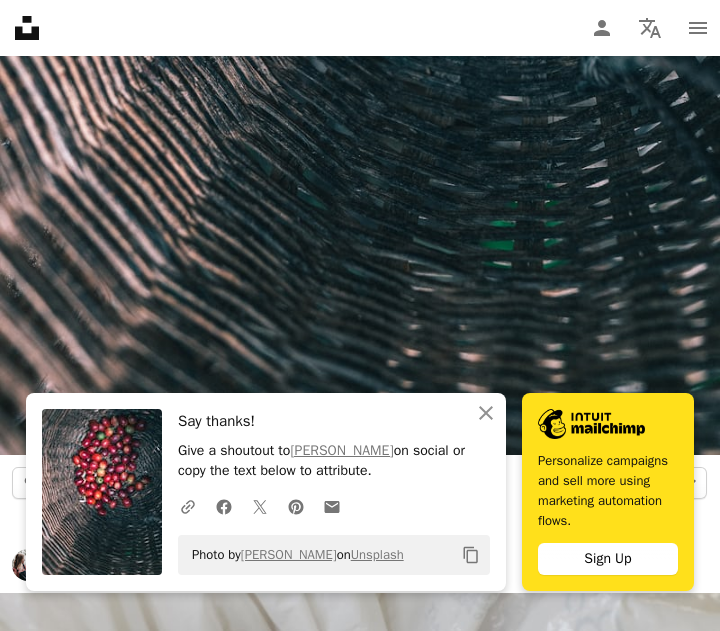 click on "An X shape Close Say thanks! Give a shoutout to  [PERSON_NAME]  on social or copy the text below to attribute. A URL sharing icon (chains) Facebook icon X (formerly Twitter) icon Pinterest icon An envelope Photo by  [PERSON_NAME]  on  Unsplash
Copy content Personalize campaigns and sell more using marketing automation flows. Sign Up" at bounding box center (360, 492) 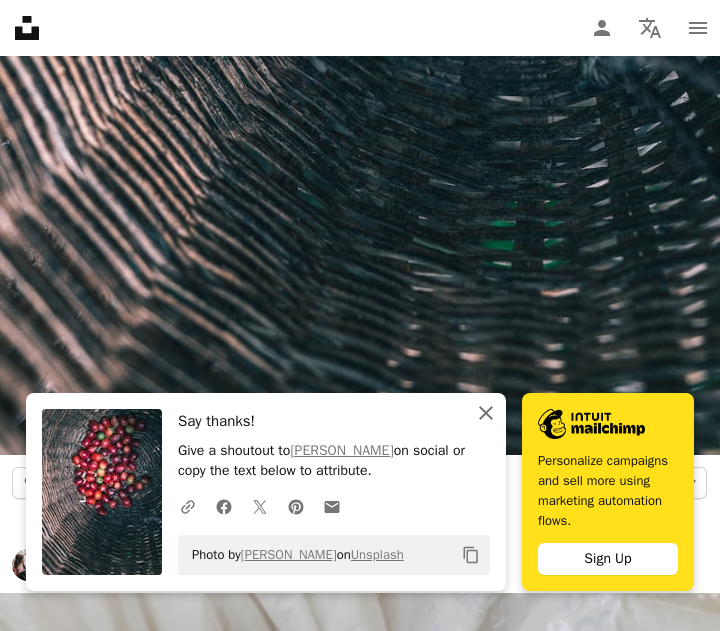 click on "An X shape" 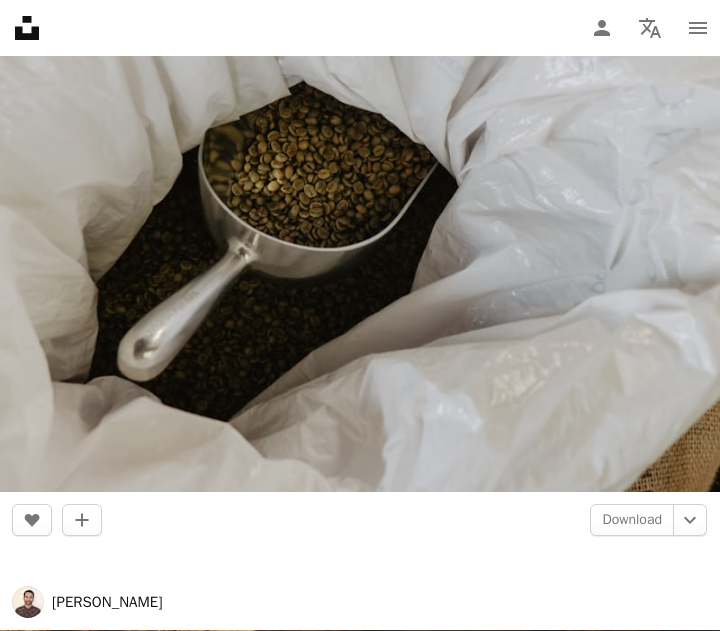 scroll, scrollTop: 14400, scrollLeft: 0, axis: vertical 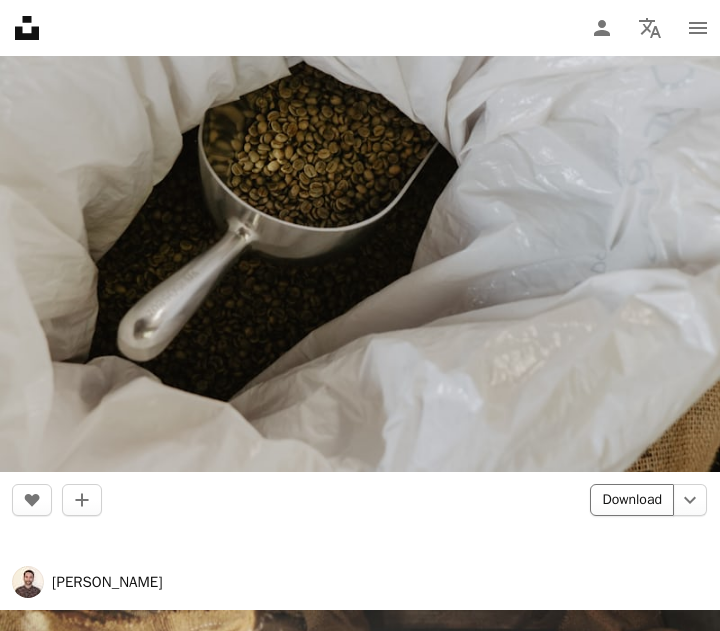 click on "Download" at bounding box center (632, 500) 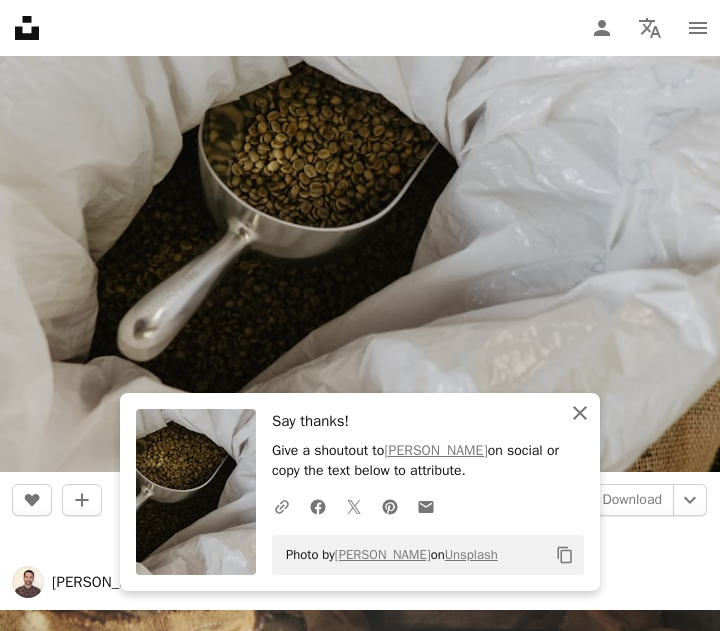 click 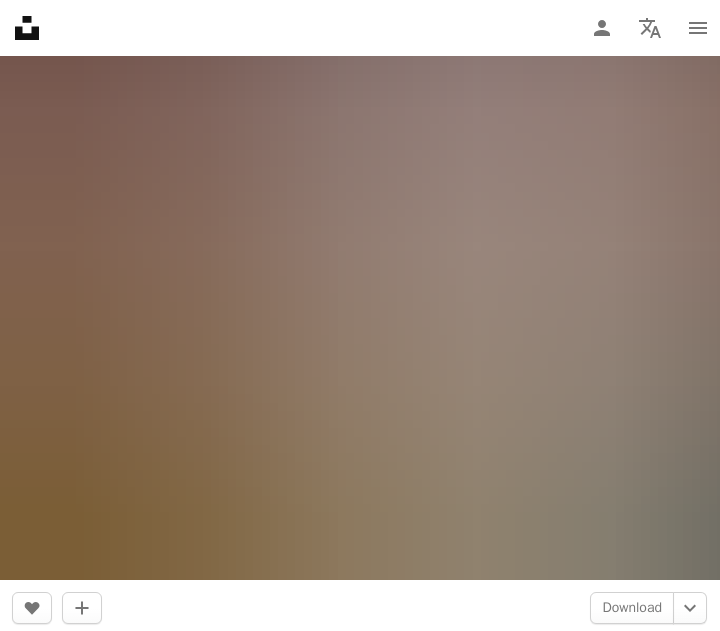 scroll, scrollTop: 17500, scrollLeft: 0, axis: vertical 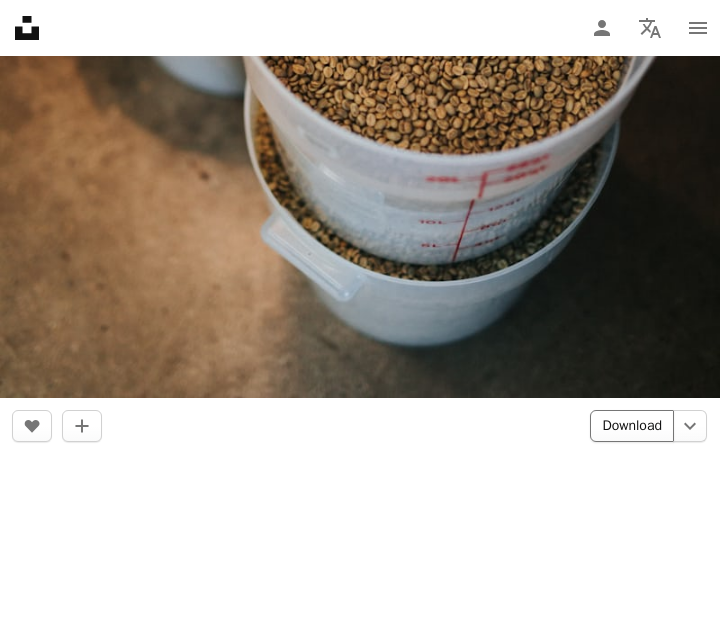 click on "Download" at bounding box center (632, 426) 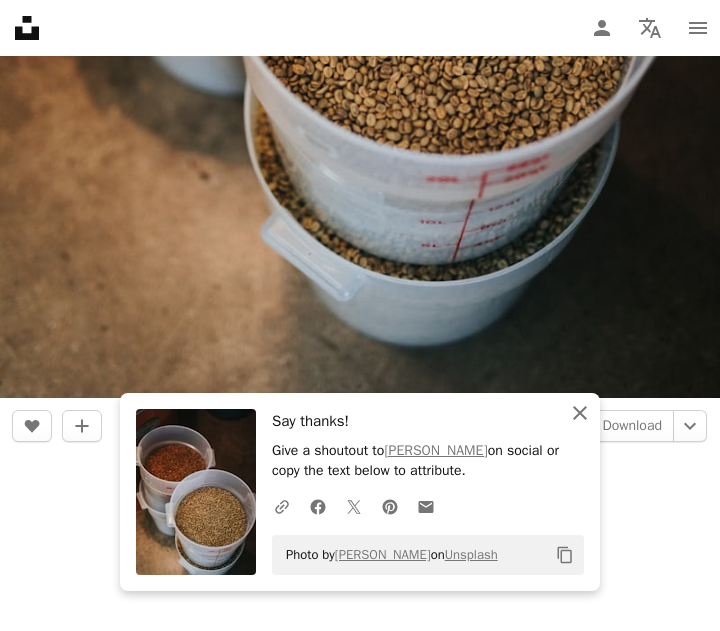 click on "An X shape" 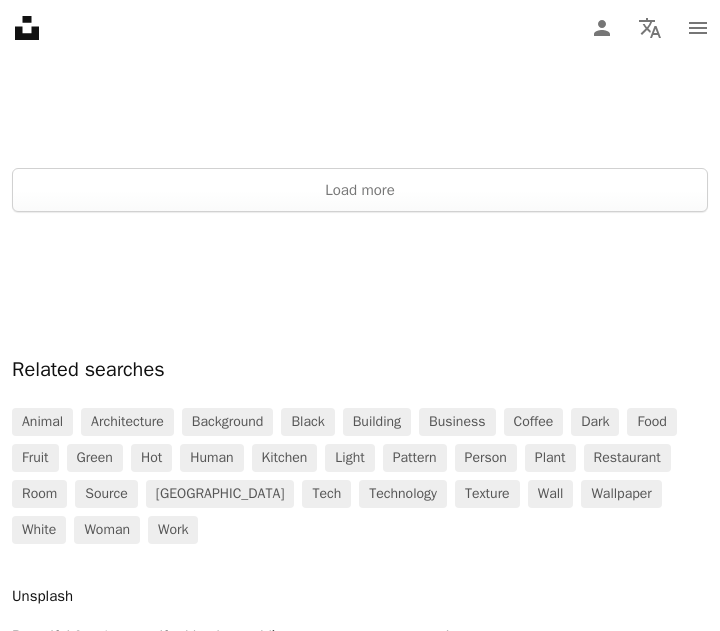 scroll, scrollTop: 17900, scrollLeft: 0, axis: vertical 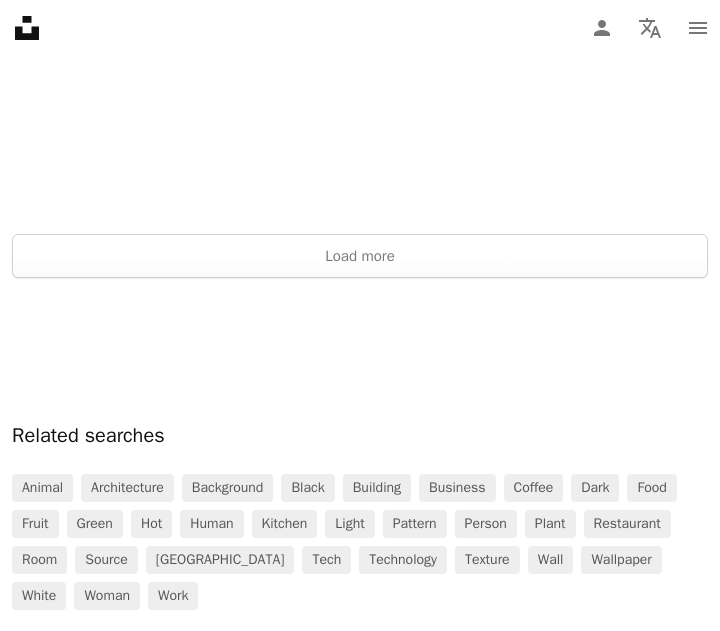 click on "[PERSON_NAME] A heart A plus sign Download Chevron down [PERSON_NAME] A heart A plus sign Download Chevron down [PERSON_NAME] A heart A plus sign Download Chevron down Battlecreek Coffee Roasters A heart A plus sign Download Chevron down [PERSON_NAME] A heart A plus sign Download Chevron down Battlecreek Coffee Roasters A heart A plus sign Download Chevron down Battlecreek Coffee Roasters A heart A plus sign Download Chevron down [PERSON_NAME] A heart A plus sign Download Chevron down [PERSON_NAME] A heart A plus sign Download Chevron down Amr Taha™ A heart A plus sign Download Chevron down [PERSON_NAME] A heart A plus sign Download Chevron down [PERSON_NAME] A heart A plus sign Download Chevron down Battlecreek Coffee Roasters A heart A plus sign Download Chevron down [PERSON_NAME] A heart A plus sign Download Chevron down [PERSON_NAME] A heart A plus sign Download Chevron down [PERSON_NAME] A heart A plus sign Download Chevron down [PERSON_NAME] A heart A plus sign Download Chevron down [PERSON_NAME] A heart animal" at bounding box center [360, -8443] 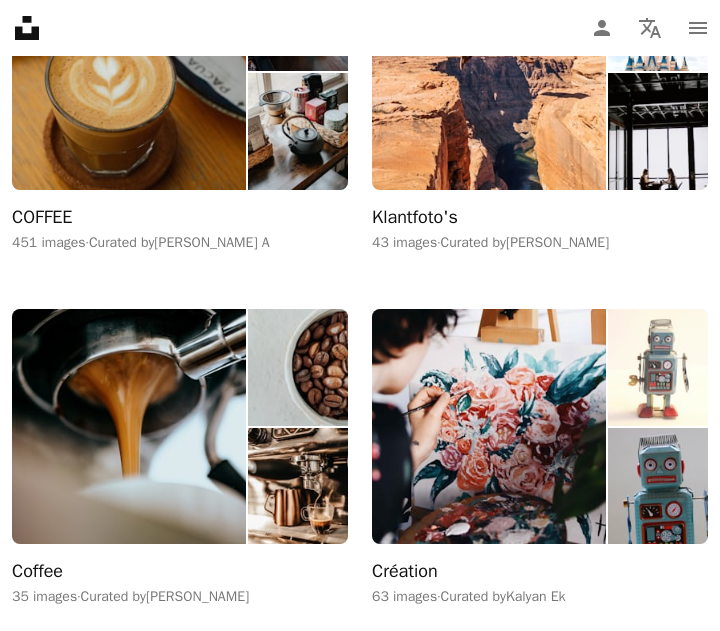 scroll, scrollTop: 7100, scrollLeft: 0, axis: vertical 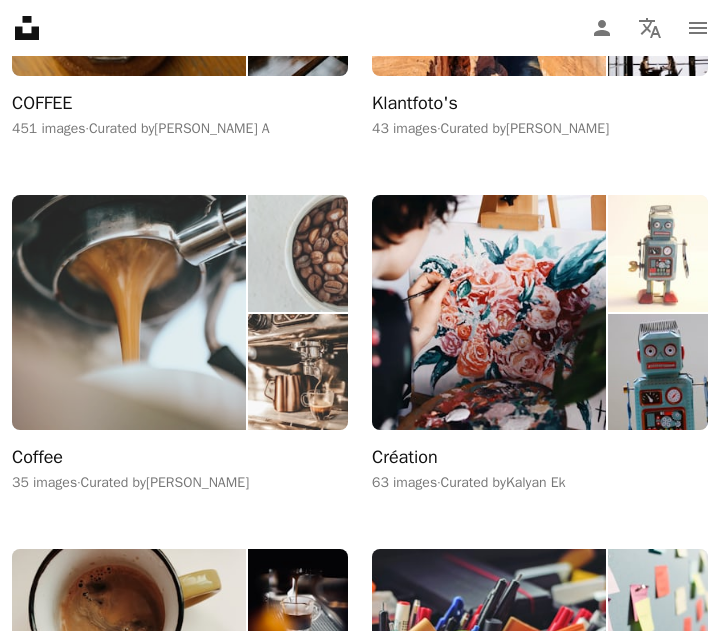 click at bounding box center (129, 312) 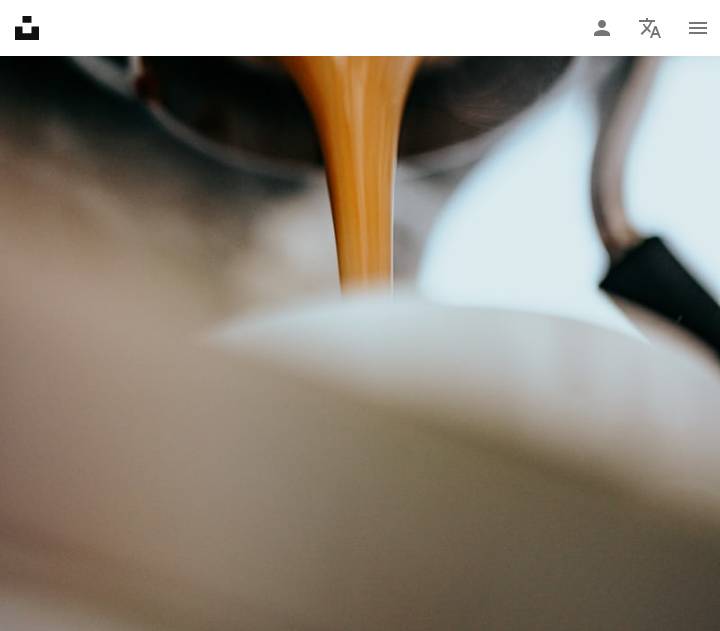scroll, scrollTop: 1200, scrollLeft: 0, axis: vertical 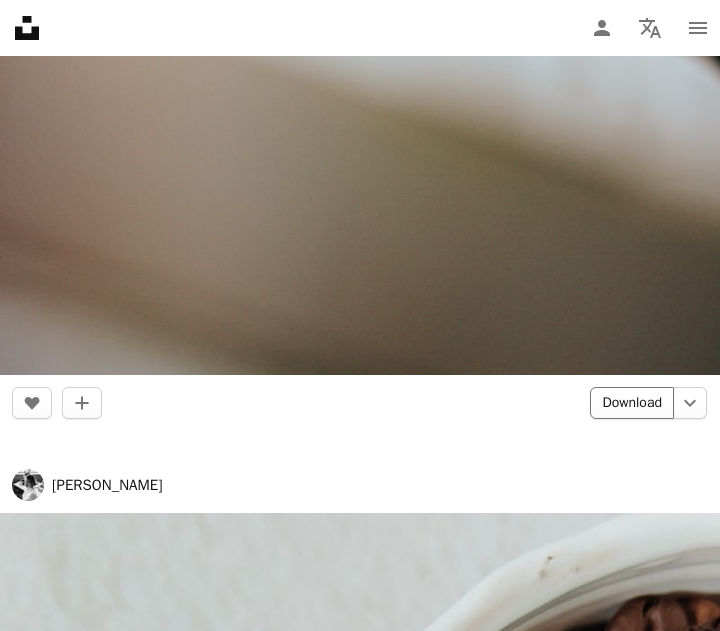 click on "Download" at bounding box center (632, 403) 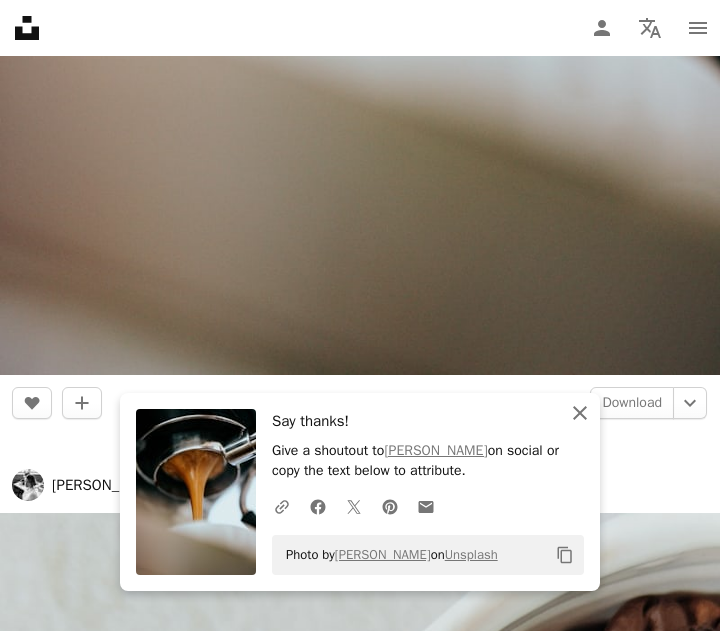 click 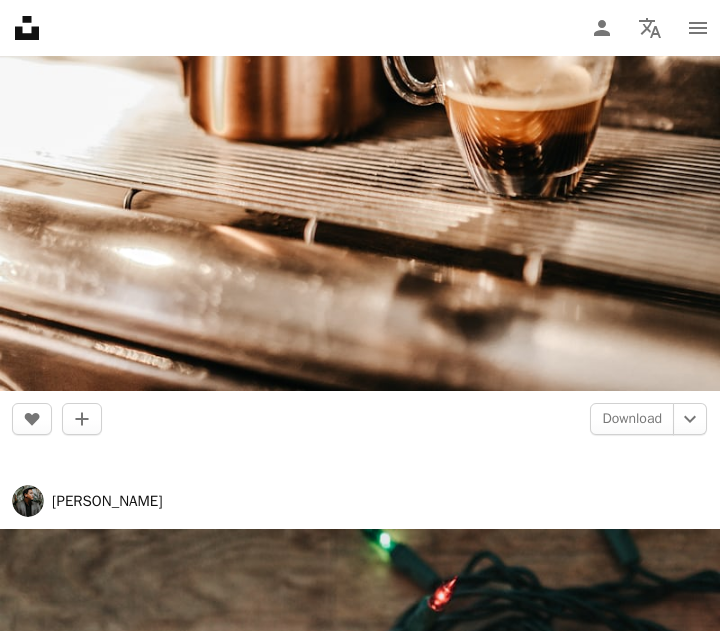 click on "[PERSON_NAME] A heart A plus sign Download Chevron down [PERSON_NAME] A heart A plus sign Download Chevron down [PERSON_NAME] A heart A plus sign Download Chevron down [PERSON_NAME] A heart A plus sign Download Chevron down [PERSON_NAME] A heart A plus sign Download Chevron down [PERSON_NAME] A heart A plus sign Download Chevron down Delightin Dee A heart A plus sign Download Chevron down [PERSON_NAME]. A heart A plus sign Download Chevron down [PERSON_NAME] A heart A plus sign Download Chevron down [PERSON_NAME] A heart A plus sign Download Chevron down [PERSON_NAME] A heart A plus sign Download Chevron down [PERSON_NAME] Sim A heart A plus sign Download Chevron down [PERSON_NAME] A heart A plus sign Download Chevron down [PERSON_NAME] A heart A plus sign Download Chevron down [PERSON_NAME] A heart A plus sign Download Chevron down [PERSON_NAME] A heart A plus sign Download Chevron down [PERSON_NAME] A heart A plus sign Download Chevron down [PERSON_NAME] A heart A plus sign Download Chevron down [PERSON_NAME] A heart A plus sign Download Chevron down" at bounding box center [360, 8952] 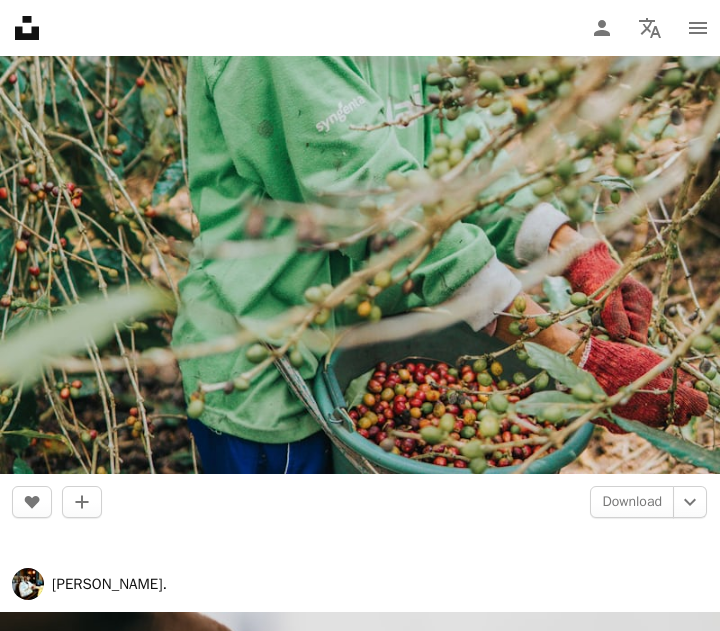 scroll, scrollTop: 8700, scrollLeft: 0, axis: vertical 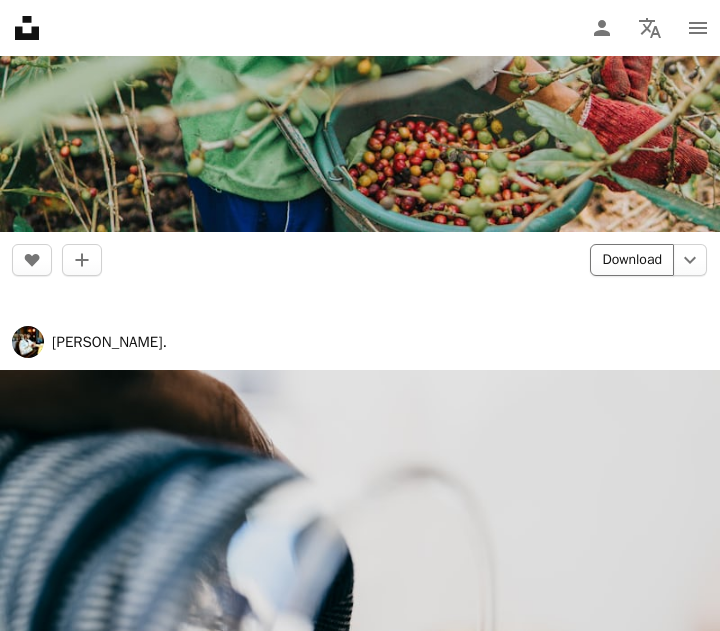 click on "Download" at bounding box center (632, 260) 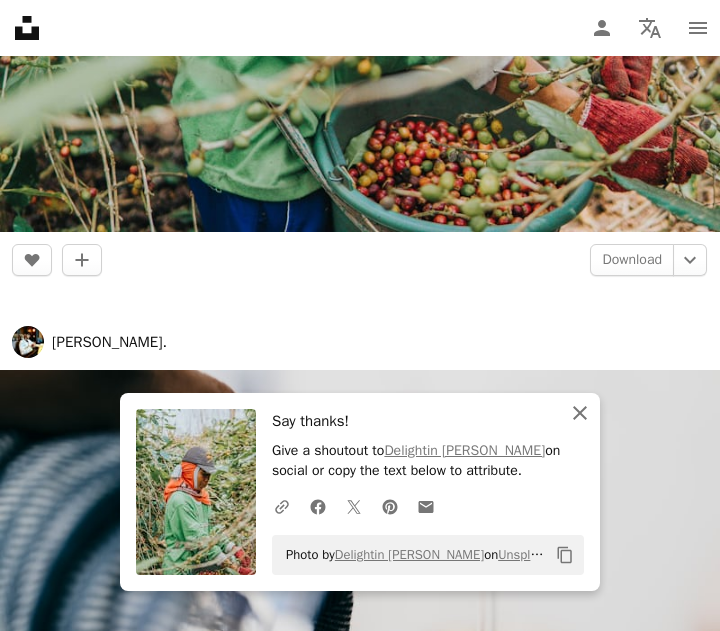 click on "An X shape" 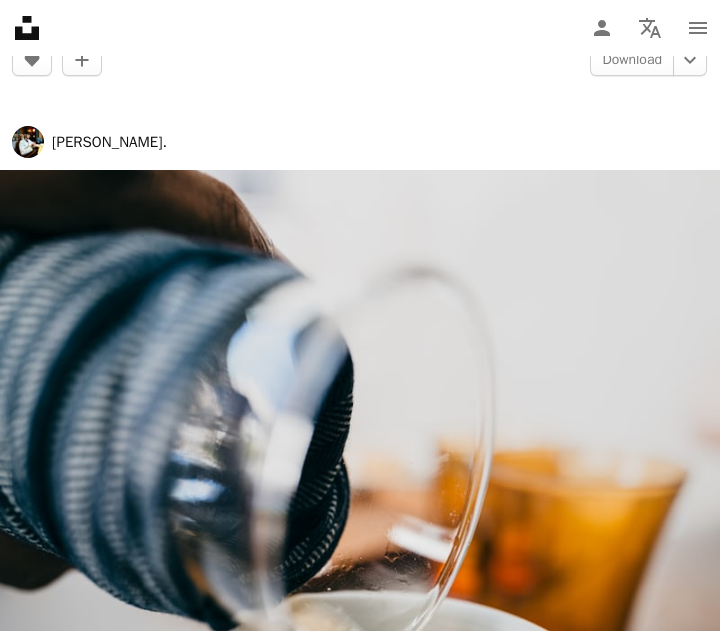 click on "[PERSON_NAME]." at bounding box center [360, 142] 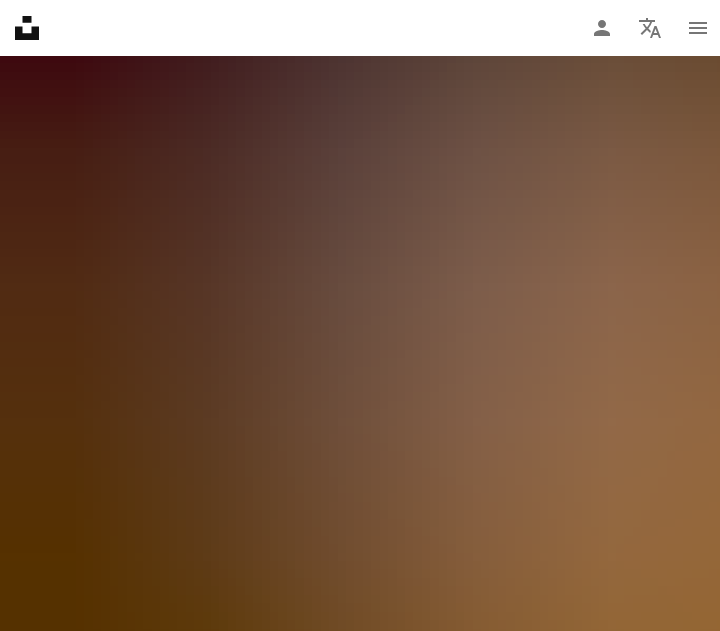 scroll, scrollTop: 20000, scrollLeft: 0, axis: vertical 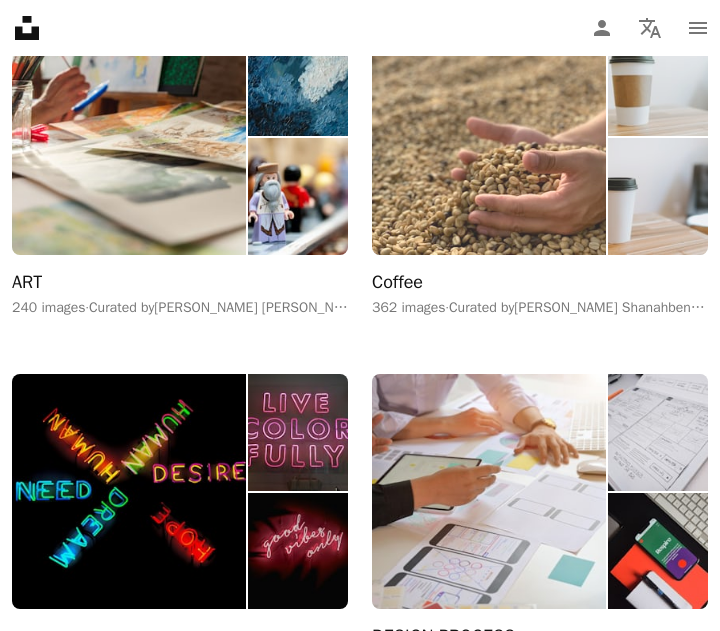 click at bounding box center (489, 137) 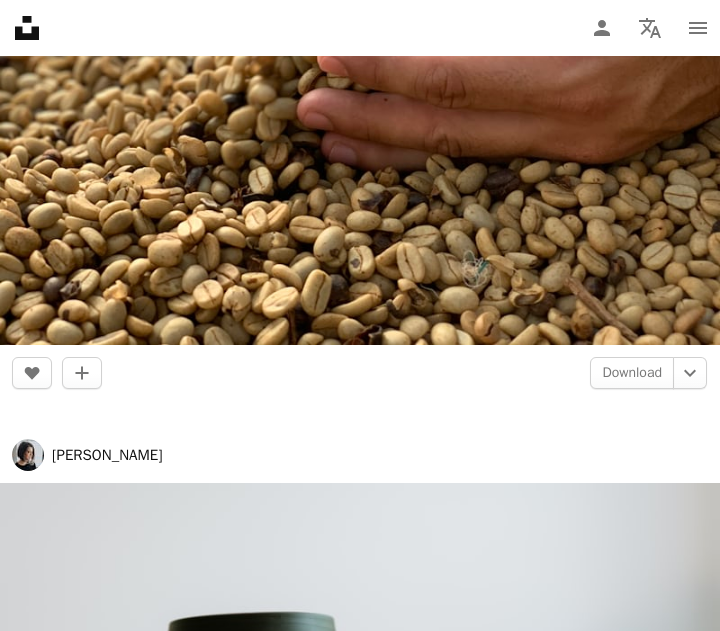 scroll, scrollTop: 1100, scrollLeft: 0, axis: vertical 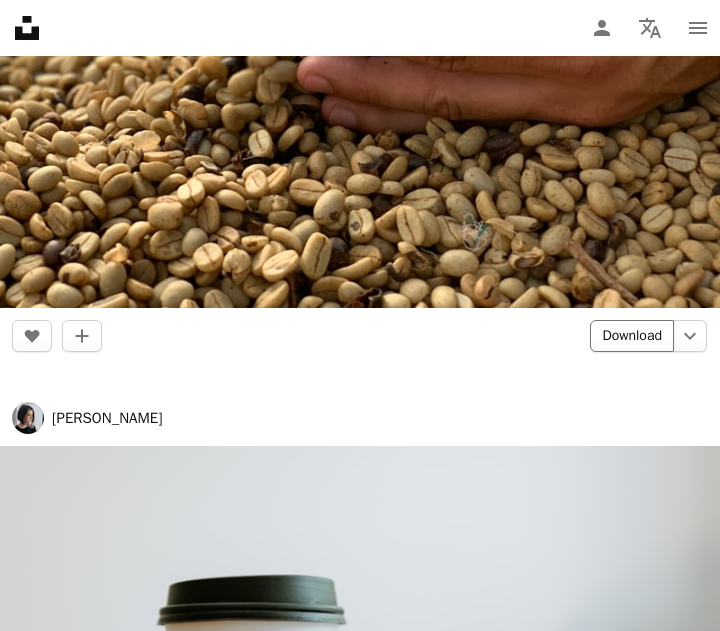 click on "Download" at bounding box center (632, 336) 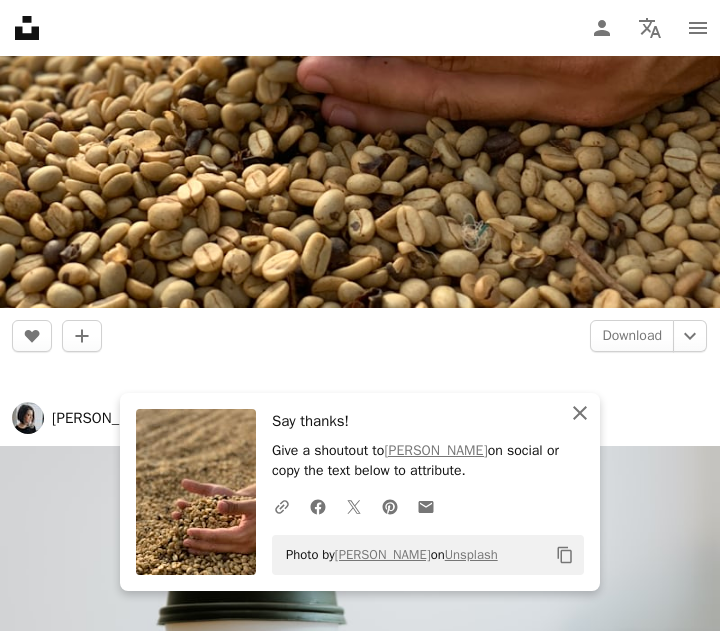 click on "An X shape" 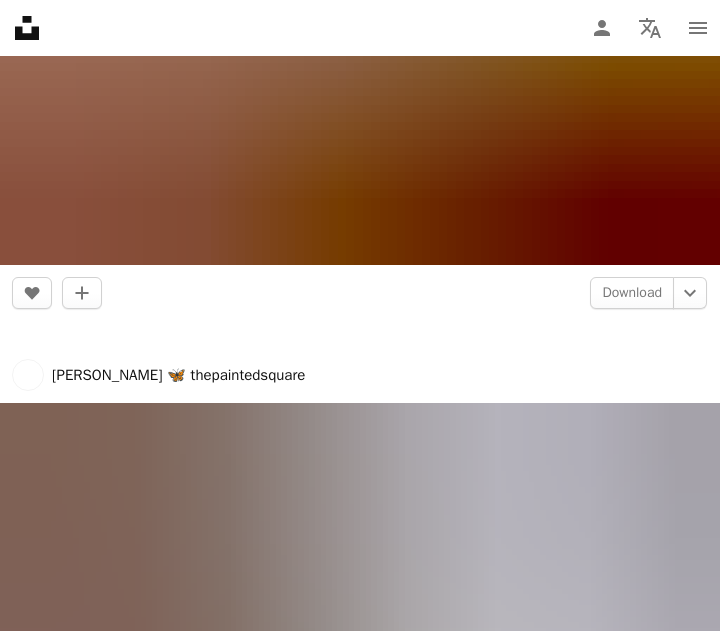 scroll, scrollTop: 11600, scrollLeft: 0, axis: vertical 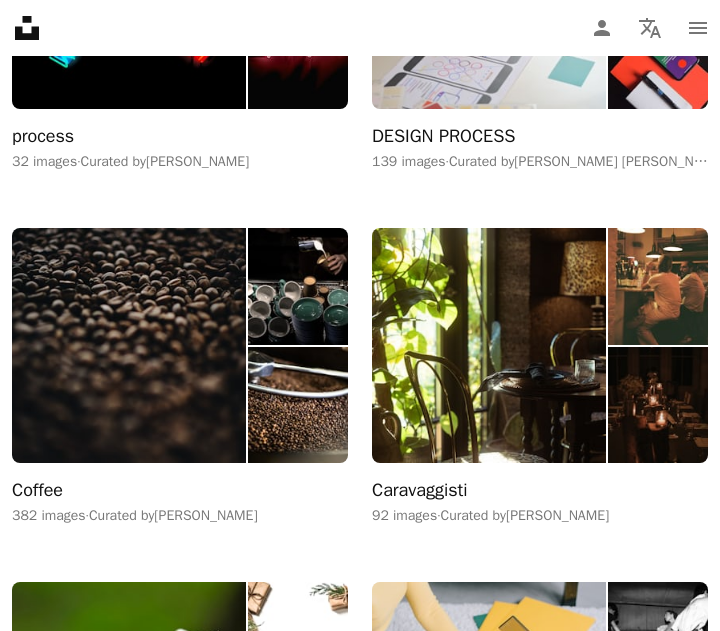 click on "382 images  ·  Curated by  [PERSON_NAME]" at bounding box center (180, 516) 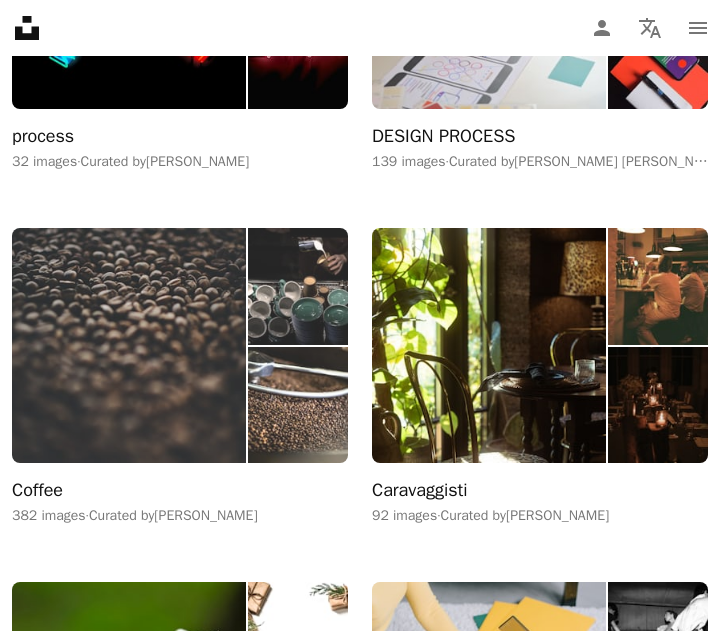 click at bounding box center (129, 345) 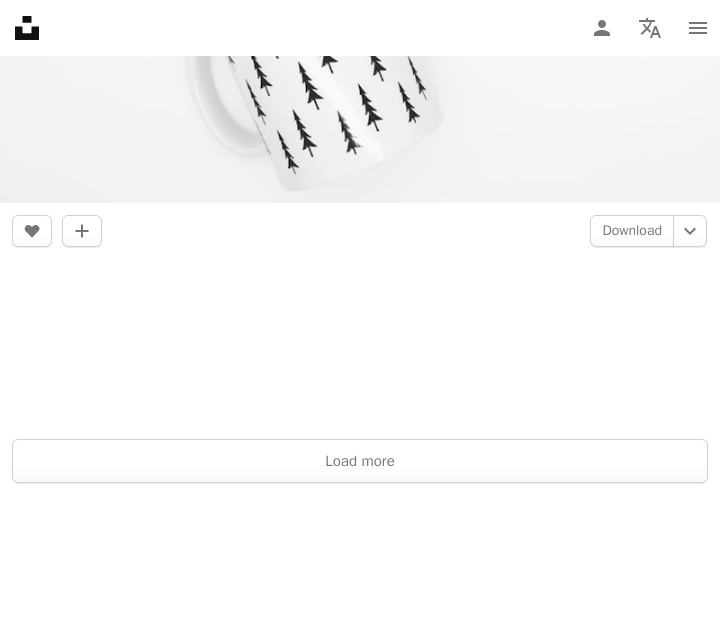 scroll, scrollTop: 20300, scrollLeft: 0, axis: vertical 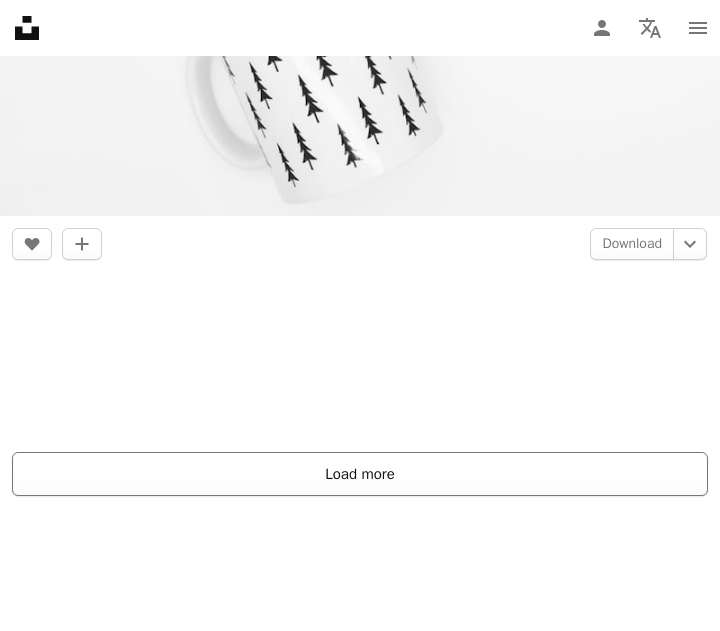 click on "Load more" at bounding box center [360, 474] 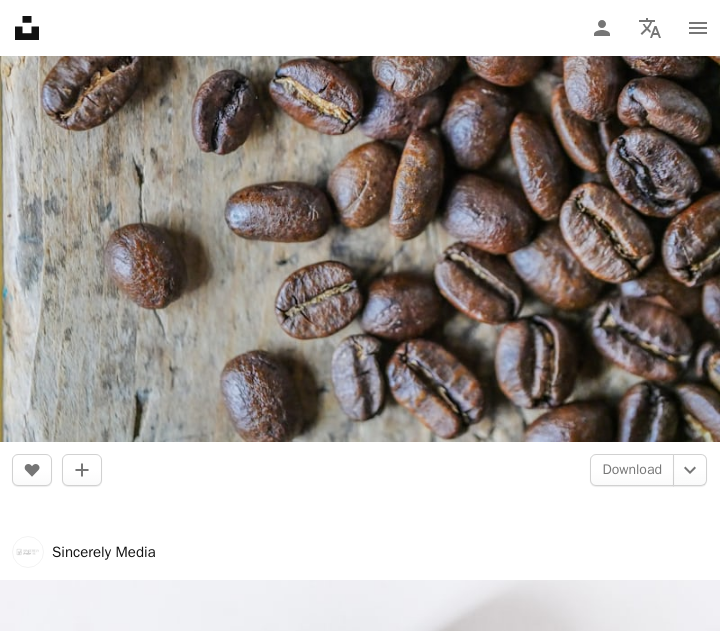 scroll, scrollTop: 28100, scrollLeft: 0, axis: vertical 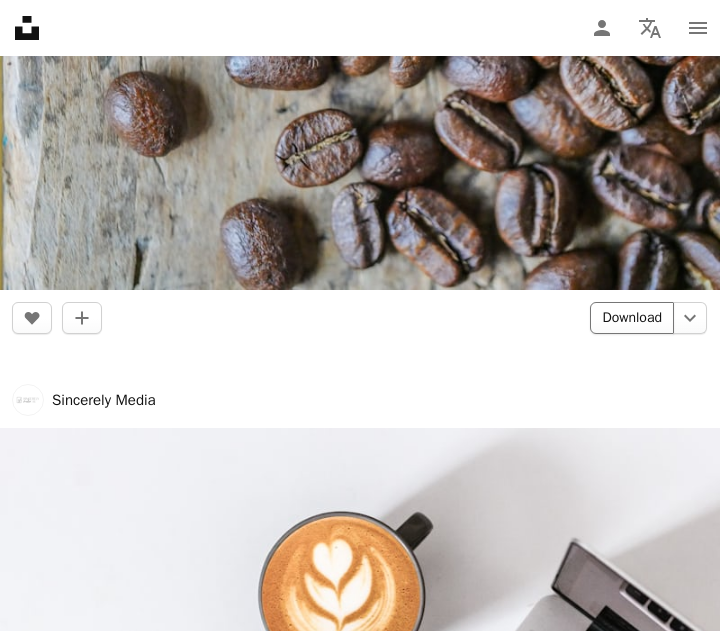 click on "Download" at bounding box center (632, 318) 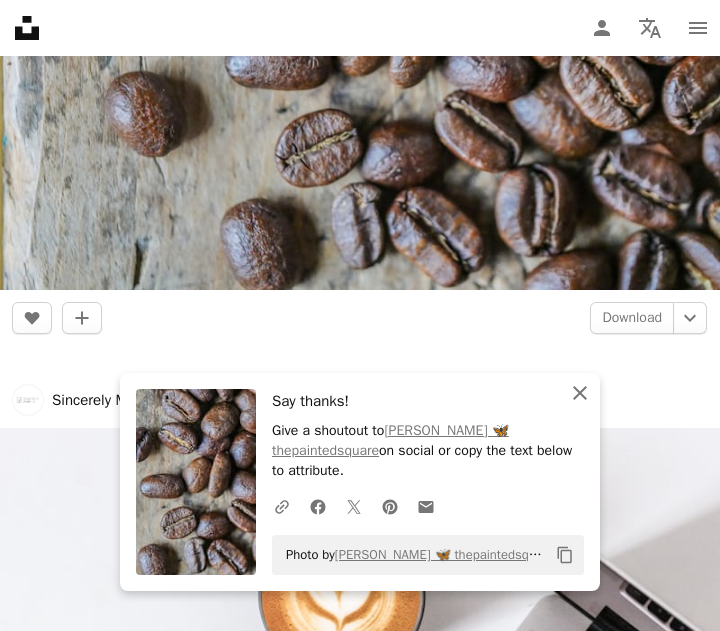 click on "An X shape" 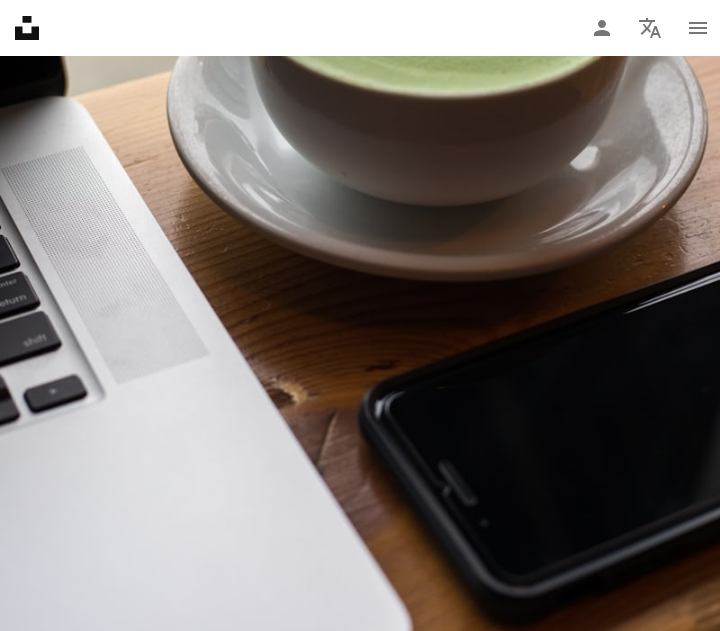 scroll, scrollTop: 76700, scrollLeft: 0, axis: vertical 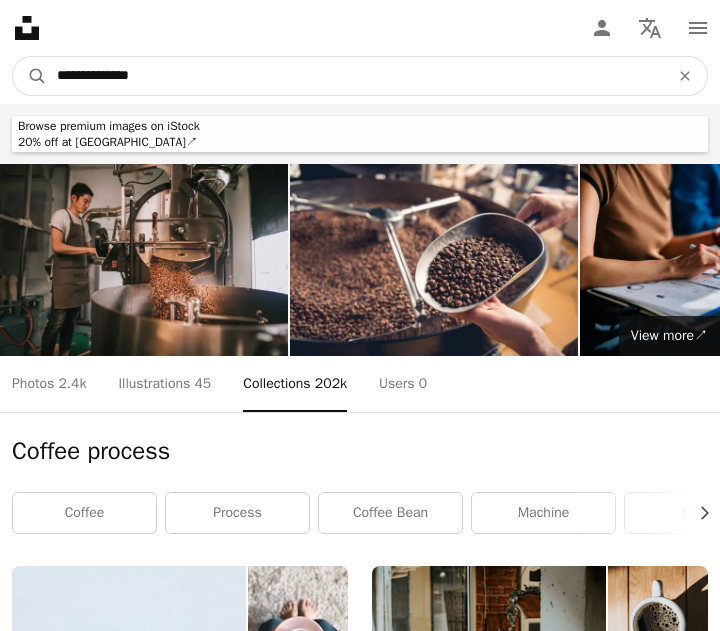 click on "**********" at bounding box center [355, 76] 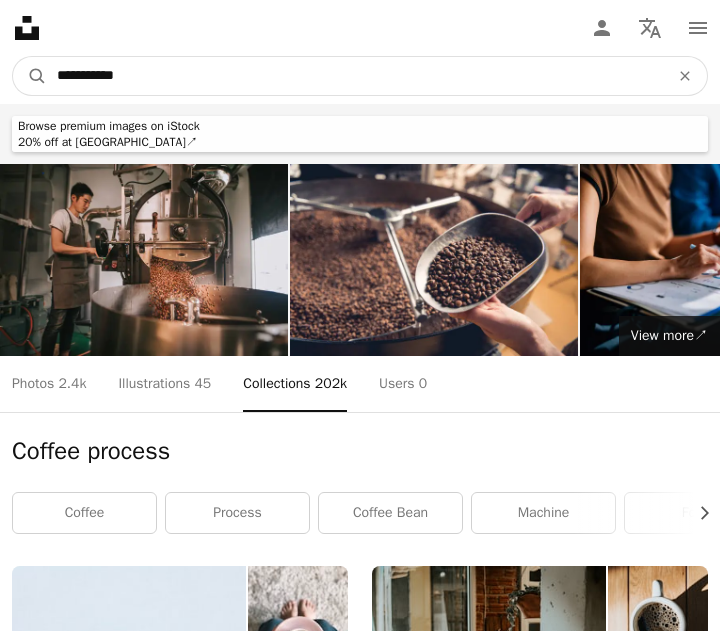 type on "**********" 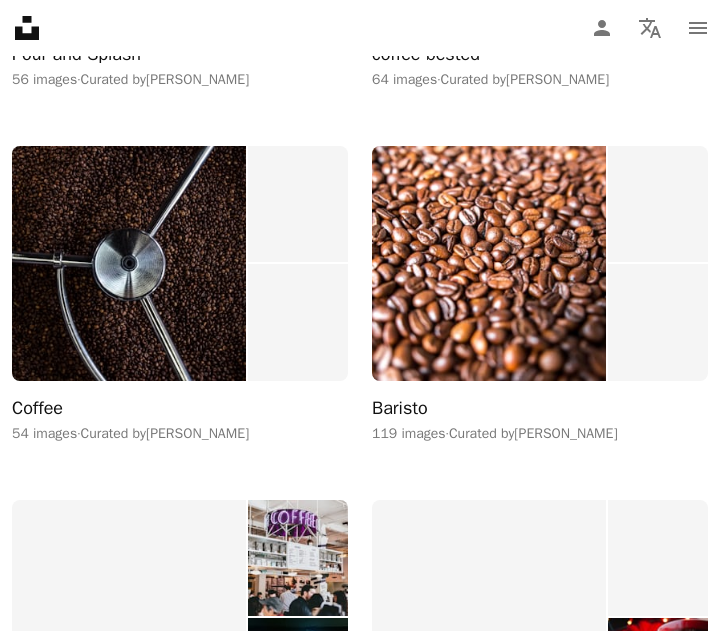 scroll, scrollTop: 20300, scrollLeft: 0, axis: vertical 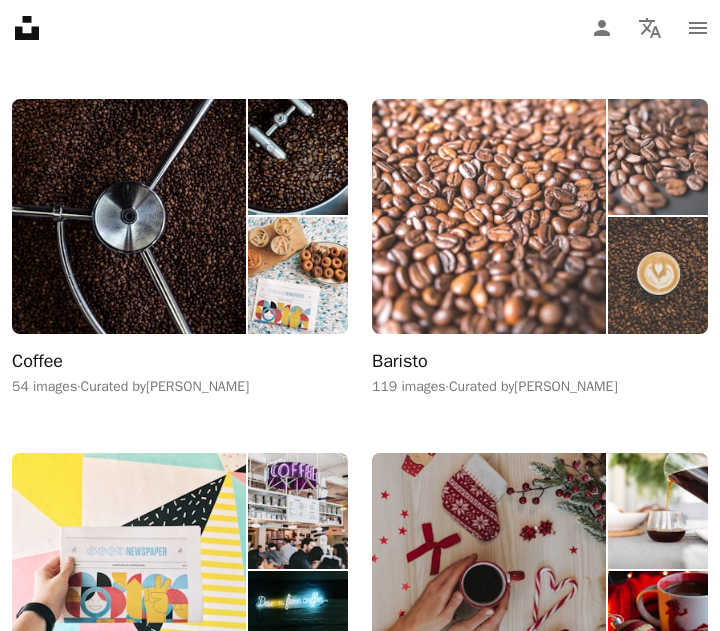 click at bounding box center [489, 216] 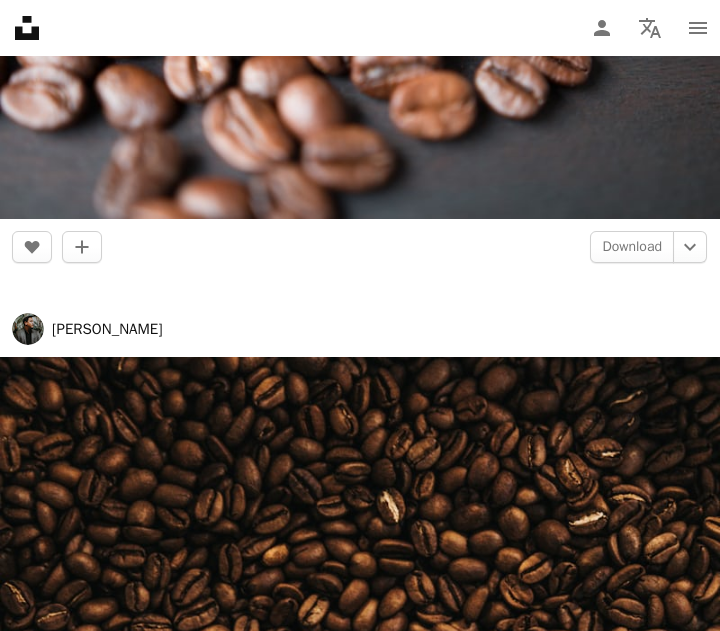 scroll, scrollTop: 1000, scrollLeft: 0, axis: vertical 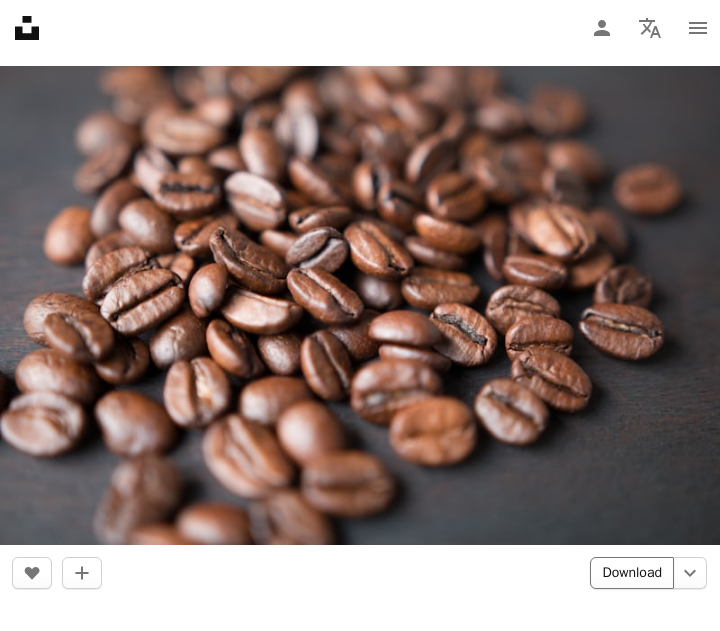 click on "Download" at bounding box center (632, 573) 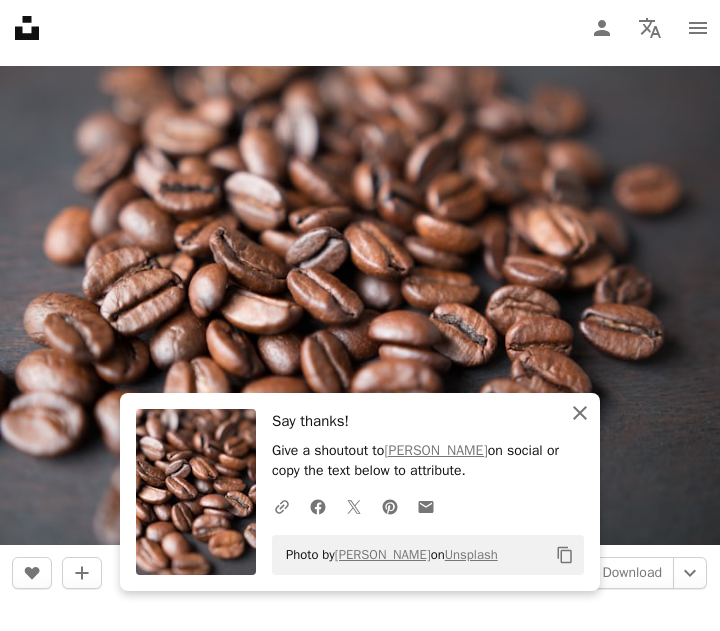 click 